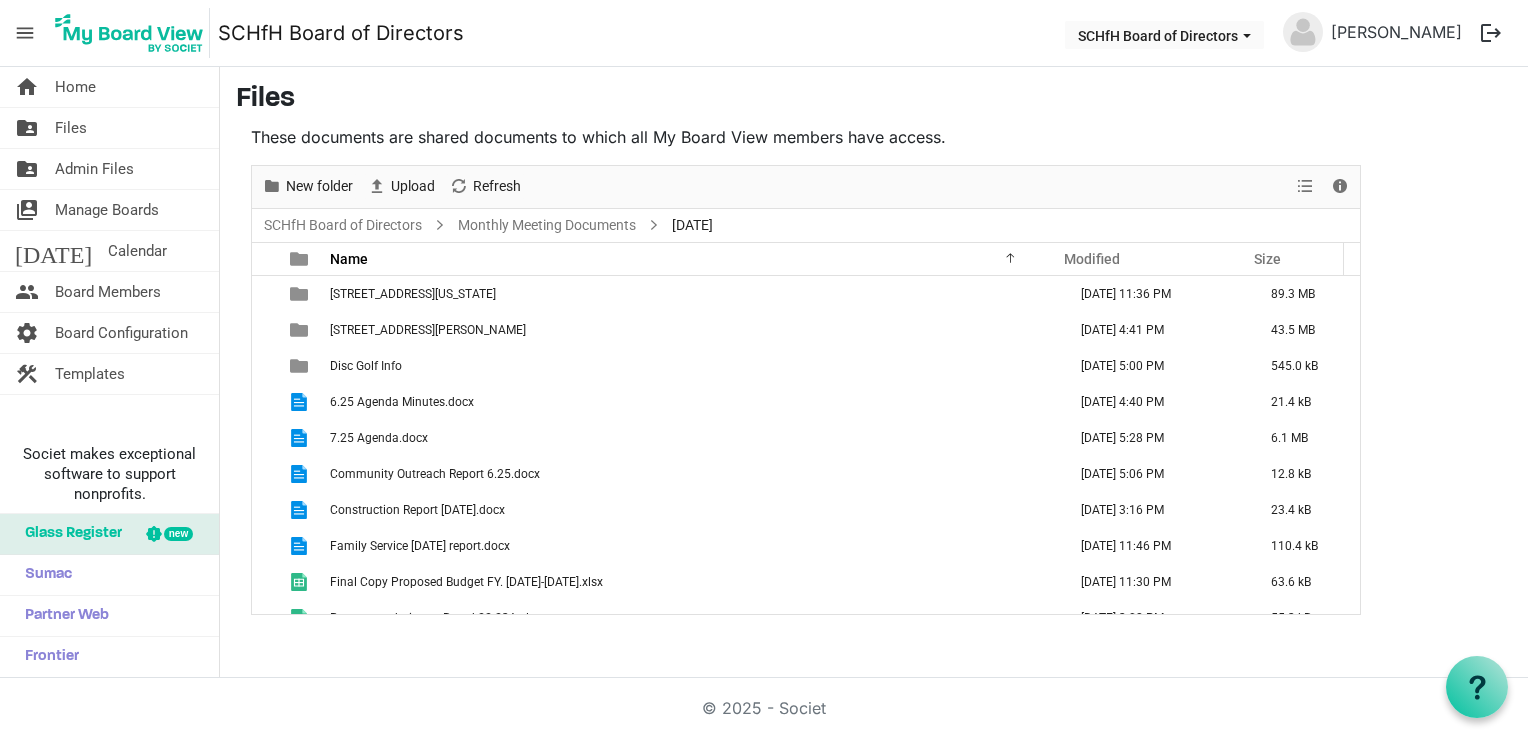 scroll, scrollTop: 0, scrollLeft: 0, axis: both 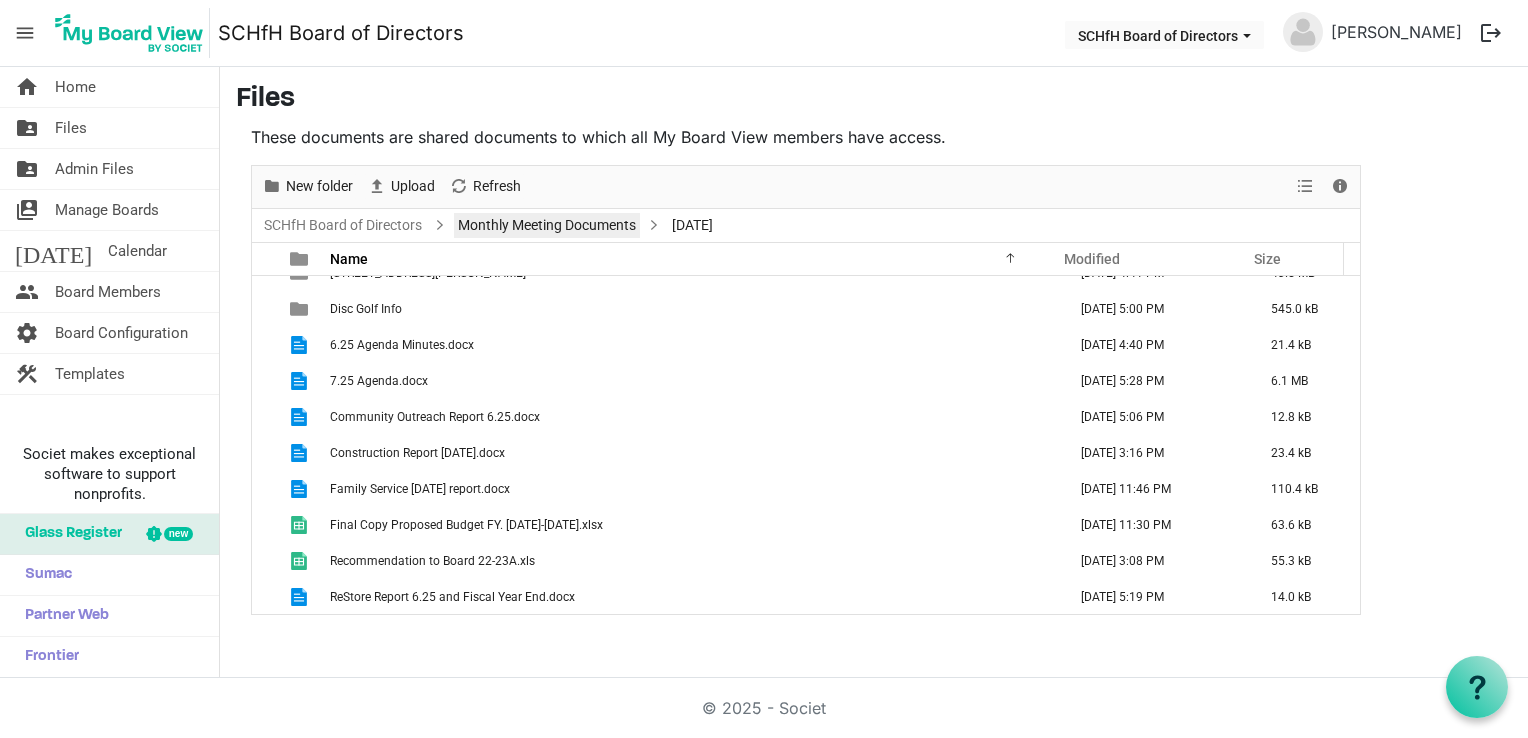 click on "Monthly Meeting Documents" at bounding box center [547, 225] 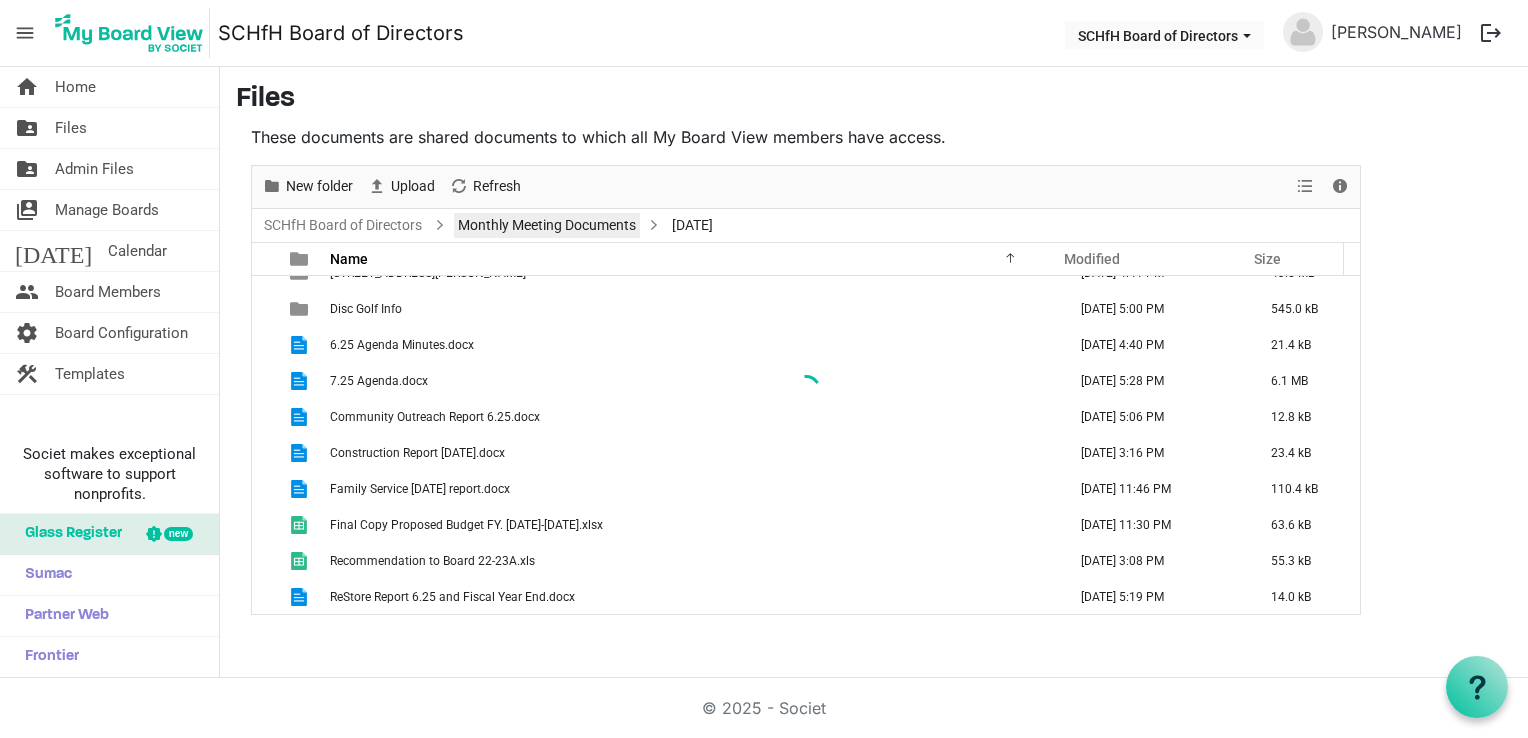 scroll, scrollTop: 0, scrollLeft: 0, axis: both 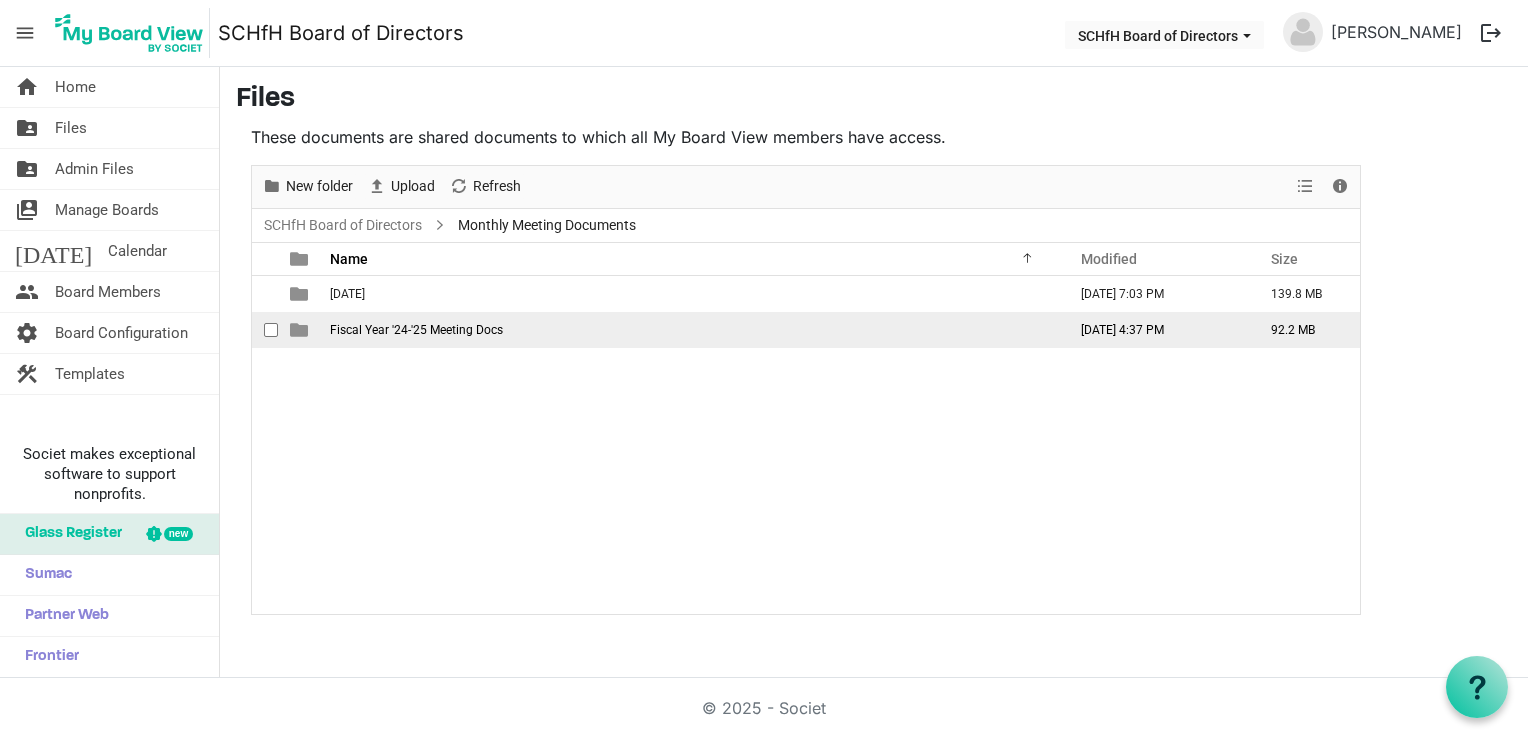click on "Fiscal Year '24-'25 Meeting Docs" at bounding box center (692, 330) 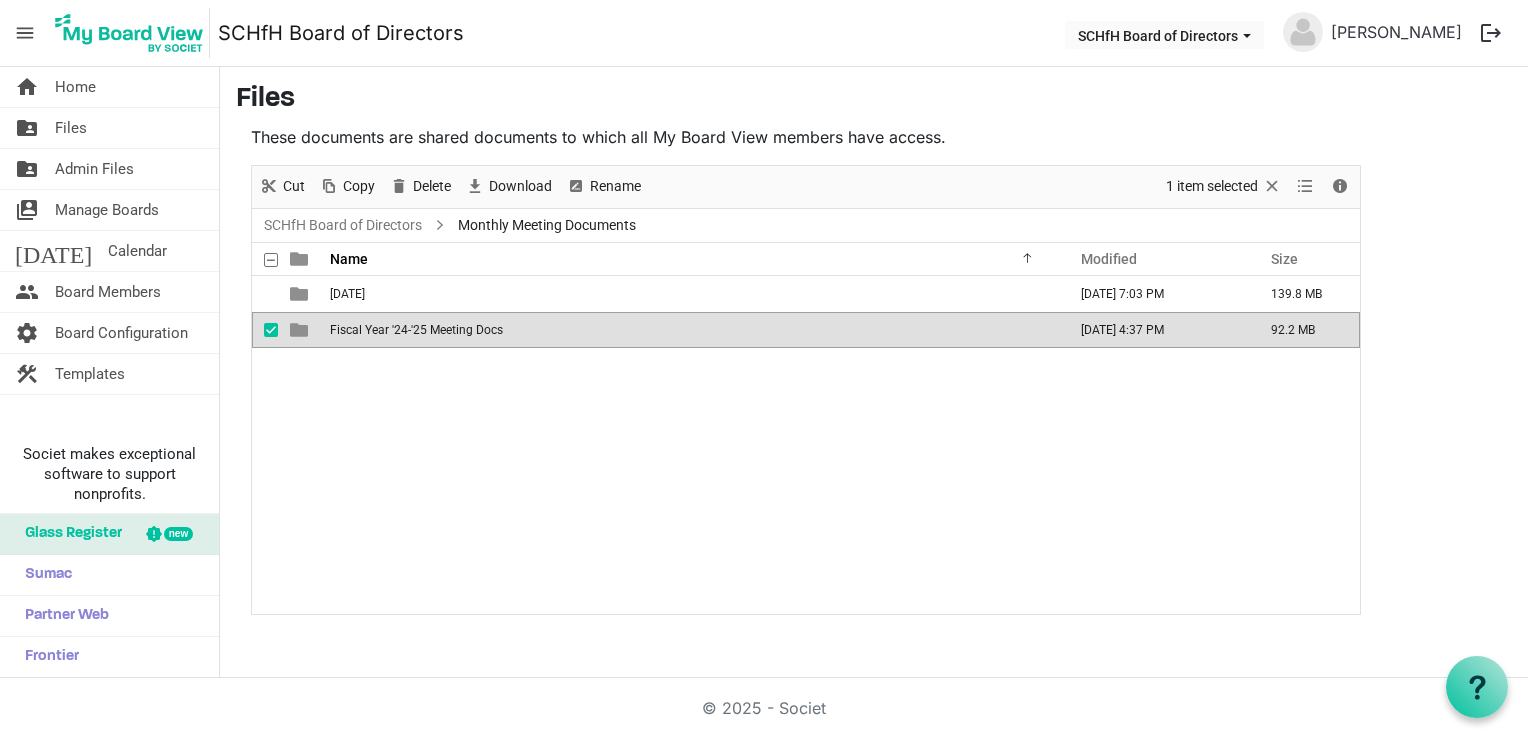 click on "Fiscal Year '24-'25 Meeting Docs" at bounding box center [692, 330] 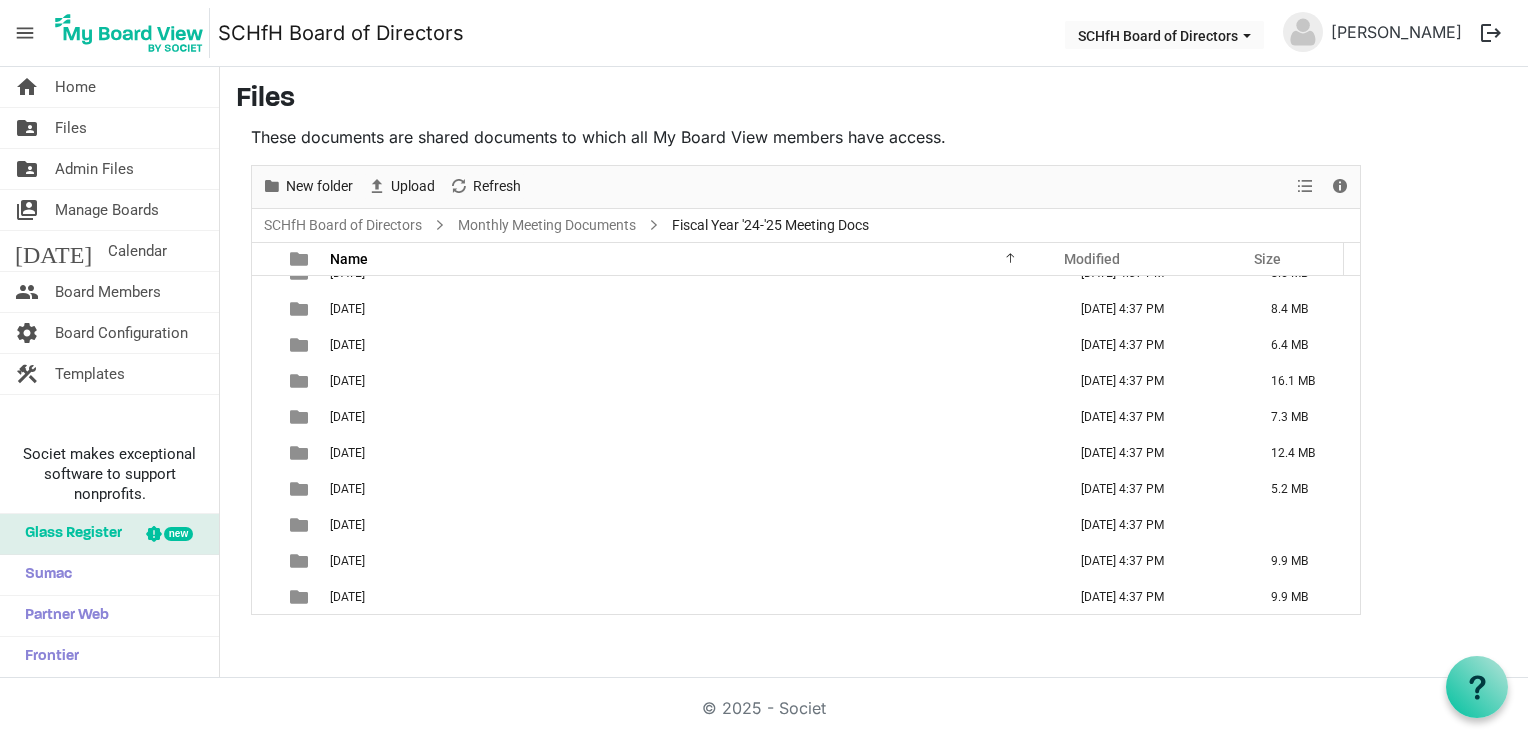 scroll, scrollTop: 0, scrollLeft: 0, axis: both 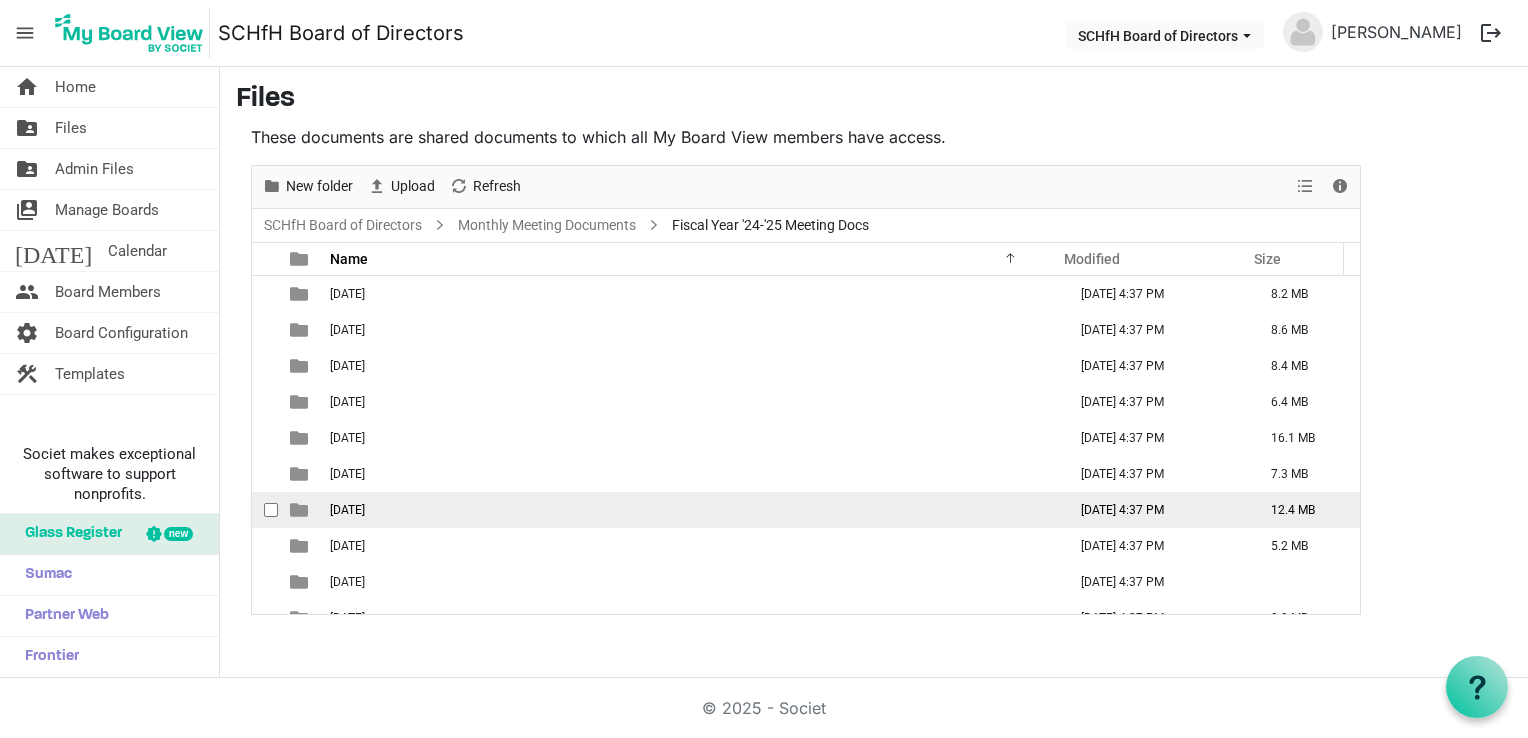 click on "6-18-2025" at bounding box center (692, 510) 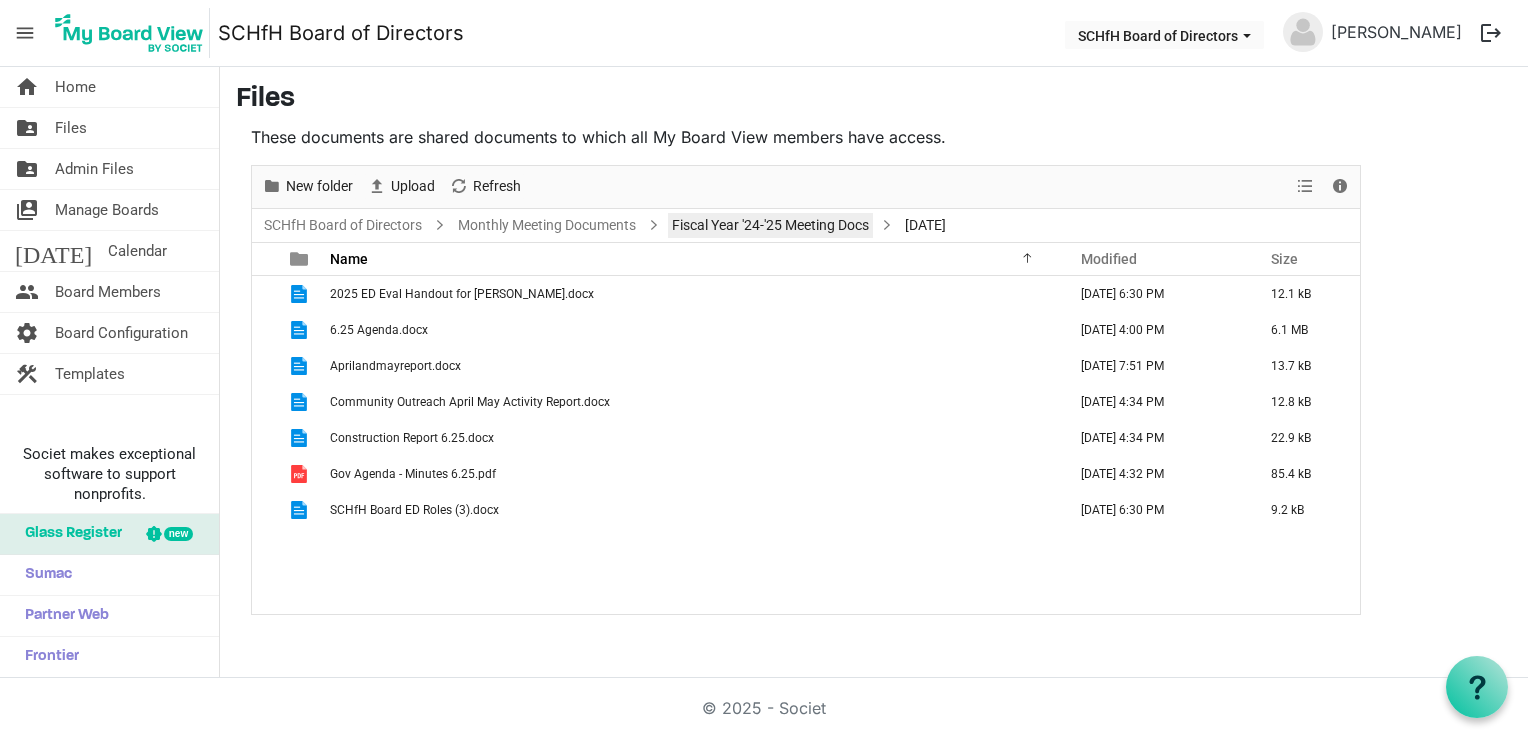 click on "Fiscal Year '24-'25 Meeting Docs" at bounding box center [770, 225] 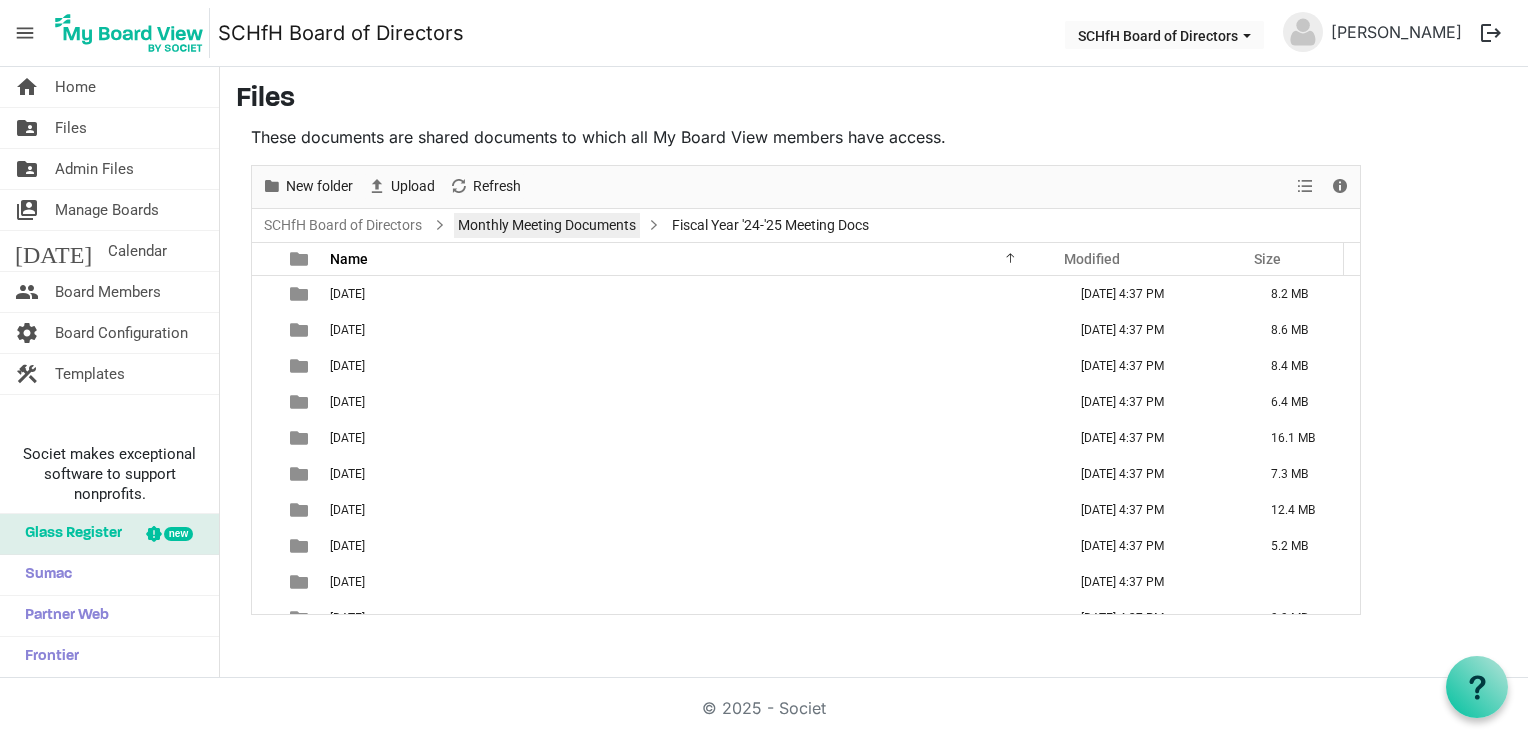 click on "Monthly Meeting Documents" at bounding box center [547, 225] 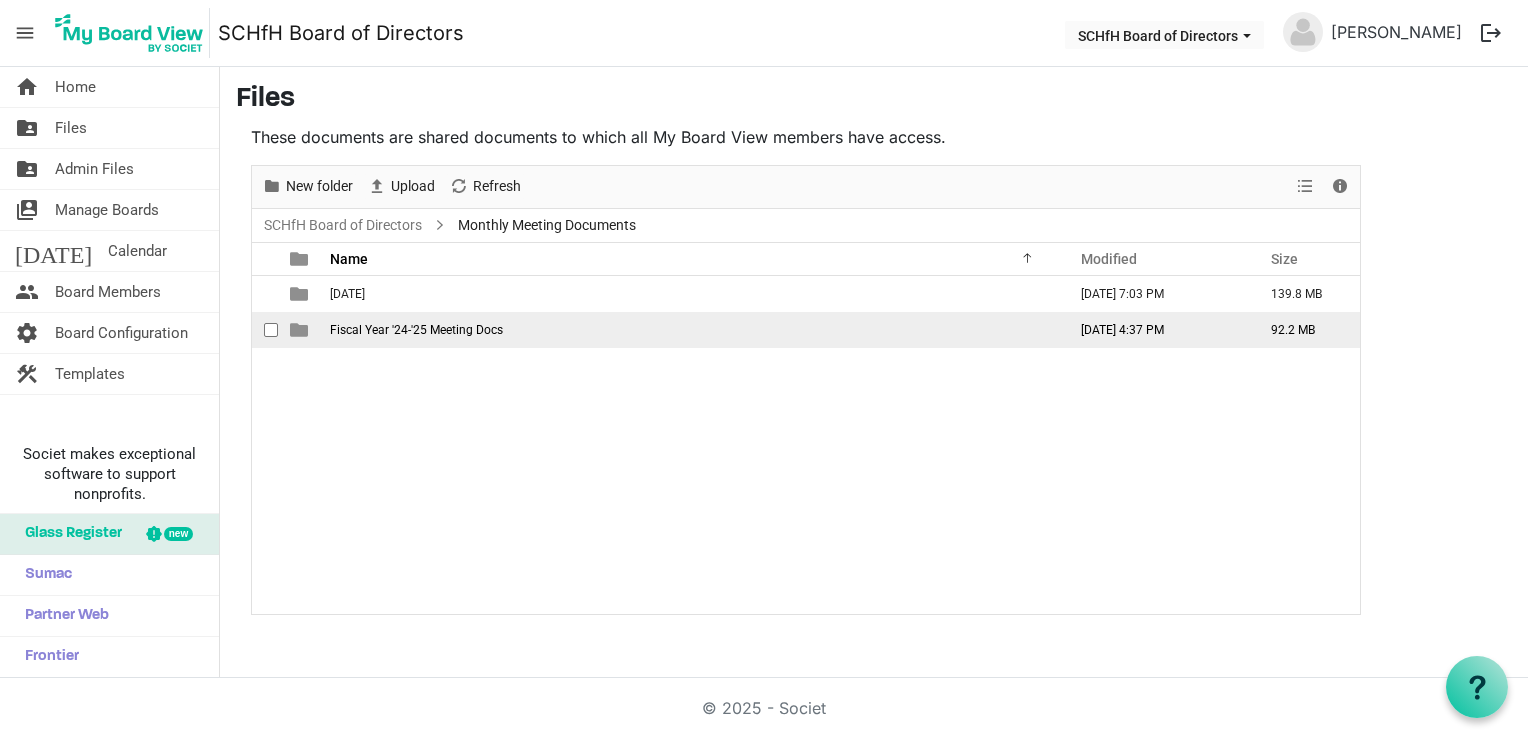 click on "Fiscal Year '24-'25 Meeting Docs" at bounding box center (692, 330) 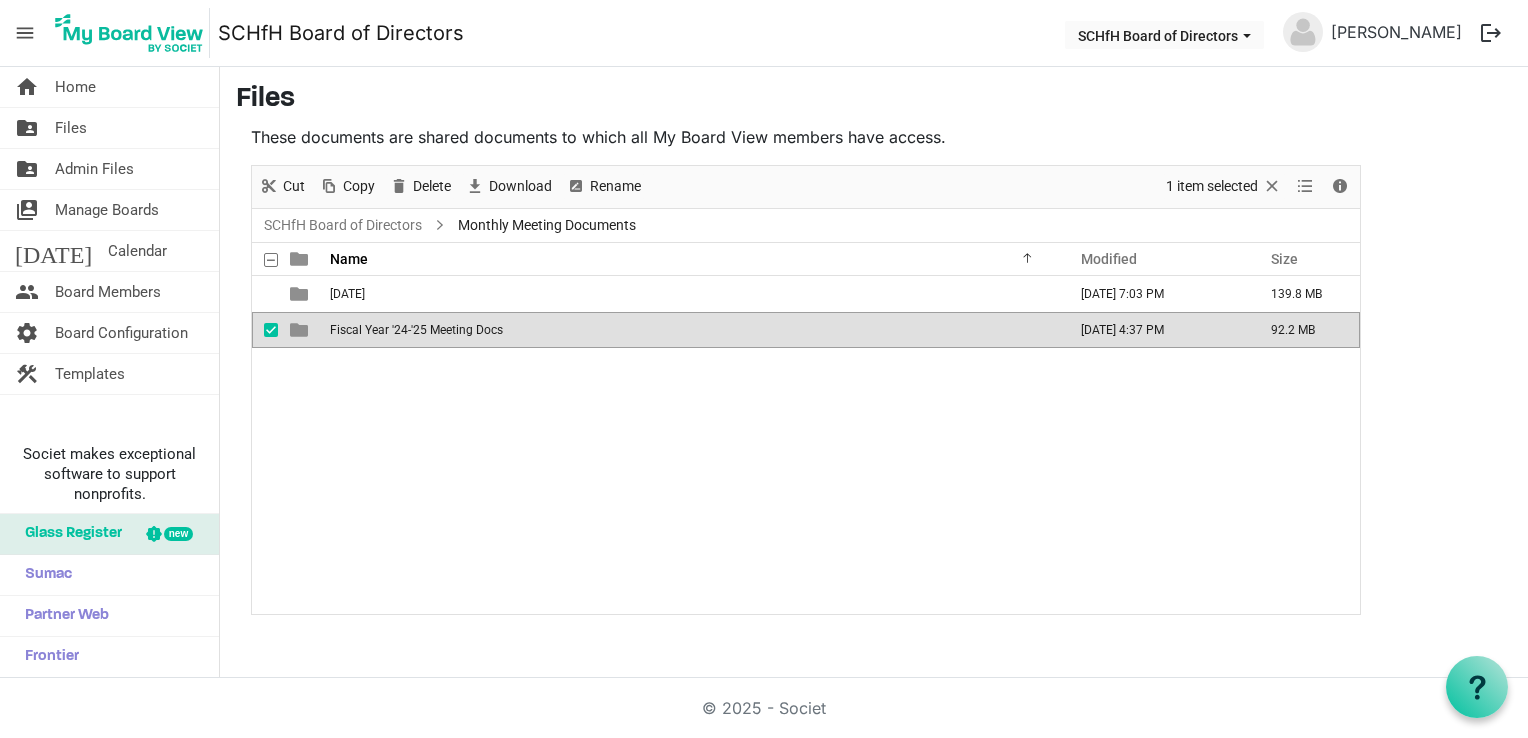 click on "Fiscal Year '24-'25 Meeting Docs" at bounding box center (692, 330) 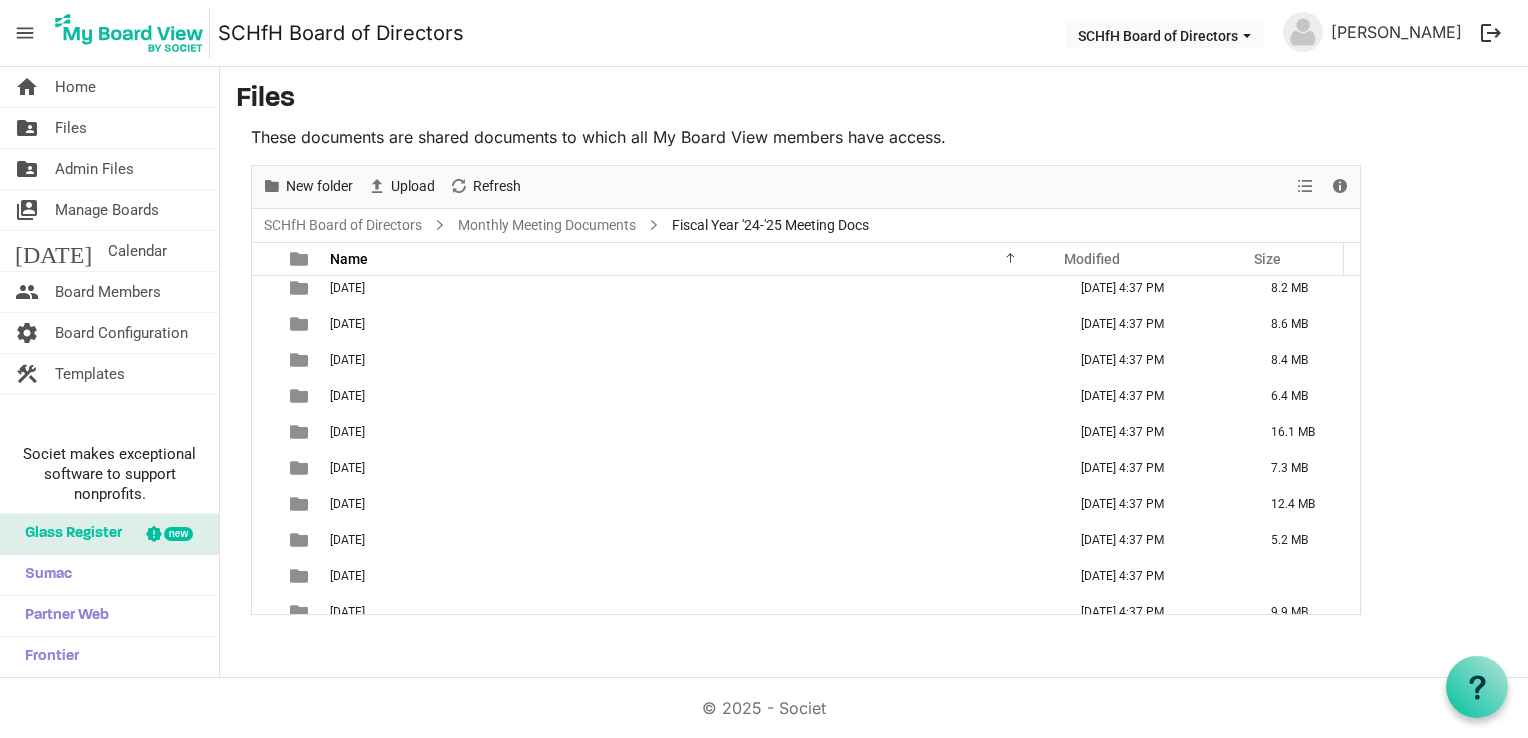 scroll, scrollTop: 0, scrollLeft: 0, axis: both 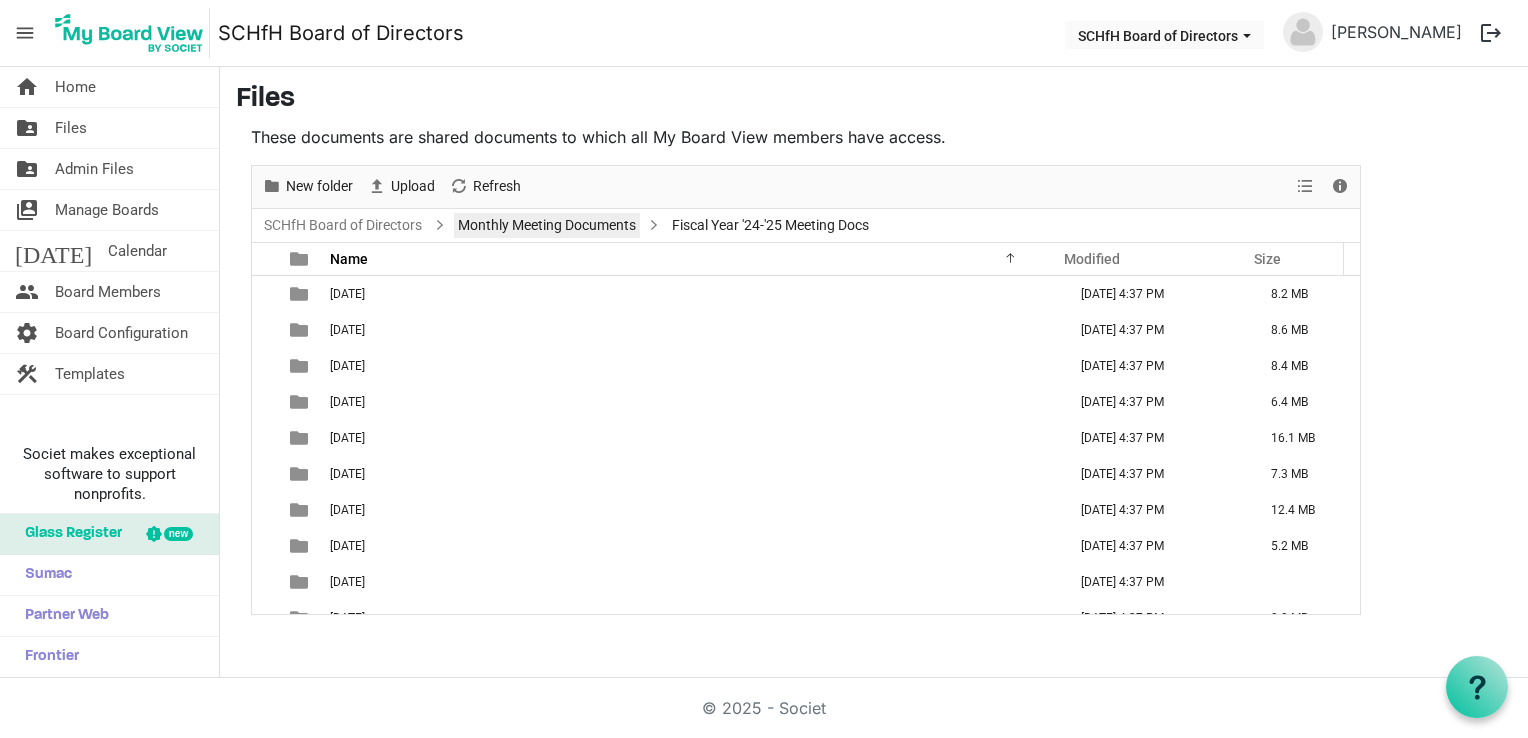 click on "Monthly Meeting Documents" at bounding box center (547, 225) 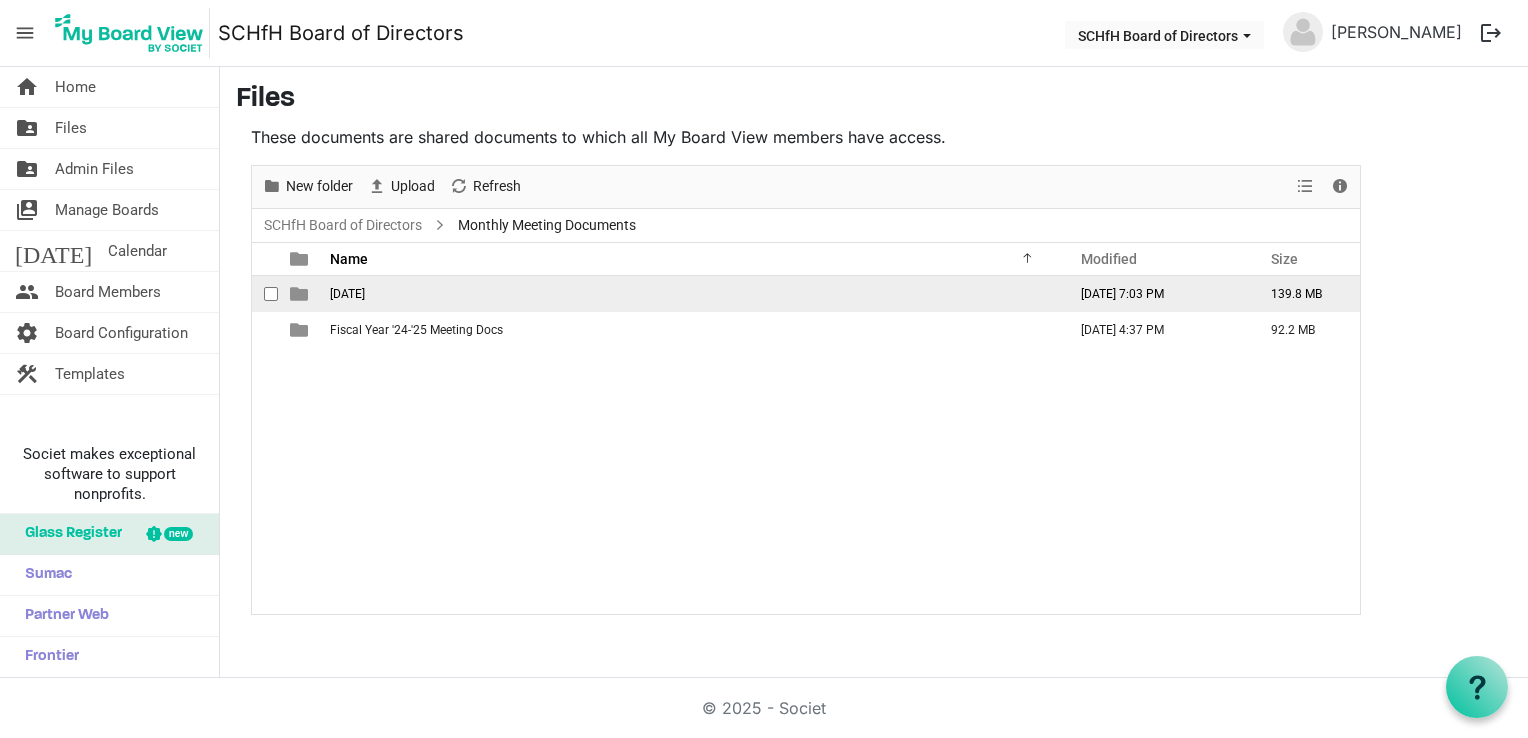 click on "[DATE]" at bounding box center (692, 294) 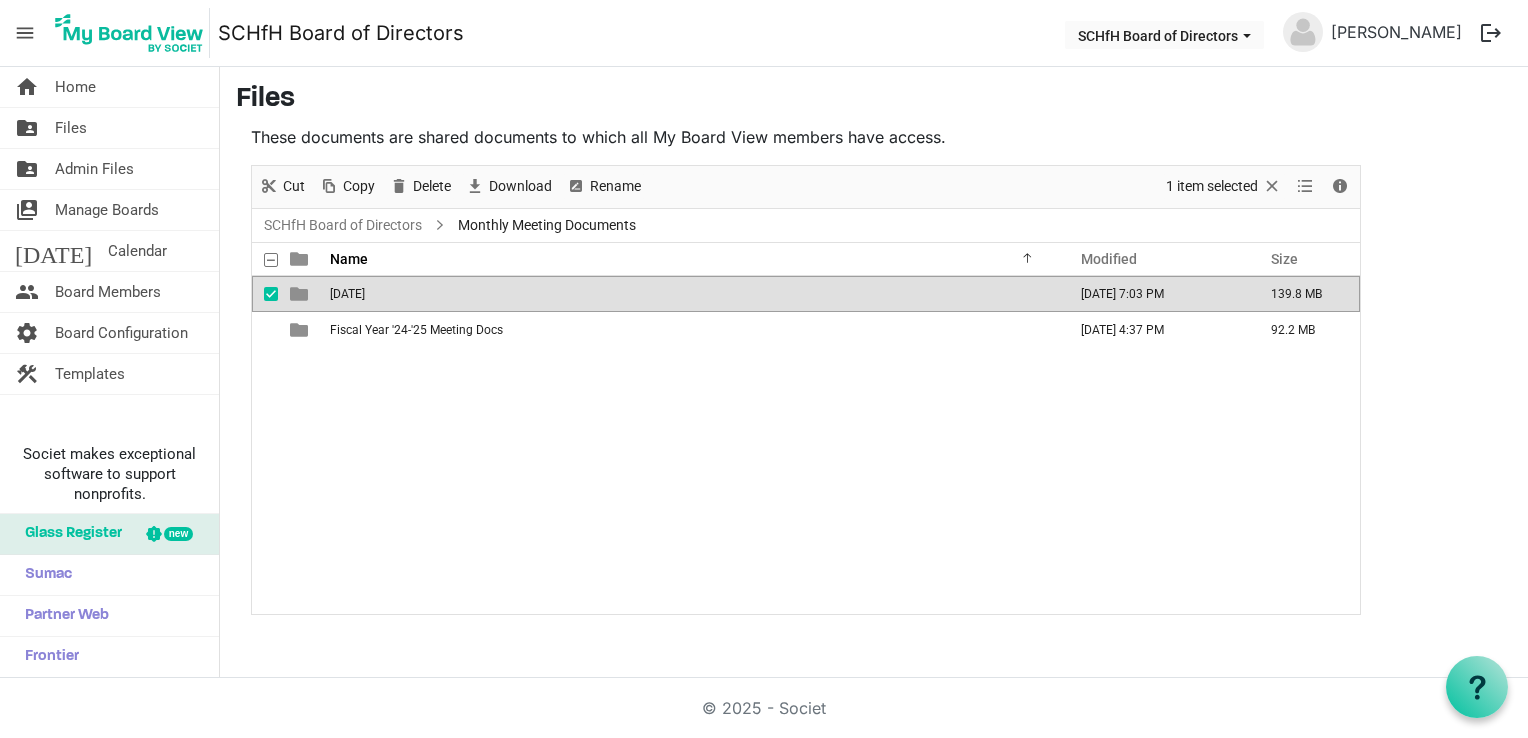 click on "[DATE]" at bounding box center (692, 294) 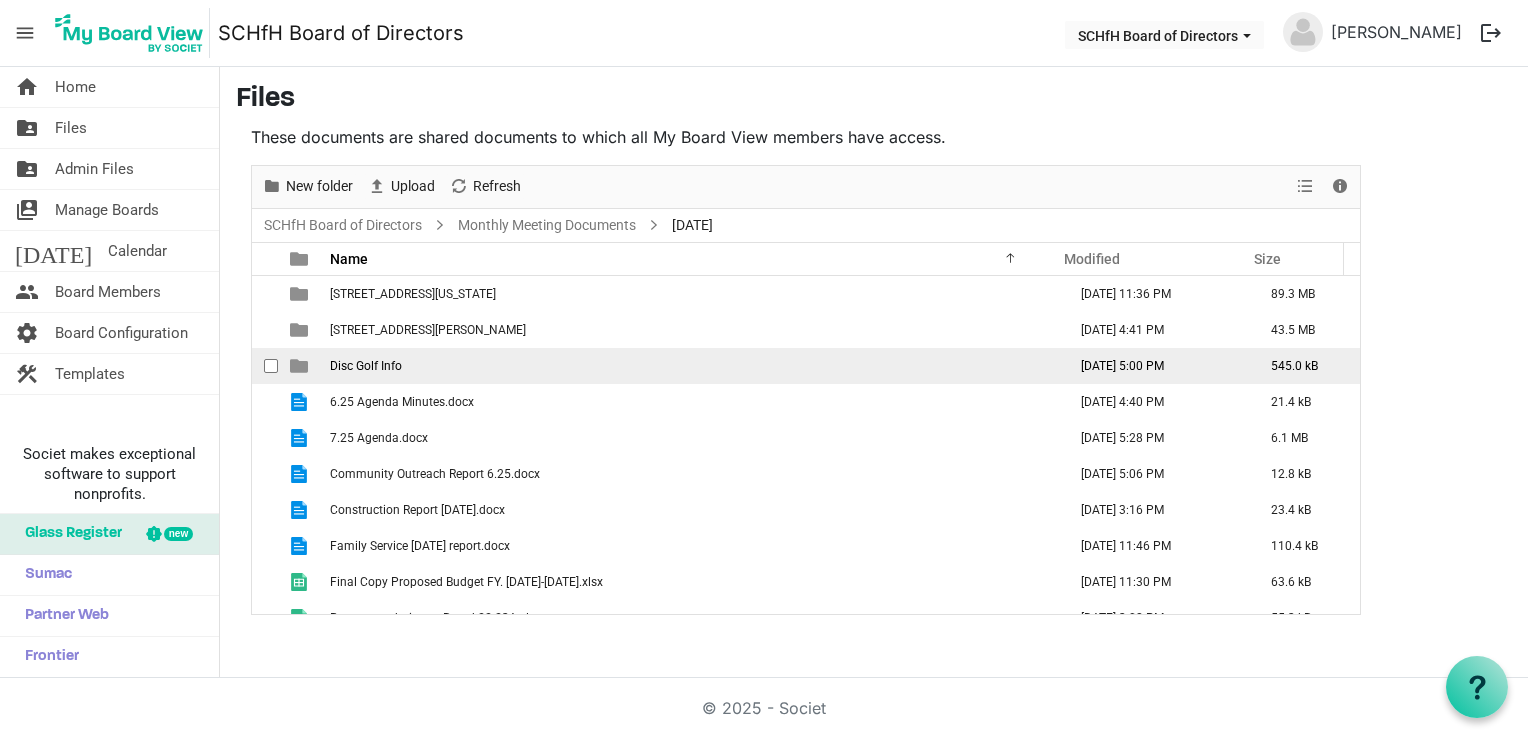 click on "Disc Golf Info" at bounding box center (692, 366) 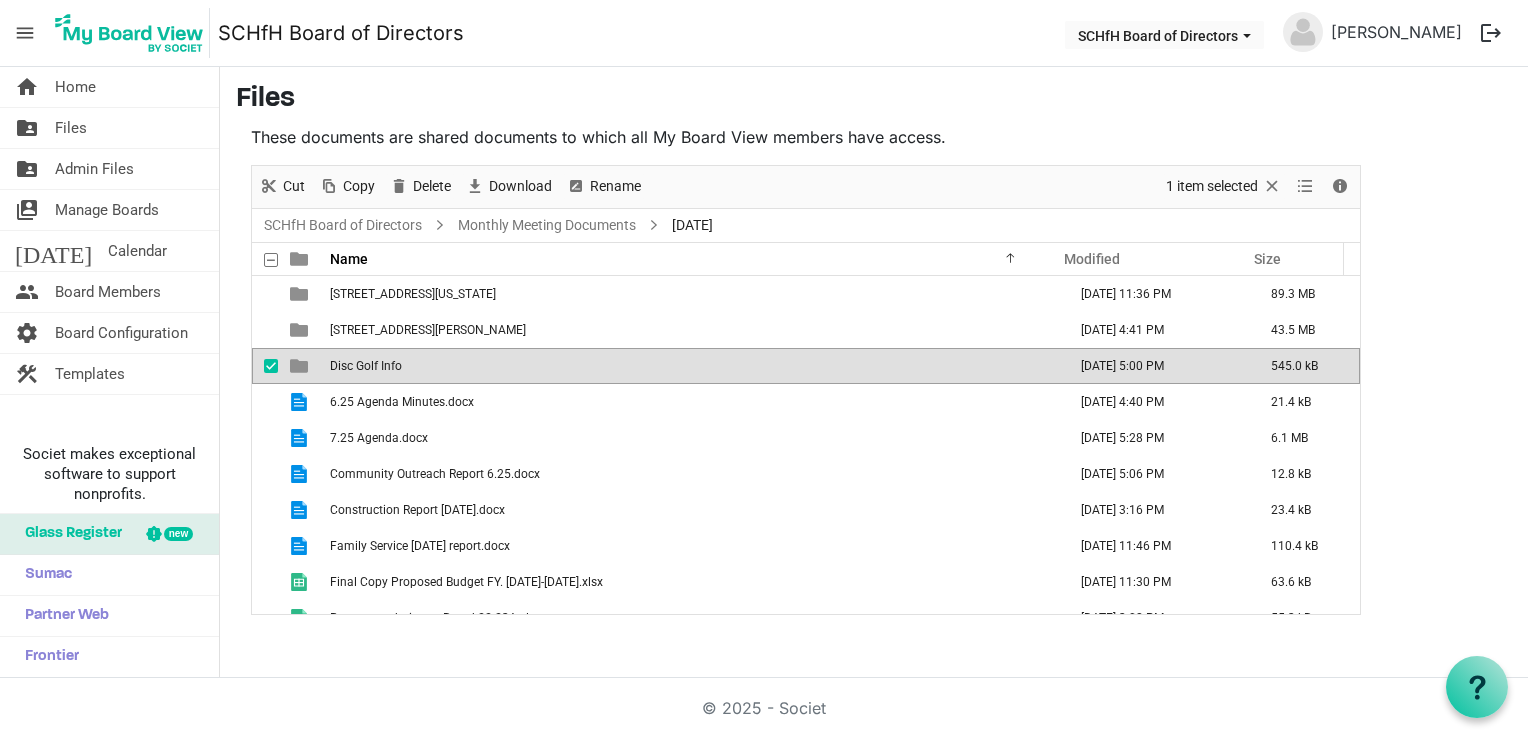 click on "Disc Golf Info" at bounding box center [692, 366] 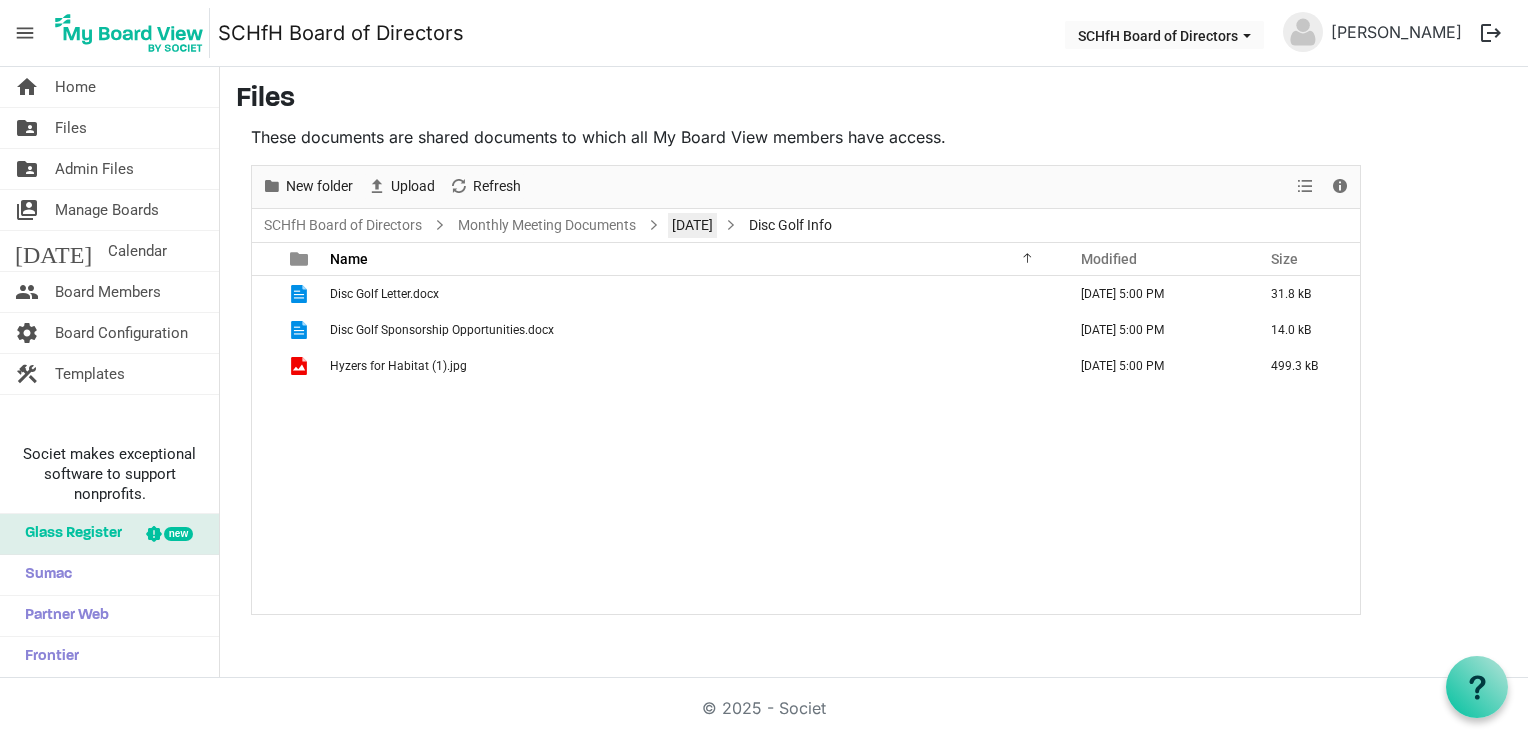 click on "[DATE]" at bounding box center (692, 225) 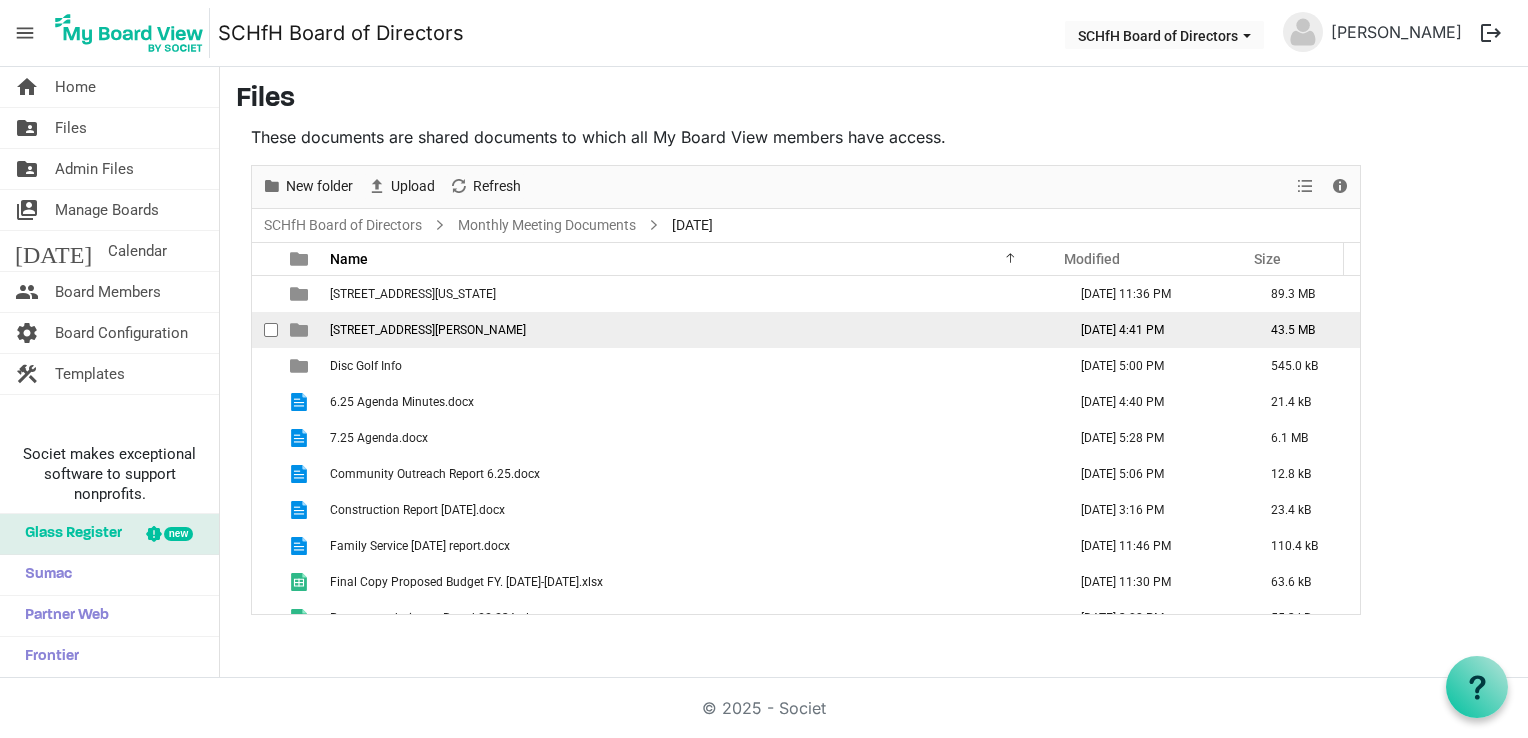 click on "[STREET_ADDRESS][PERSON_NAME]" at bounding box center [692, 330] 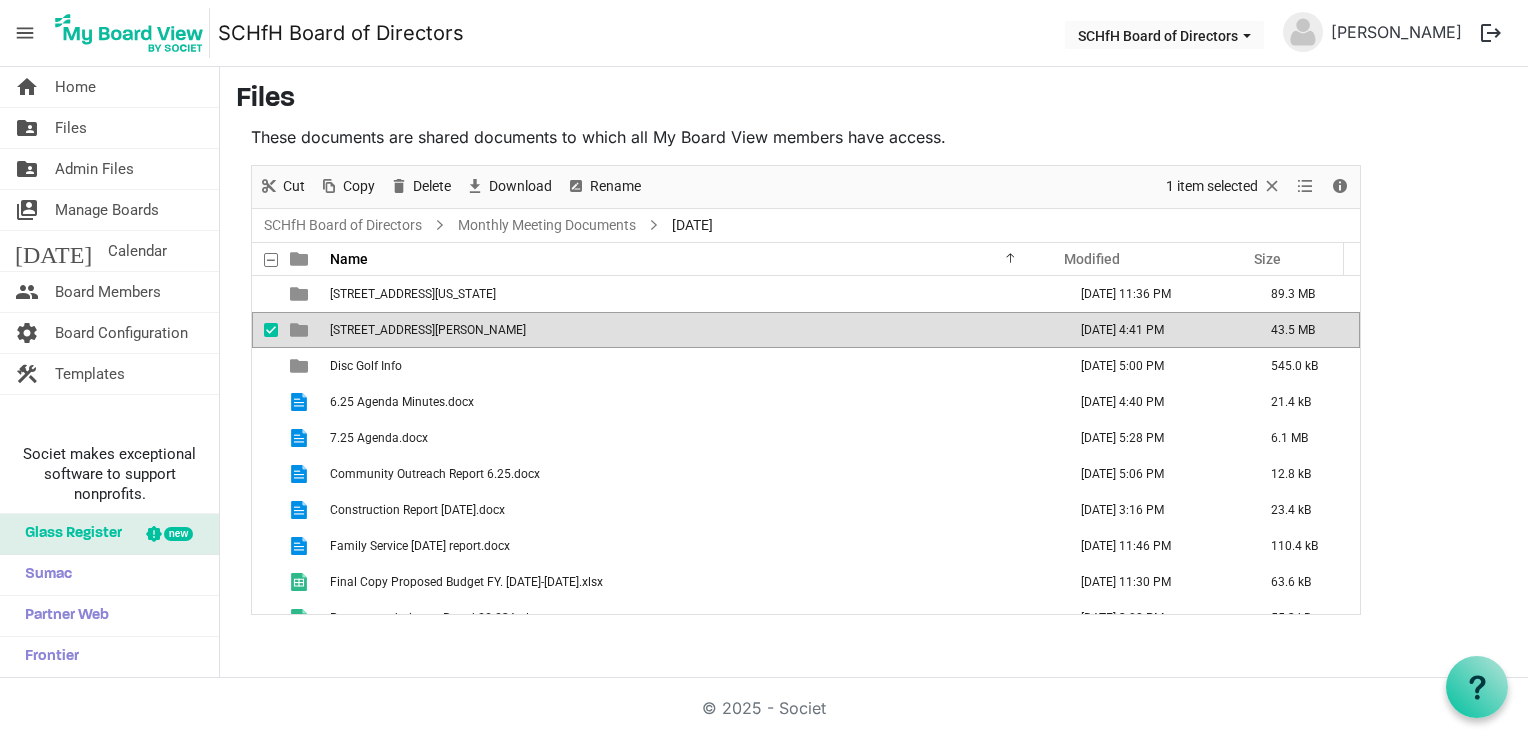 click on "[STREET_ADDRESS][PERSON_NAME]" at bounding box center (692, 330) 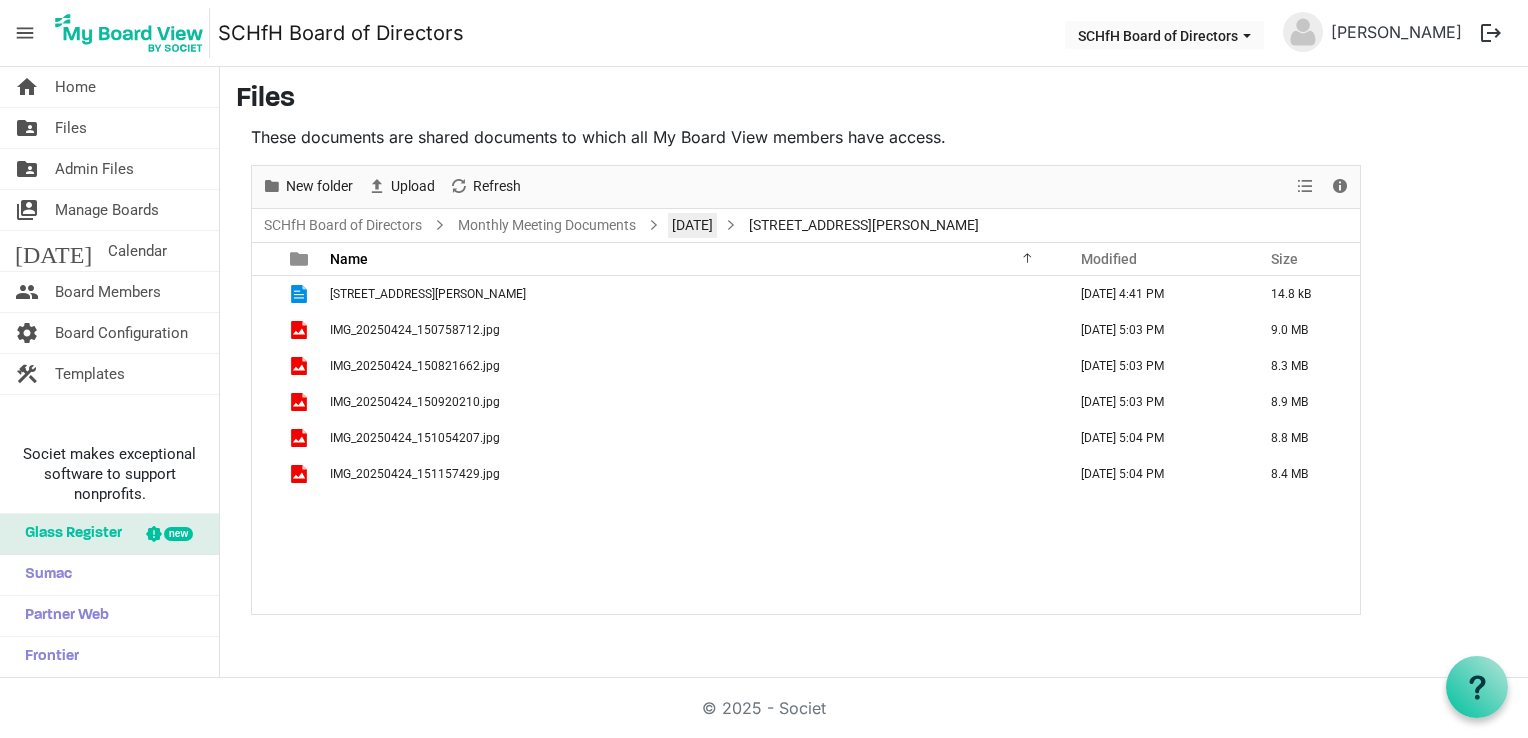 click on "[DATE]" at bounding box center (692, 225) 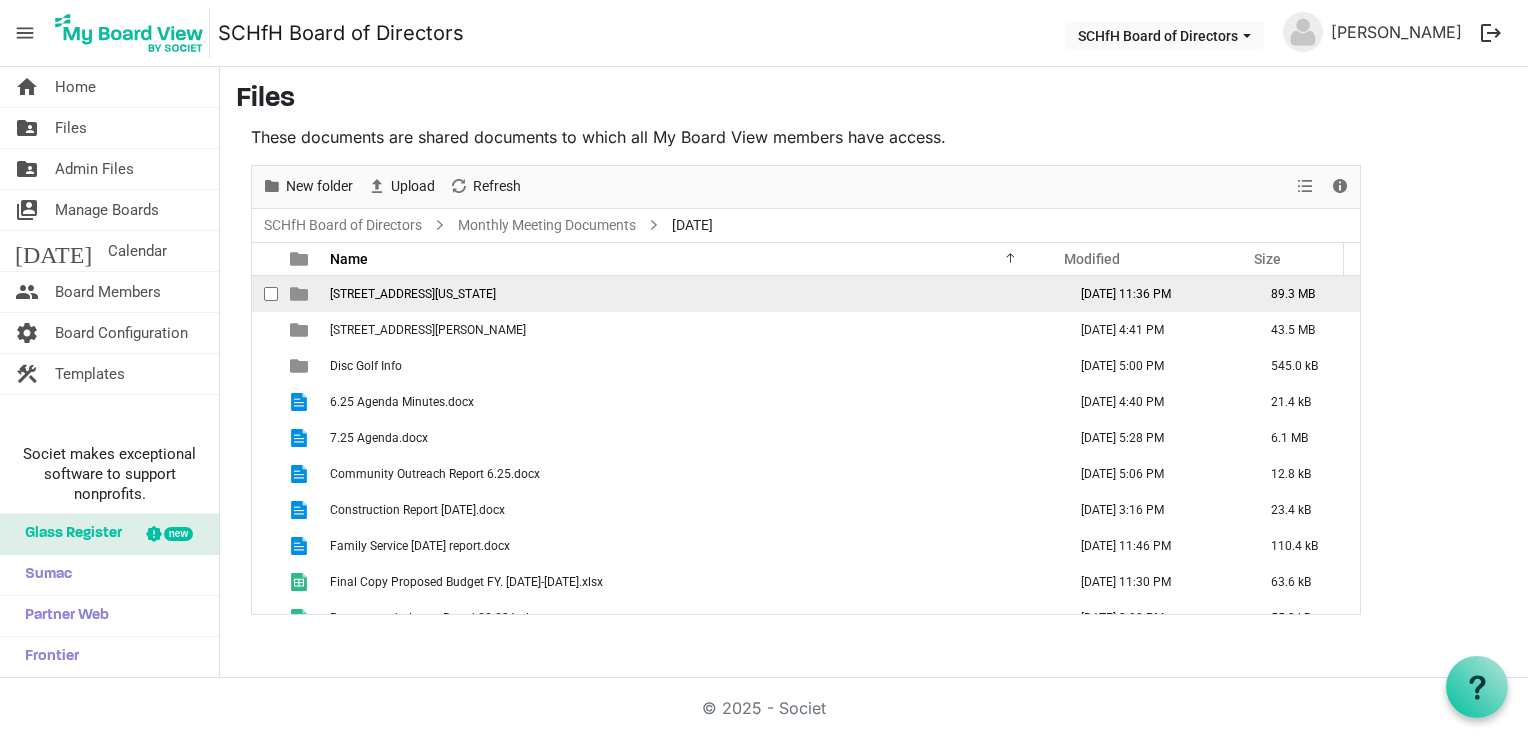 click on "[STREET_ADDRESS][US_STATE]" at bounding box center [692, 294] 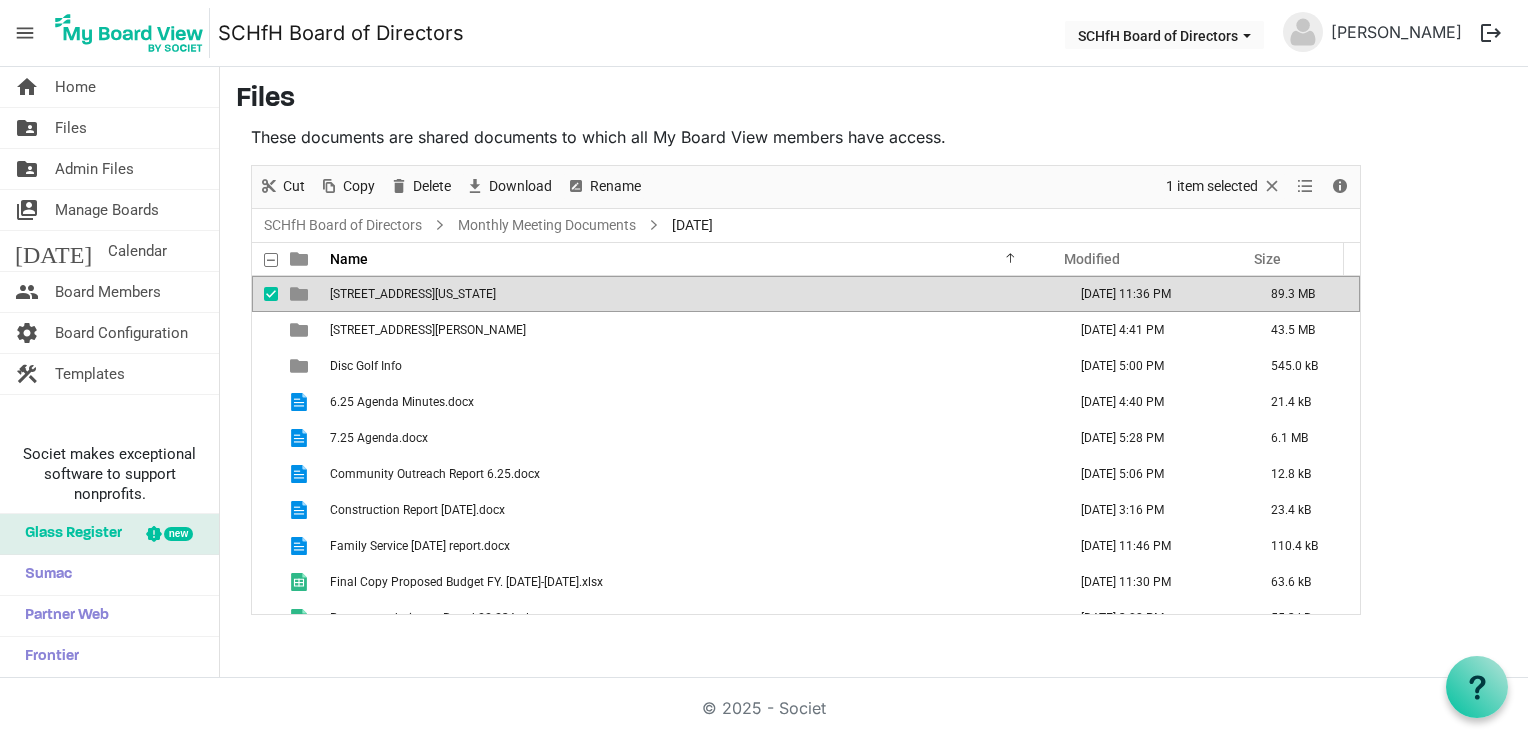 click on "[STREET_ADDRESS][US_STATE]" at bounding box center (692, 294) 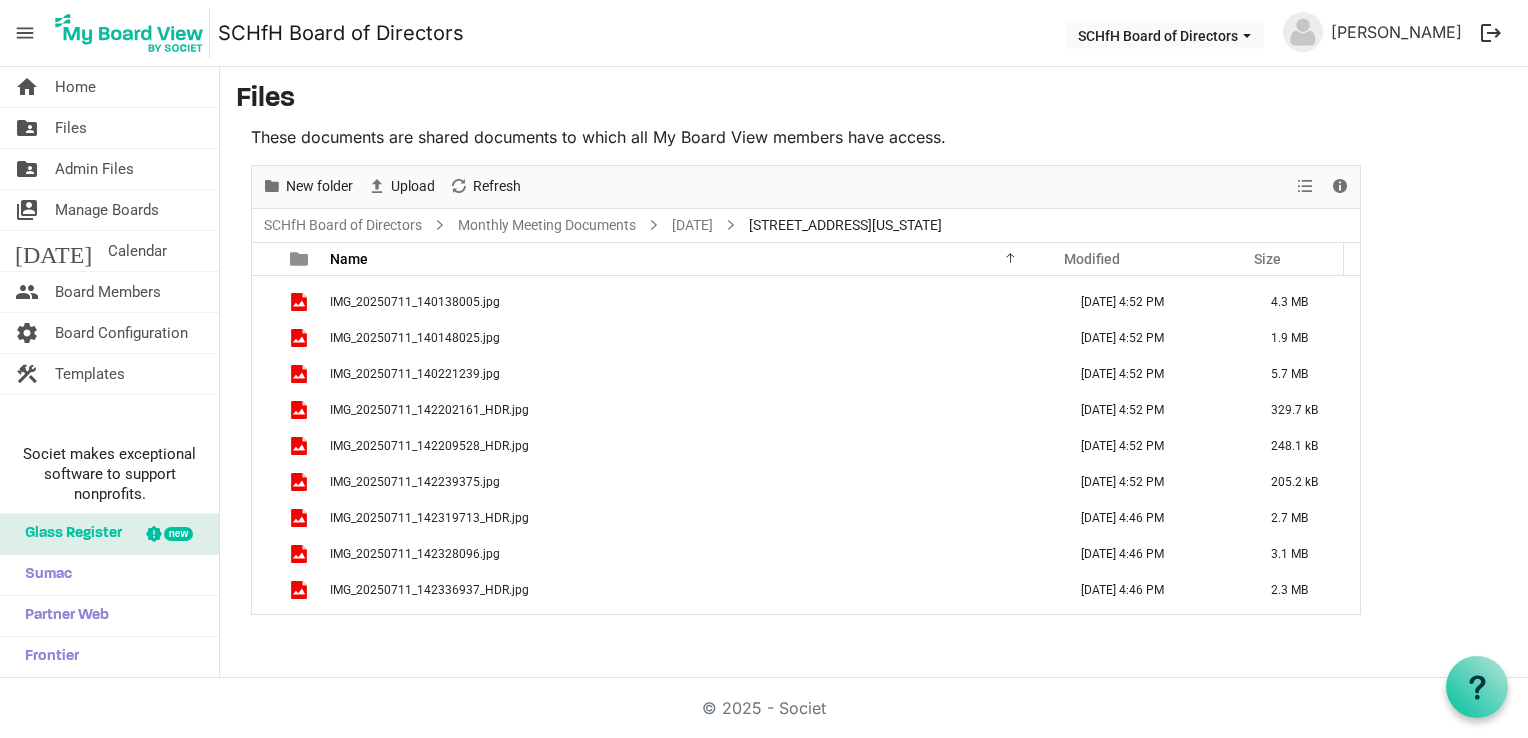 scroll, scrollTop: 0, scrollLeft: 0, axis: both 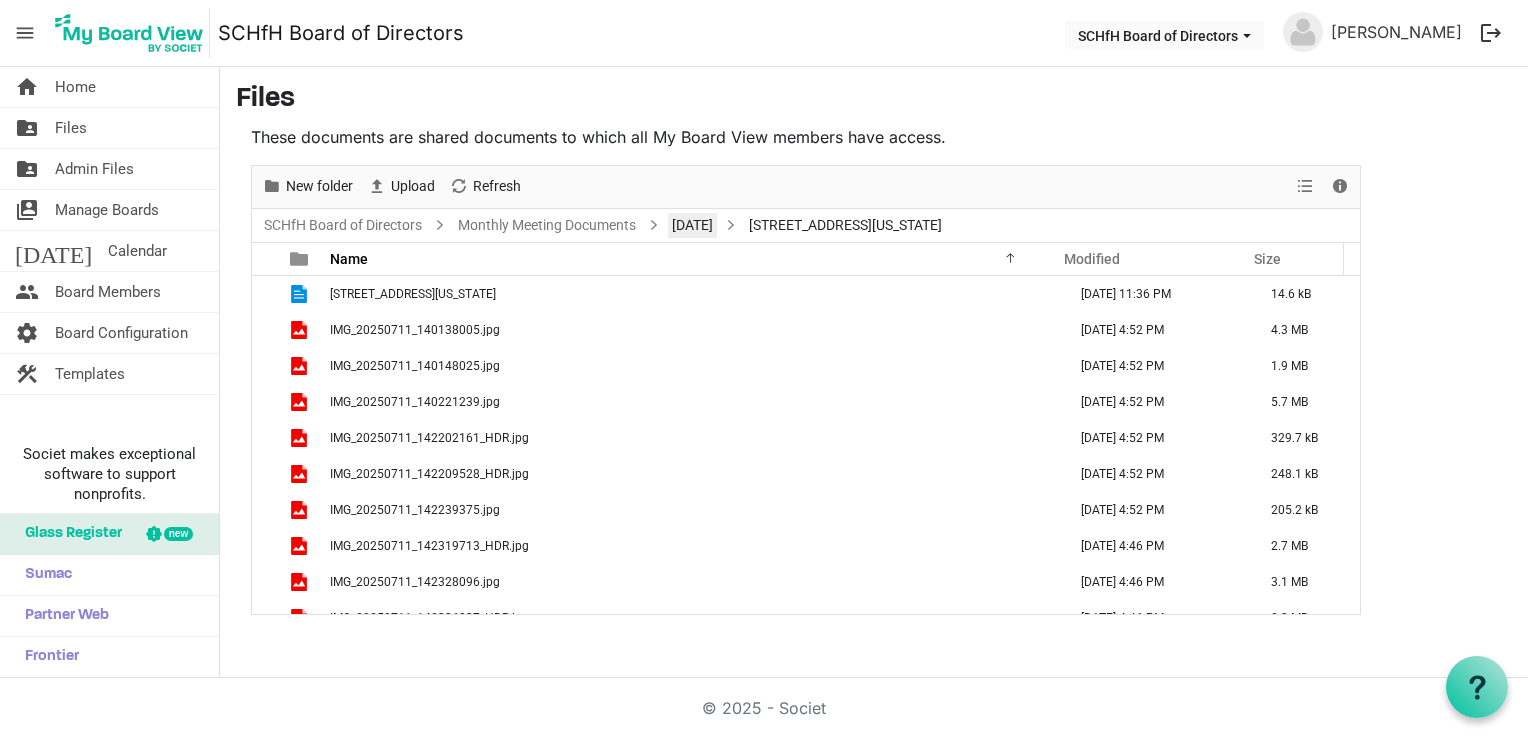 click on "[DATE]" at bounding box center [692, 225] 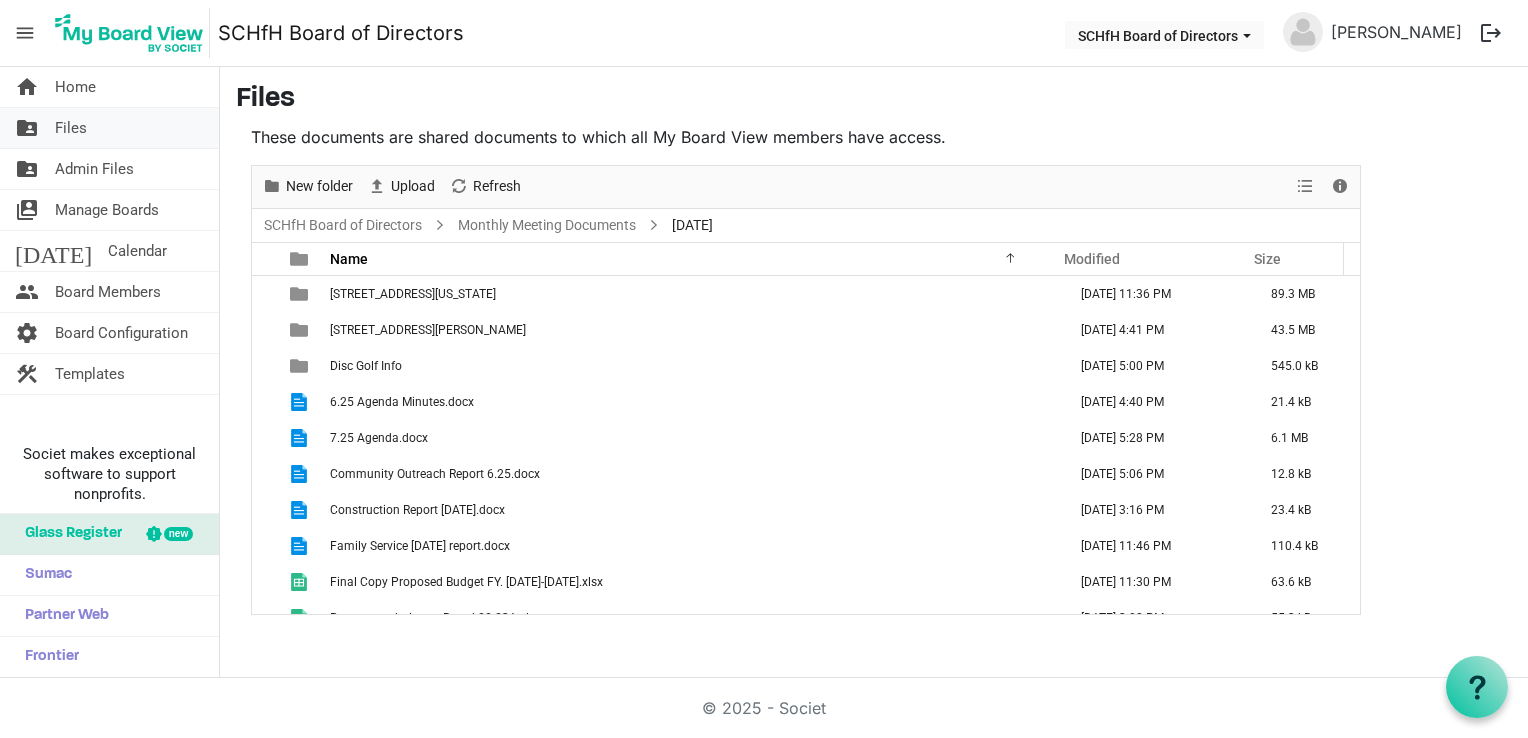 click on "folder_shared
Files" at bounding box center [109, 128] 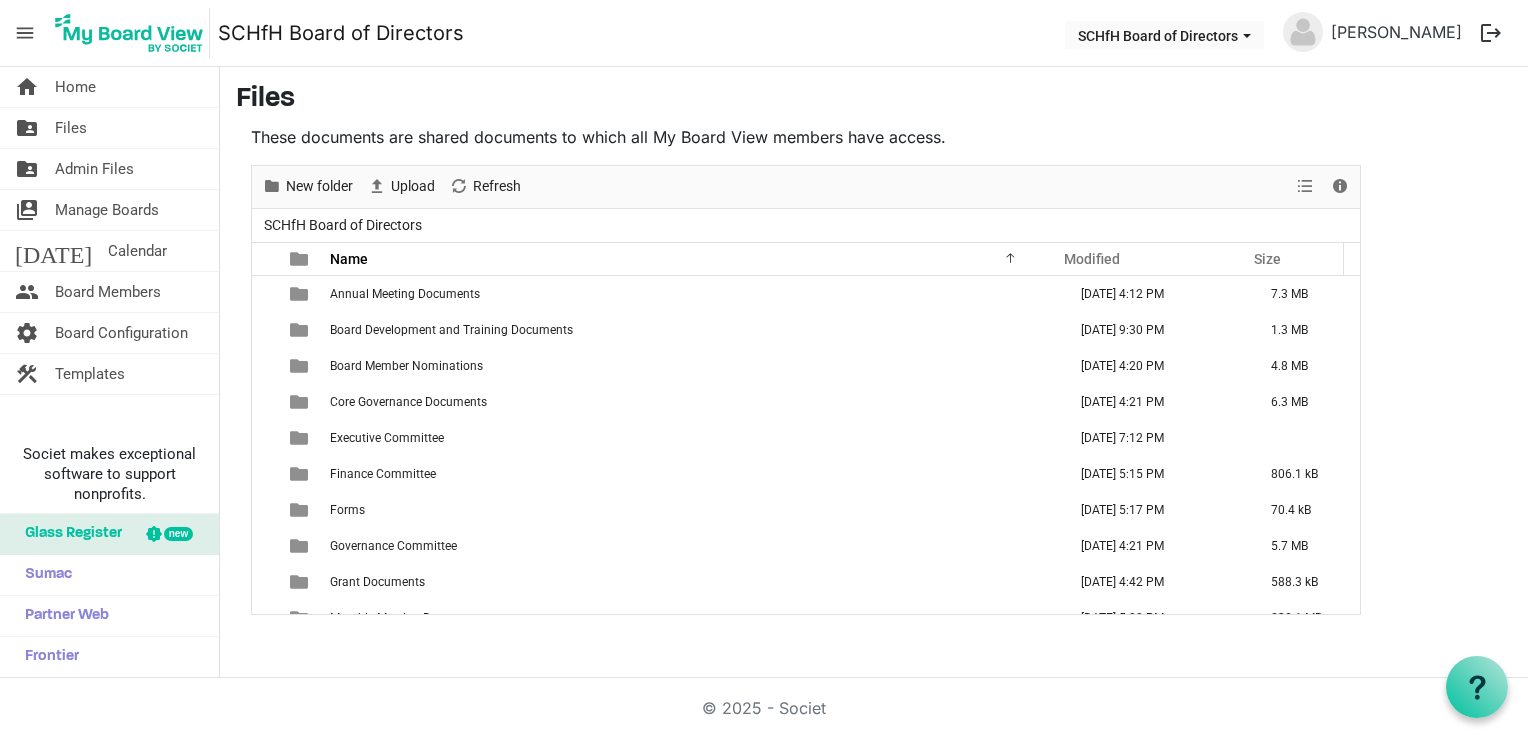 scroll, scrollTop: 0, scrollLeft: 0, axis: both 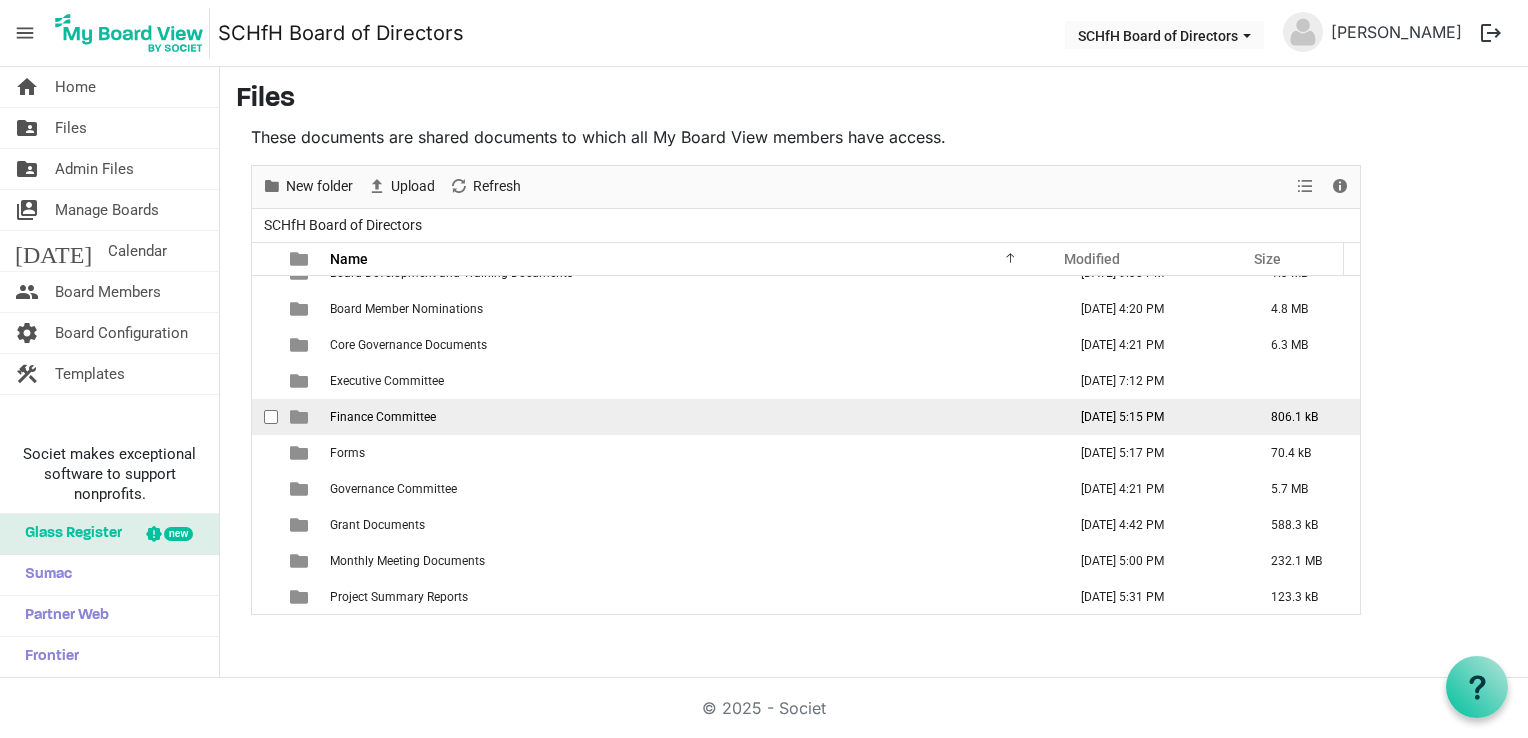 click on "Finance Committee" at bounding box center (692, 417) 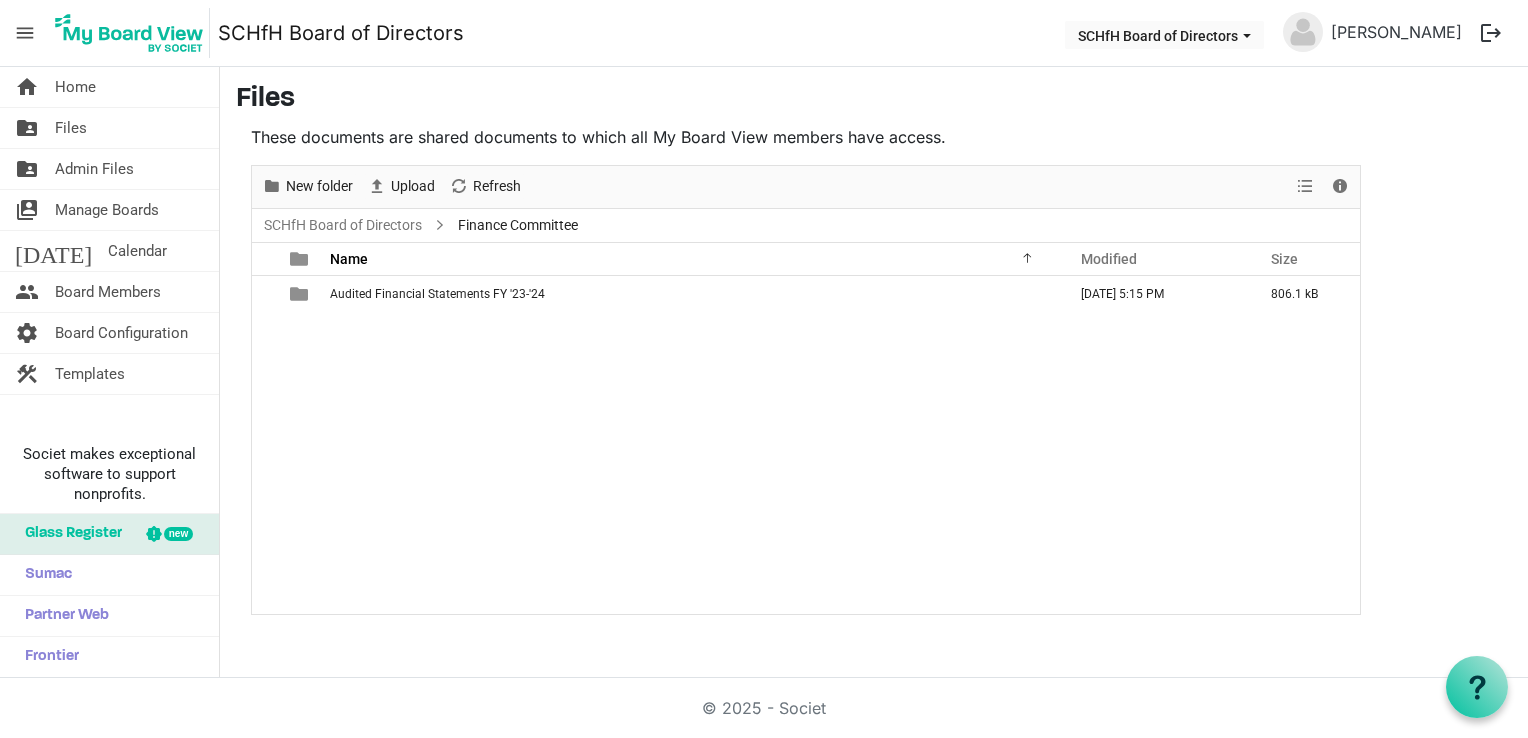 scroll, scrollTop: 0, scrollLeft: 0, axis: both 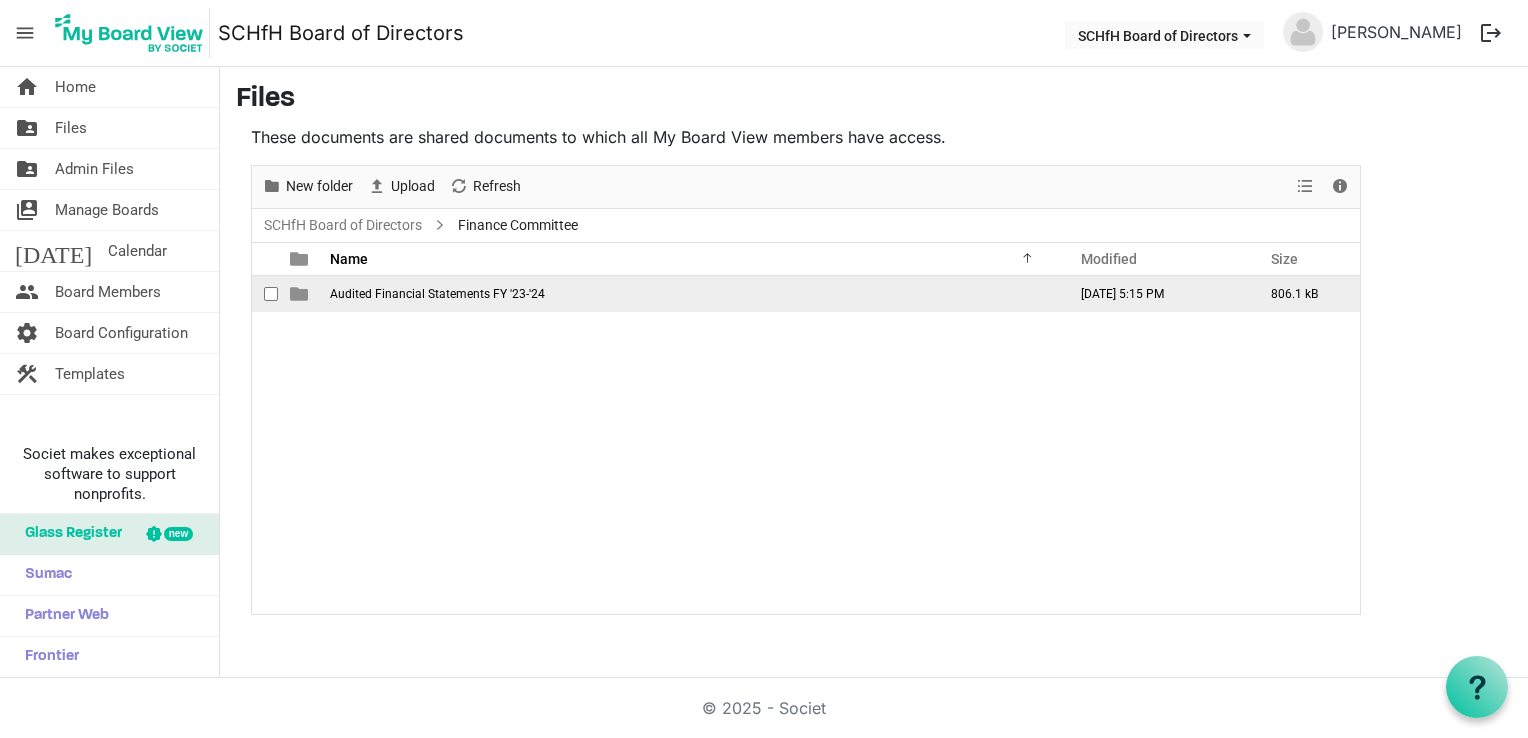 click on "Audited Financial Statements FY '23-'24" at bounding box center [437, 294] 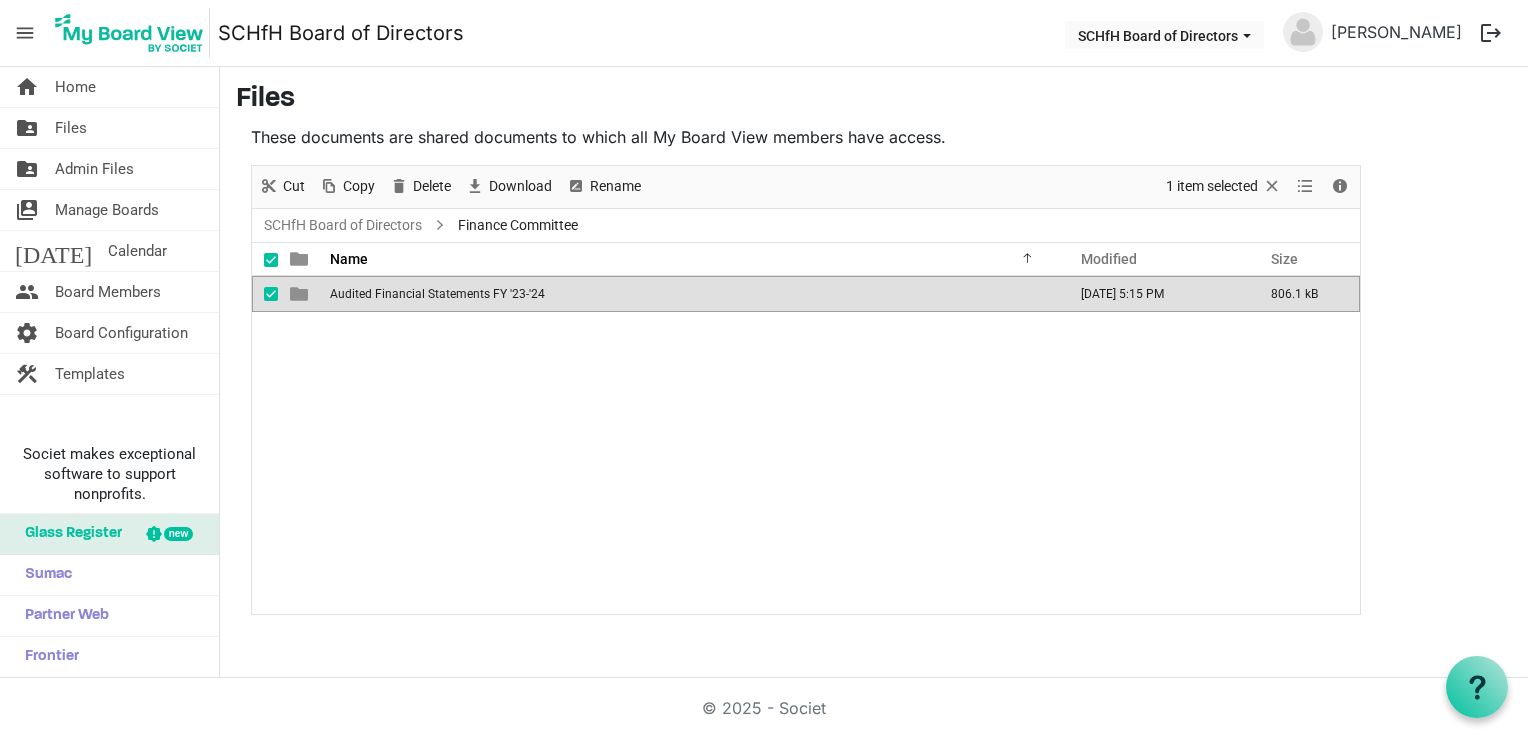 click on "Audited Financial Statements FY '23-'24" at bounding box center [437, 294] 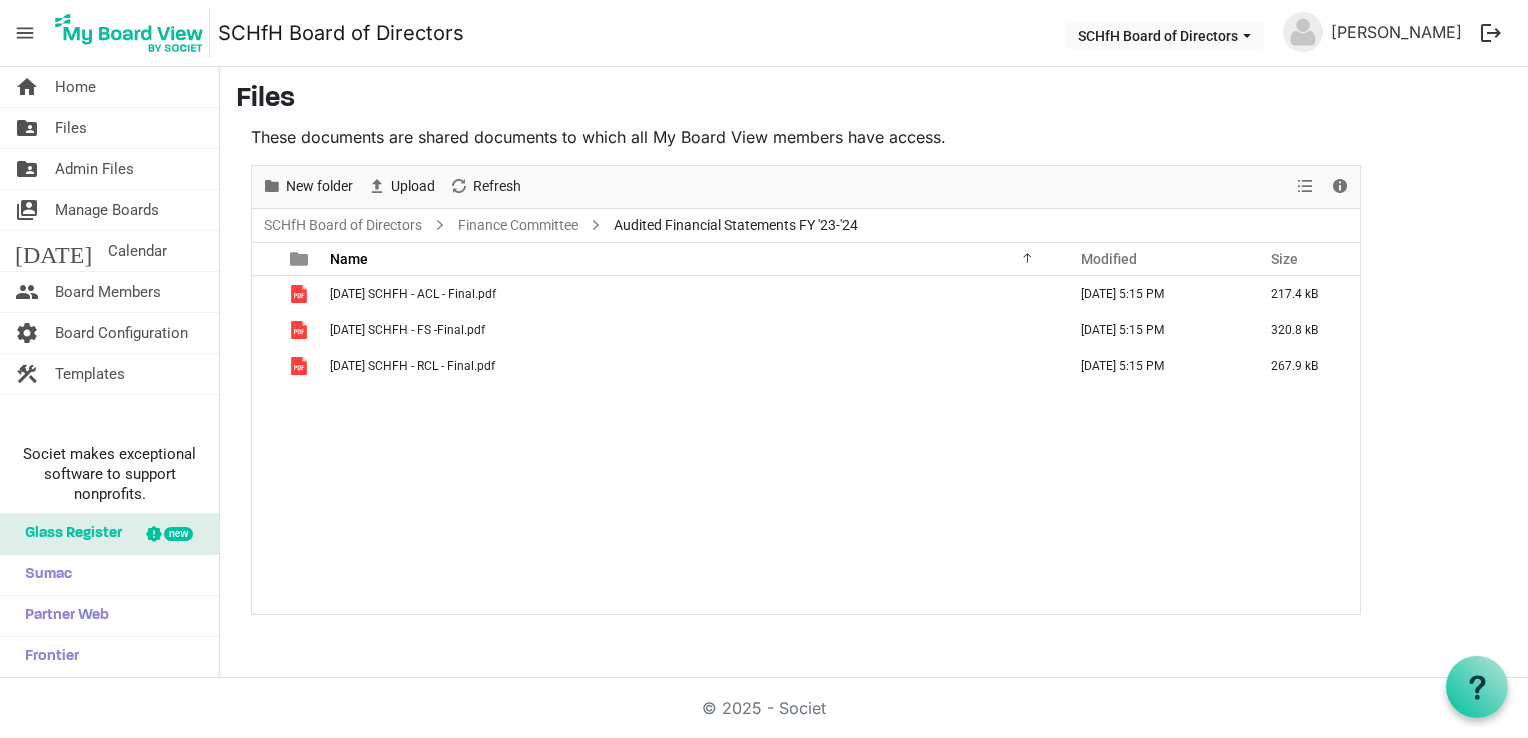 click on "Audited Financial Statements FY '23-'24" at bounding box center (736, 225) 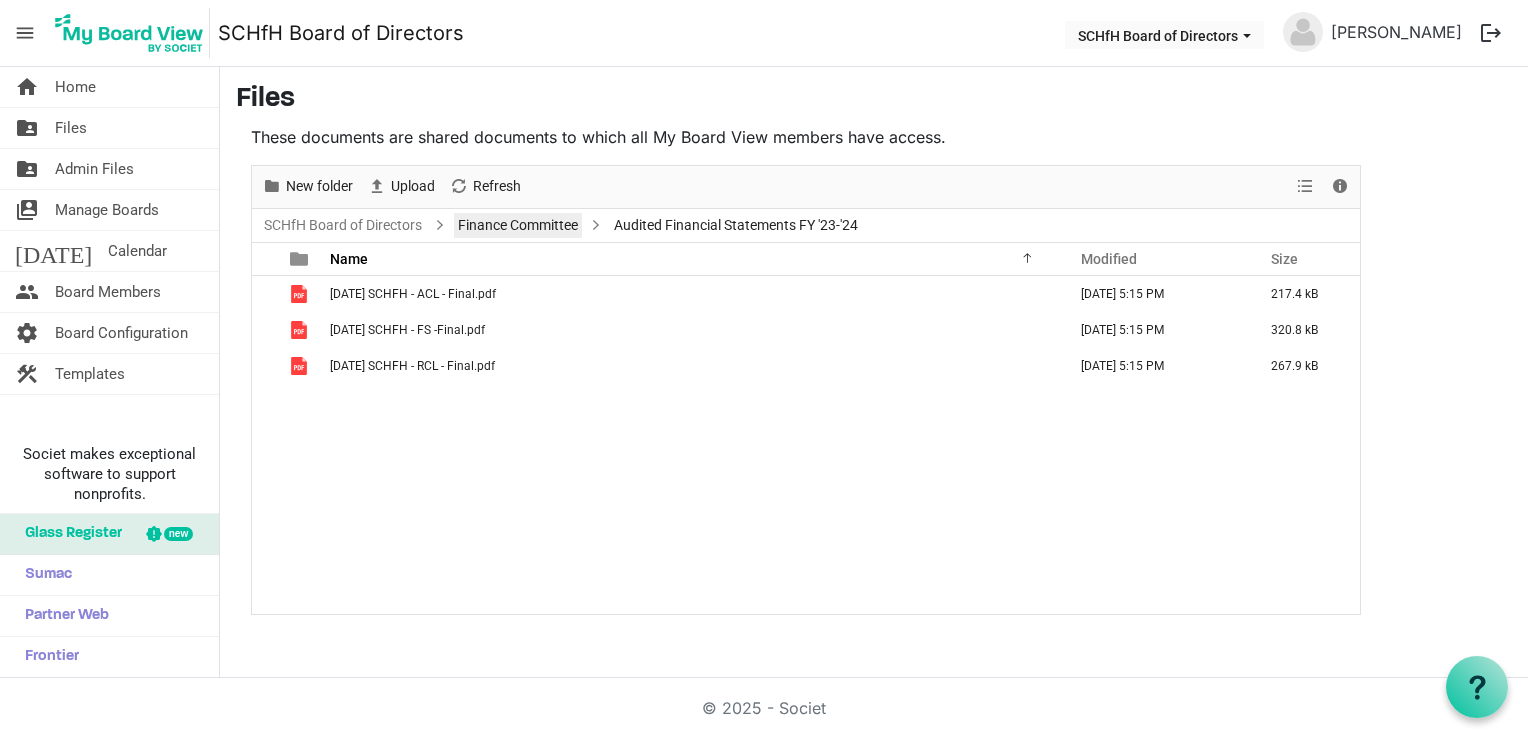 click on "Finance Committee" at bounding box center [518, 225] 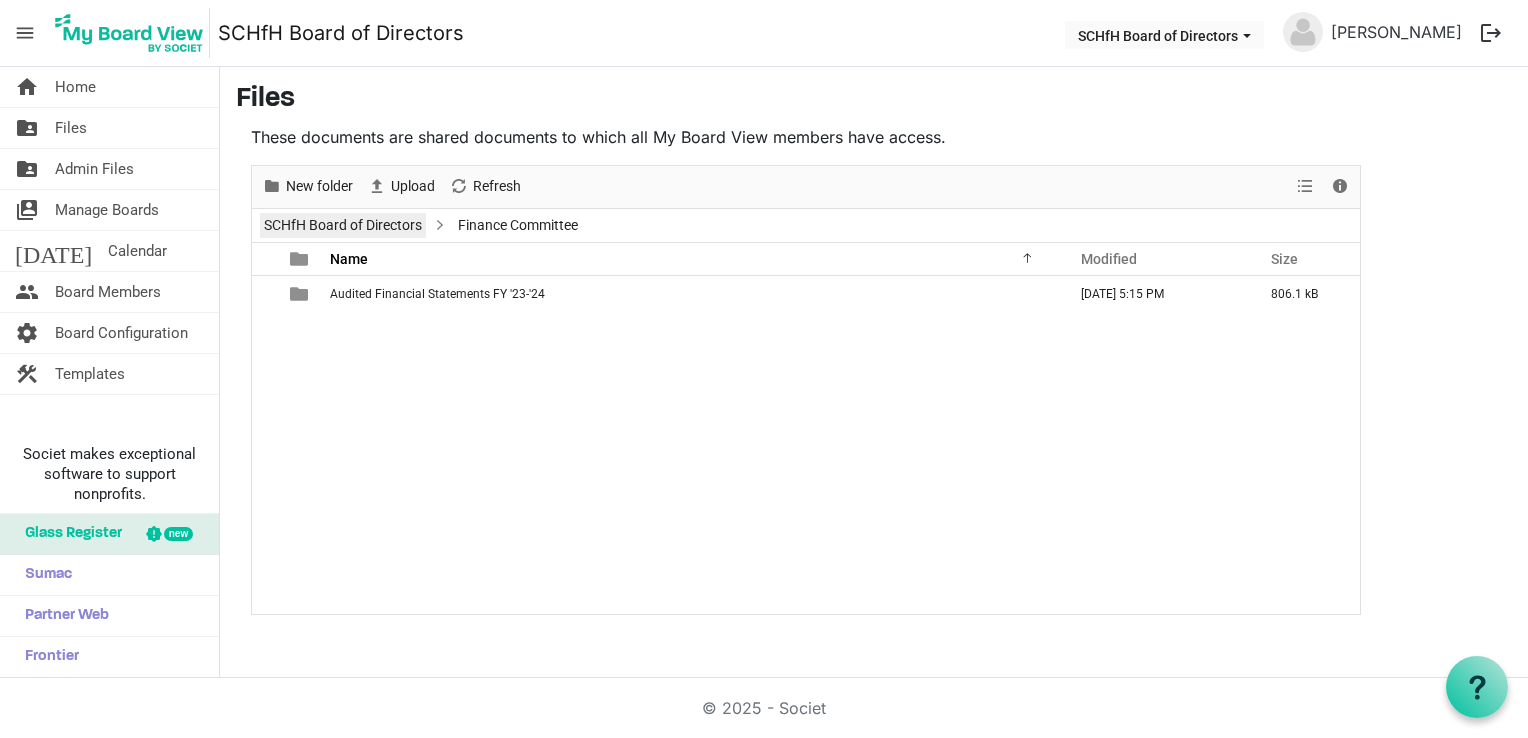 click on "SCHfH Board of Directors" at bounding box center (343, 225) 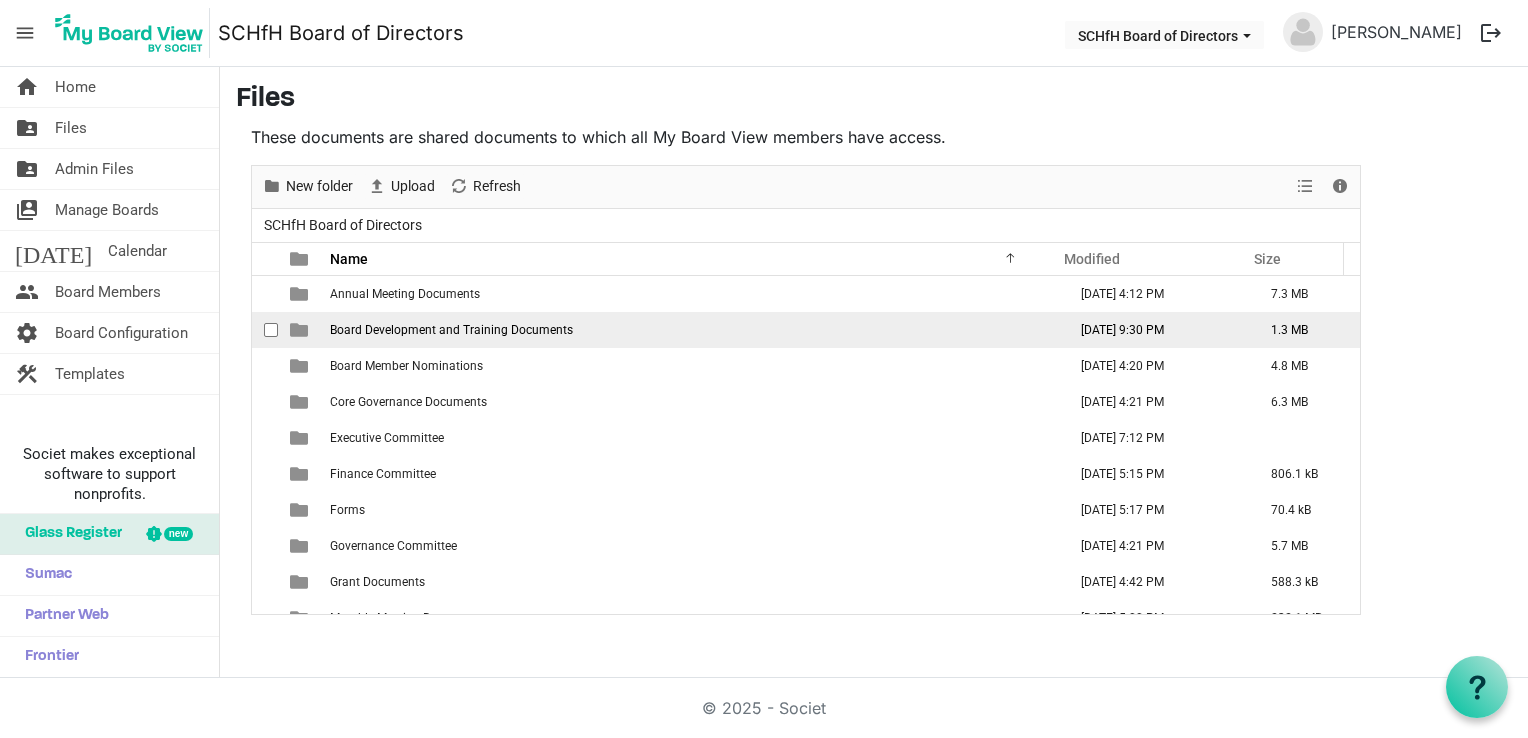 click on "Board Development and Training Documents" at bounding box center [451, 330] 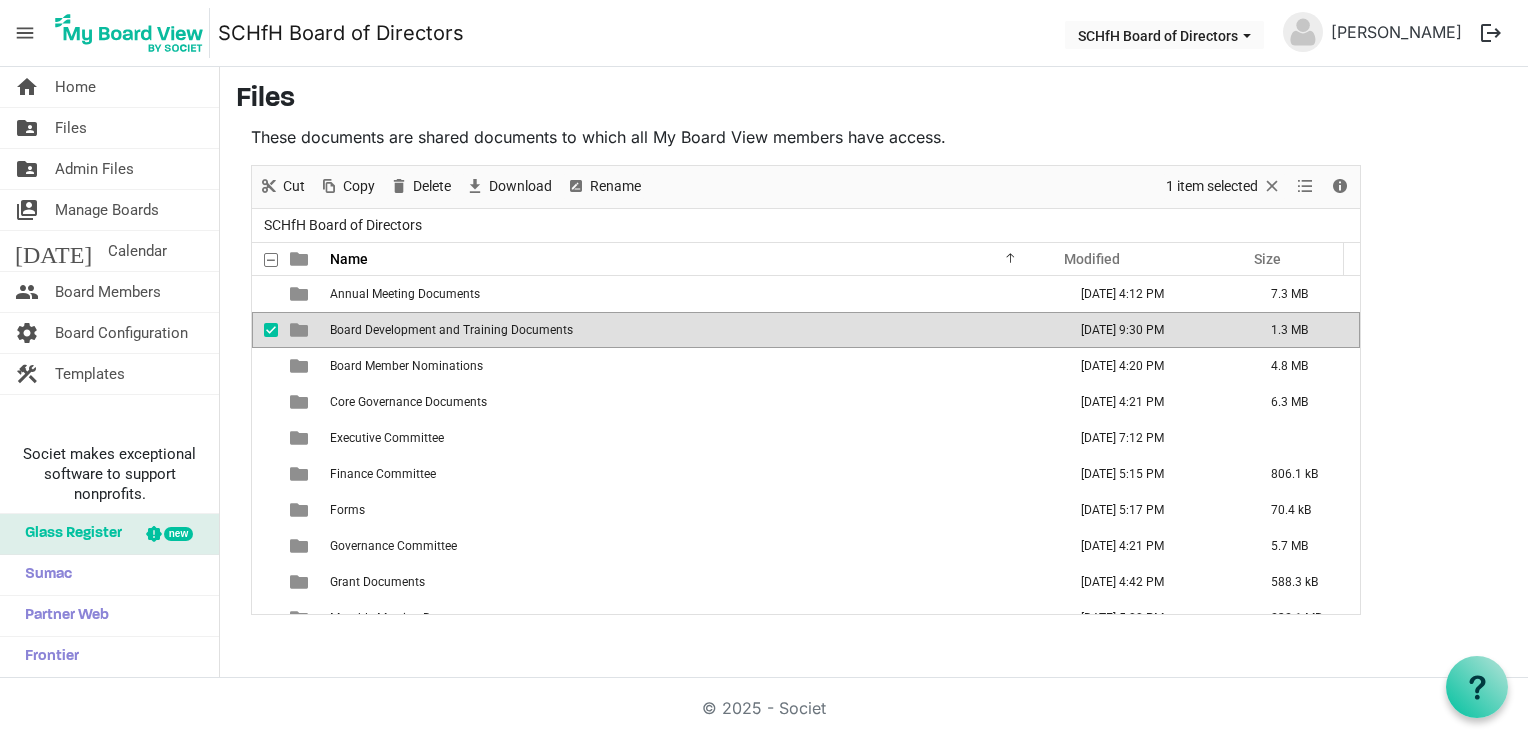 click on "Board Development and Training Documents" at bounding box center [451, 330] 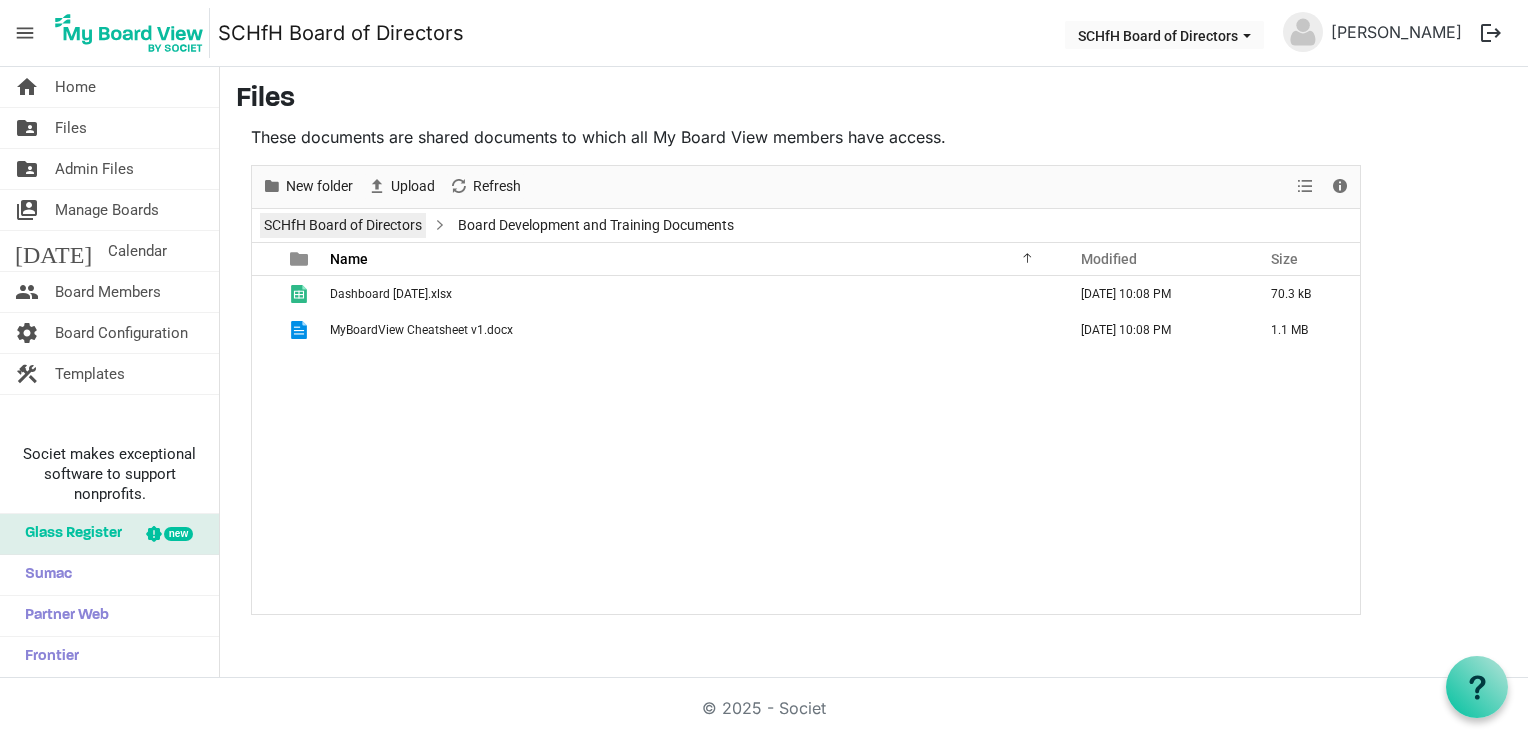 click on "SCHfH Board of Directors" at bounding box center [343, 225] 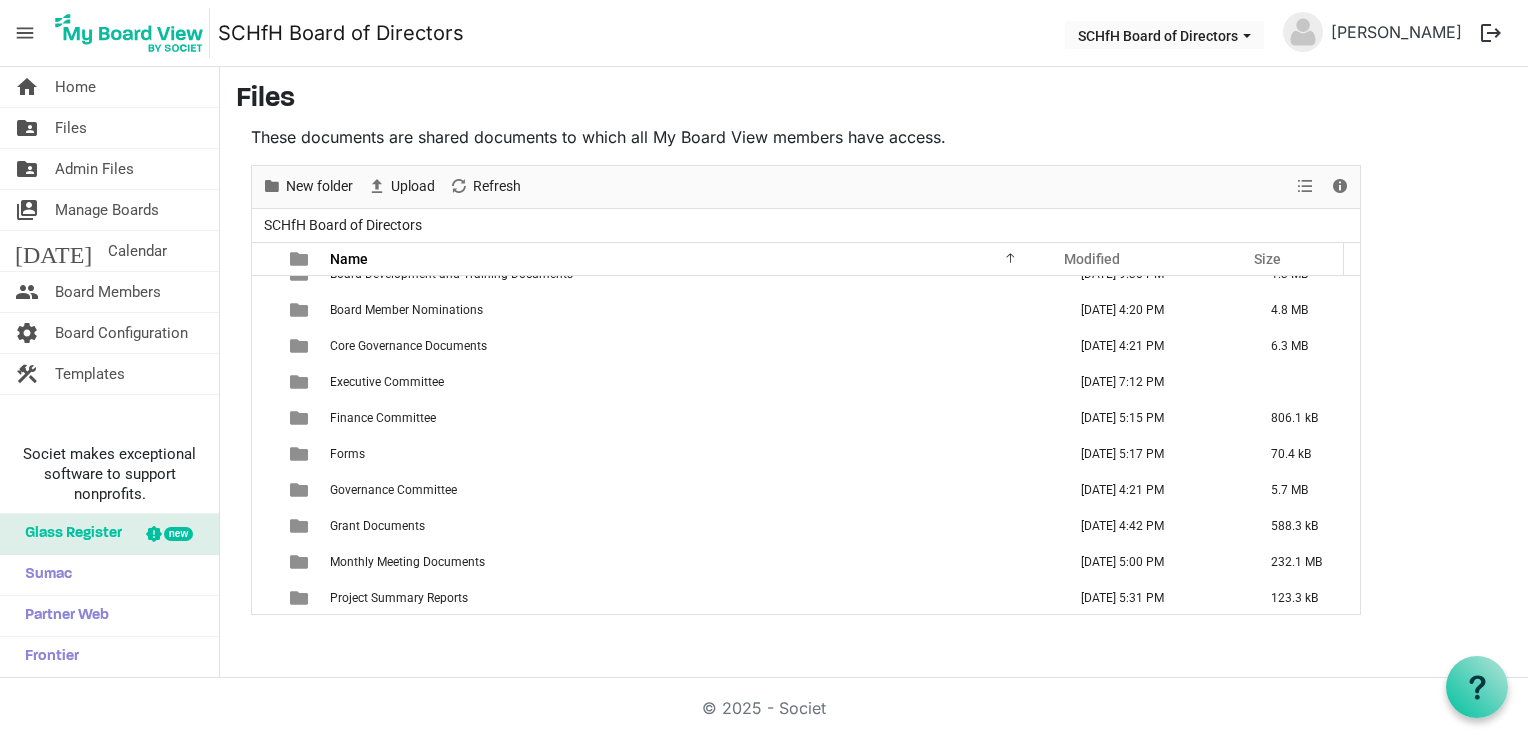 scroll, scrollTop: 57, scrollLeft: 0, axis: vertical 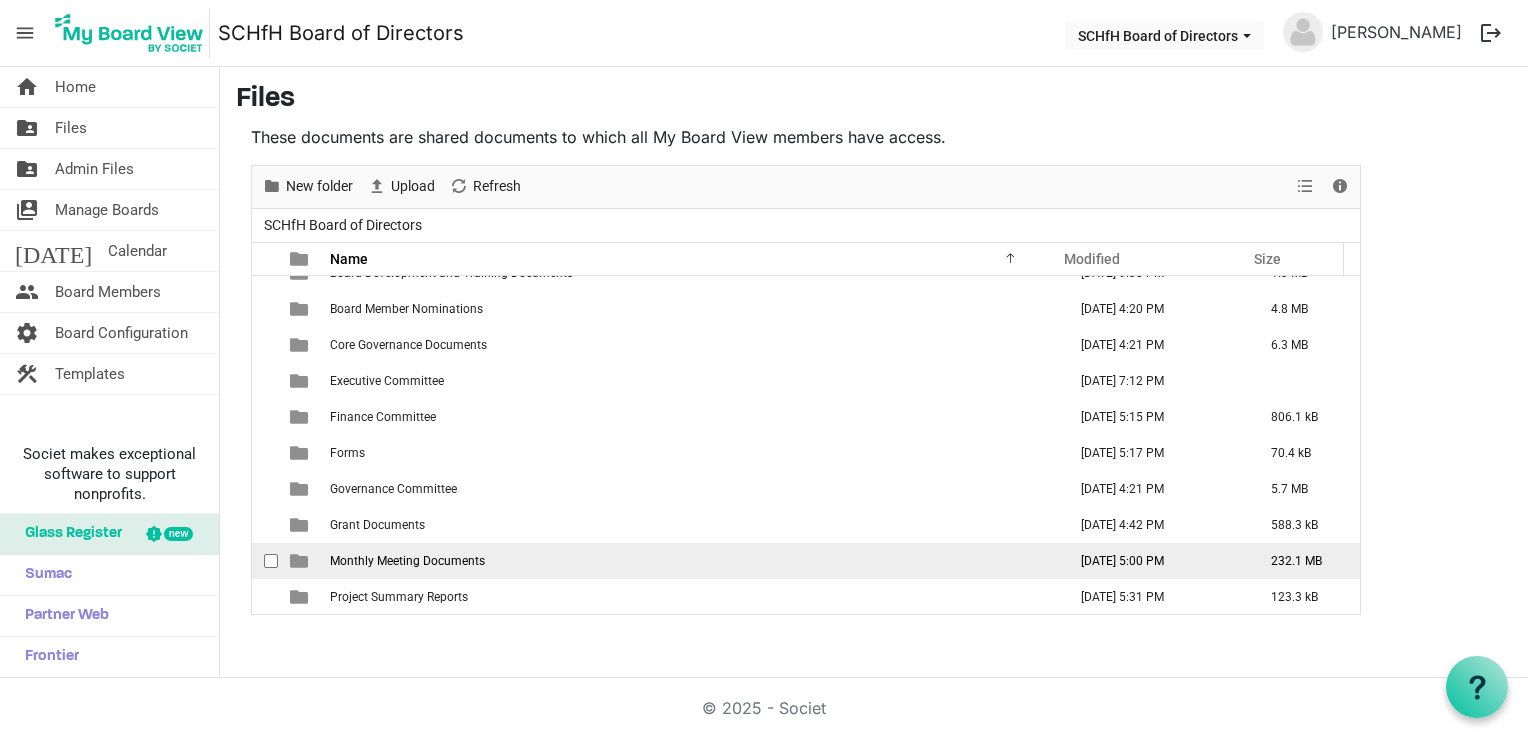 click on "Monthly Meeting Documents" at bounding box center [692, 561] 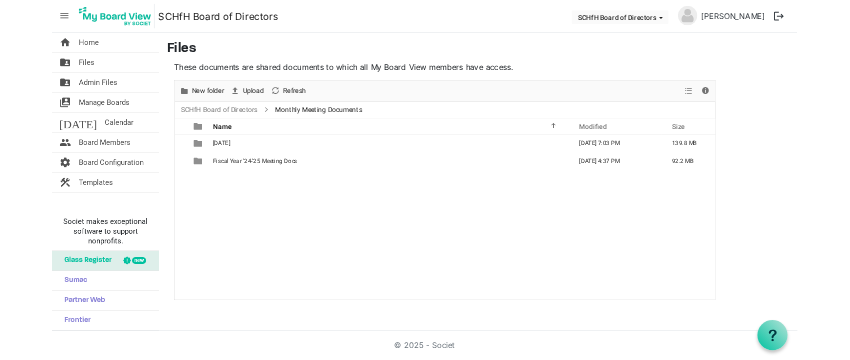 scroll, scrollTop: 0, scrollLeft: 0, axis: both 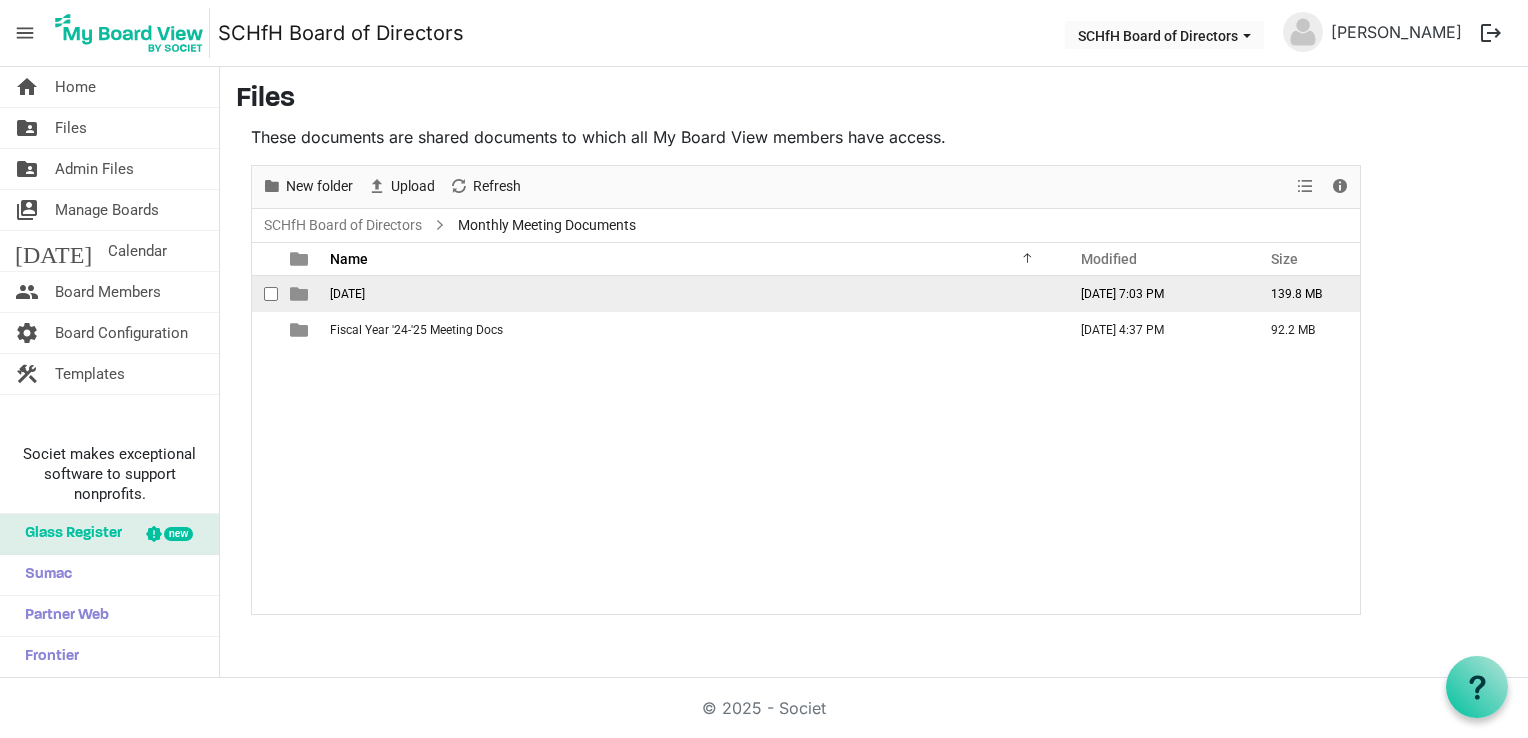 click on "[DATE]" at bounding box center (692, 294) 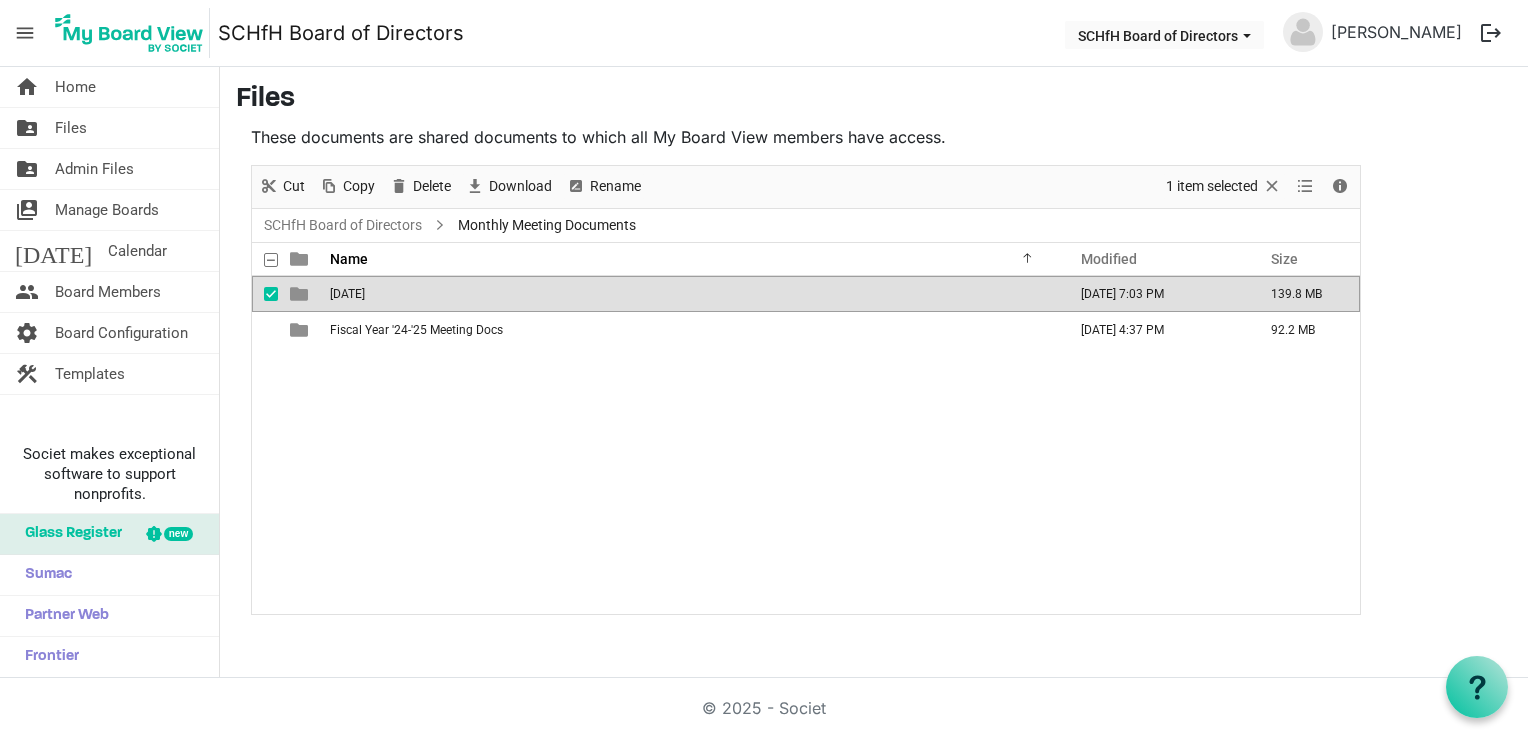 click on "[DATE]" at bounding box center (692, 294) 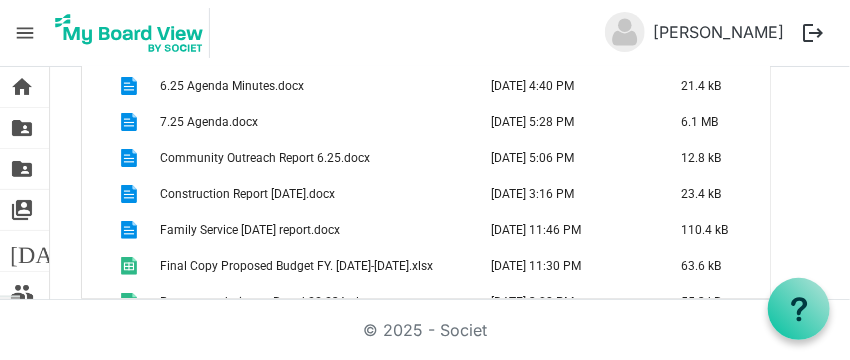scroll, scrollTop: 342, scrollLeft: 0, axis: vertical 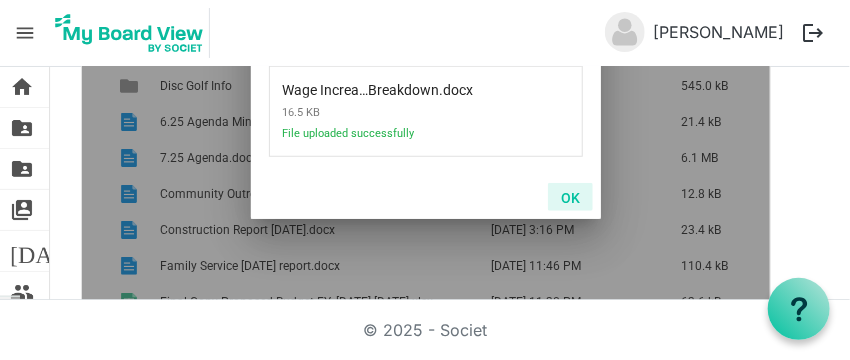 click on "OK" at bounding box center (570, 197) 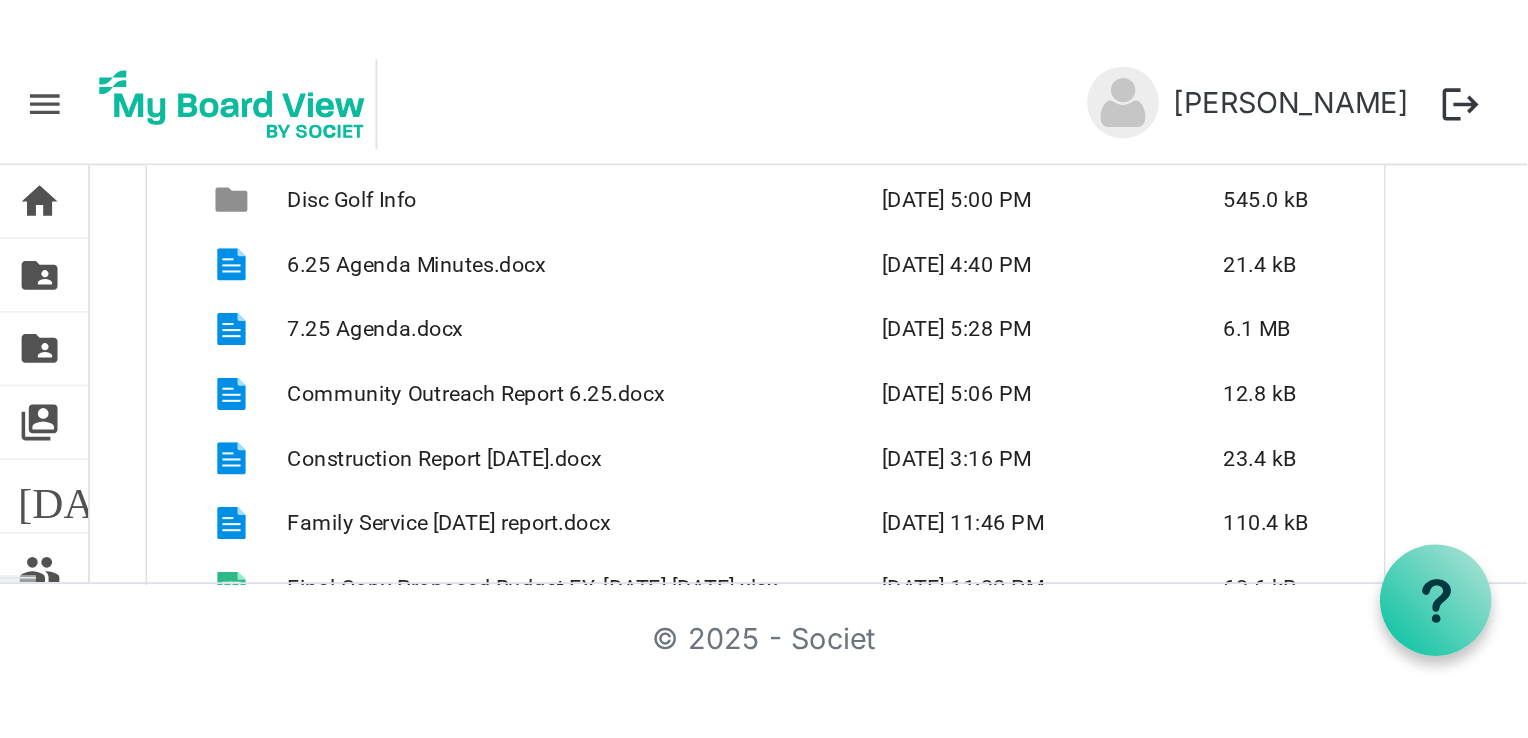 scroll, scrollTop: 0, scrollLeft: 0, axis: both 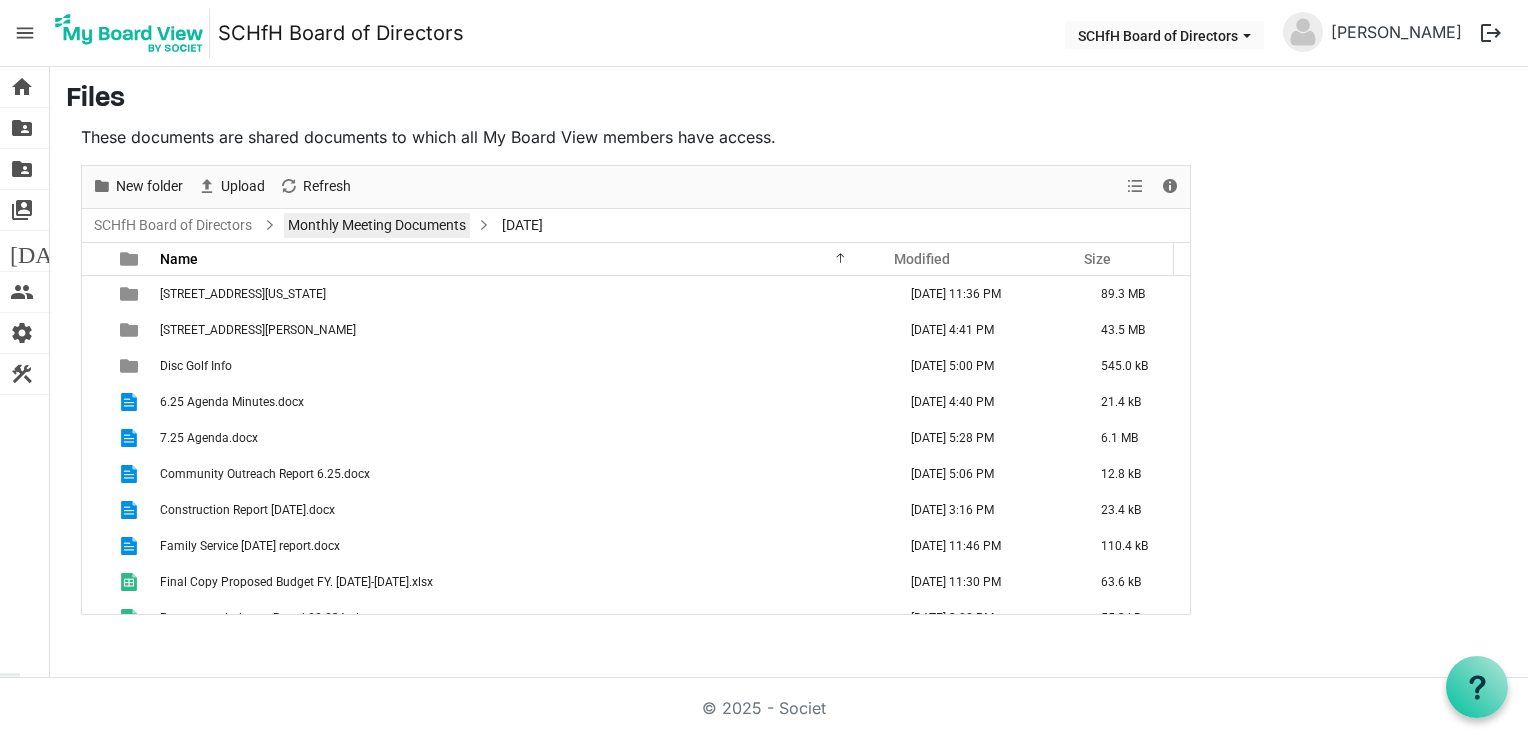 click on "Monthly Meeting Documents" at bounding box center (377, 225) 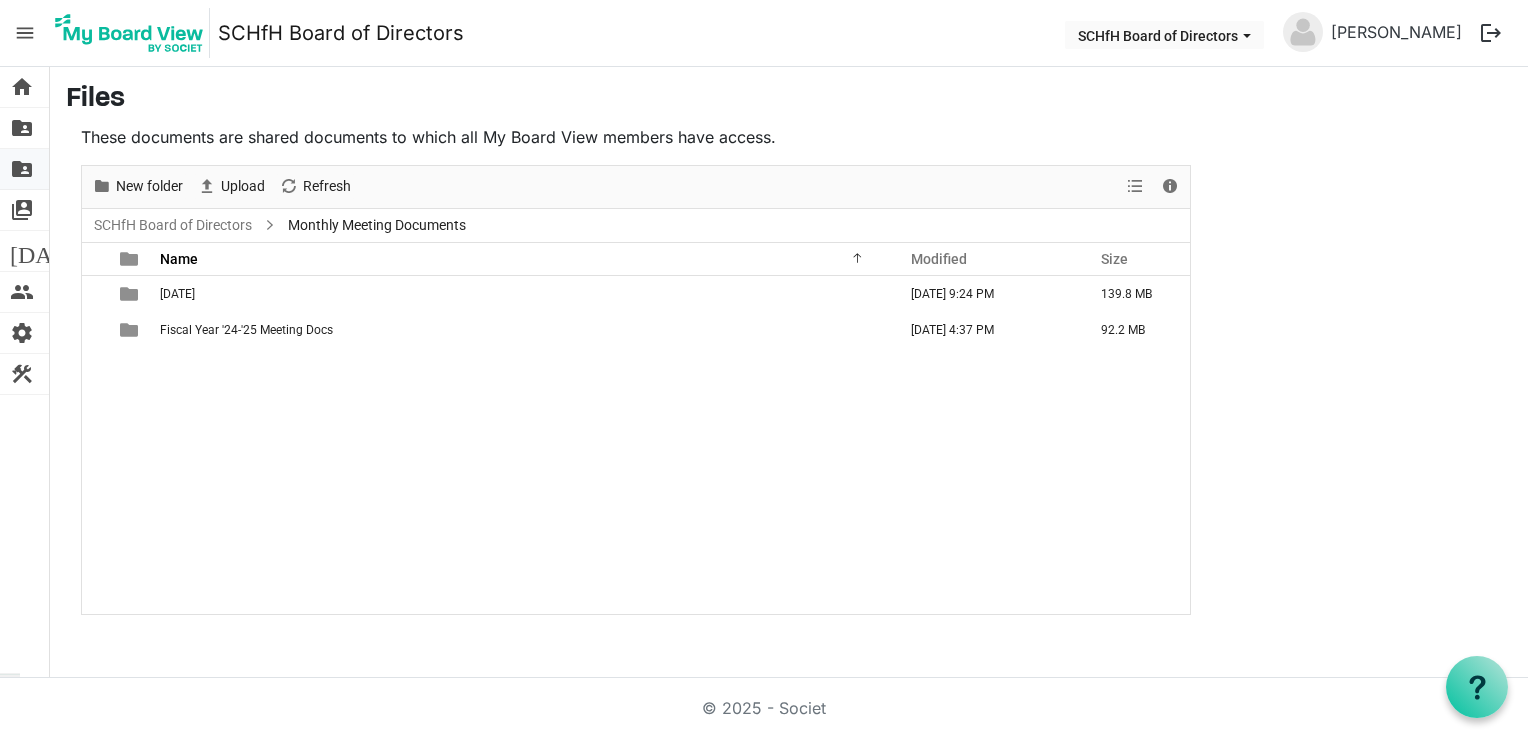 click on "folder_shared" at bounding box center (22, 169) 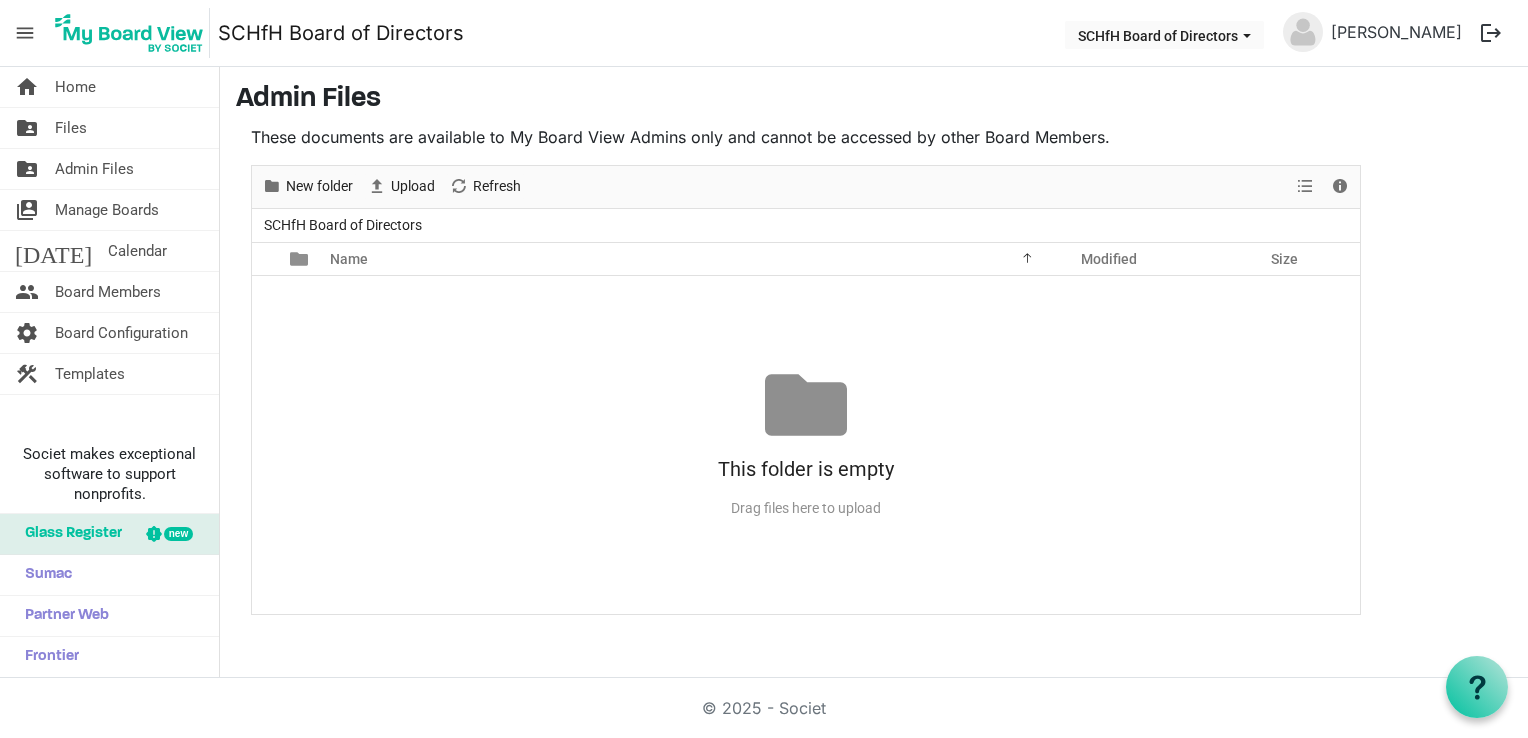 scroll, scrollTop: 0, scrollLeft: 0, axis: both 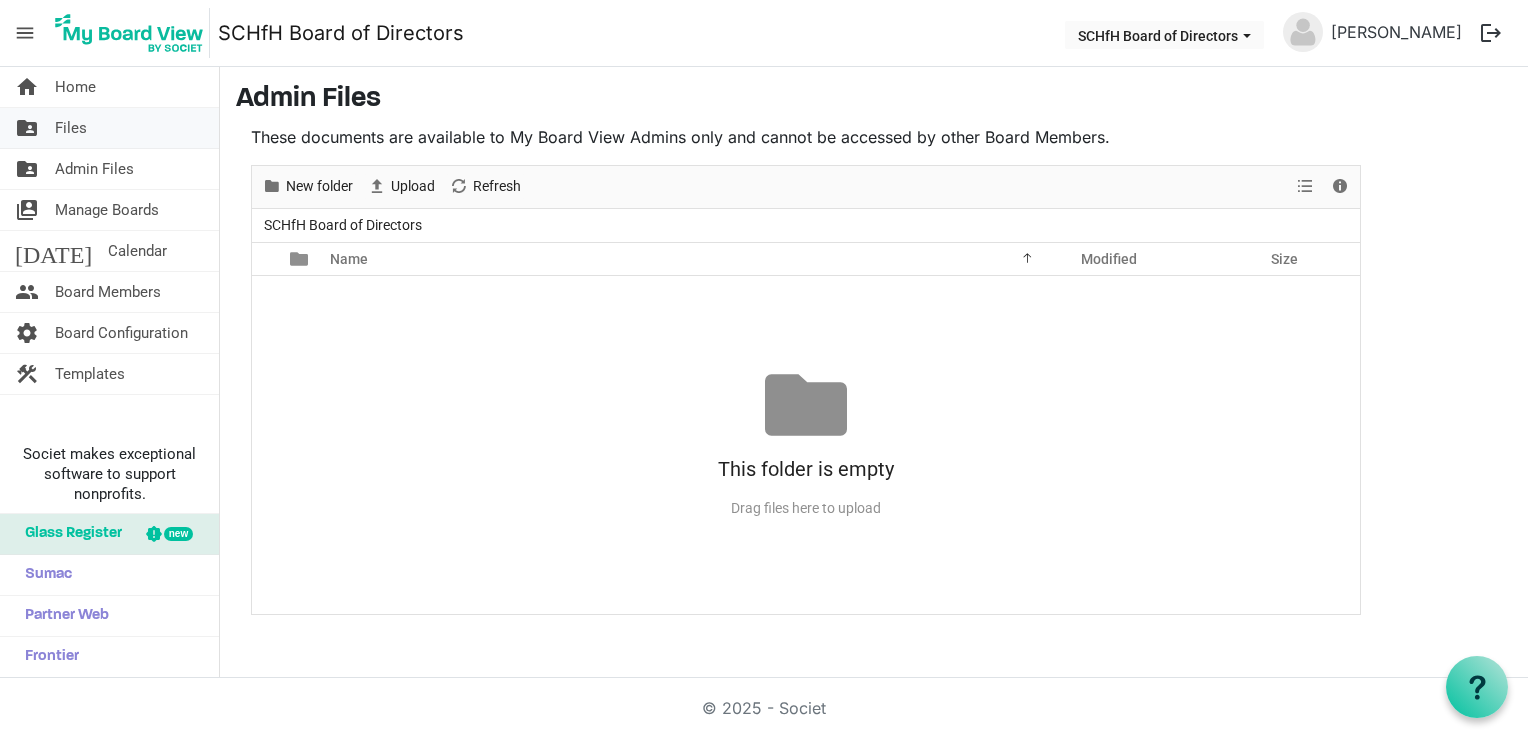 click on "folder_shared
Files" at bounding box center (109, 128) 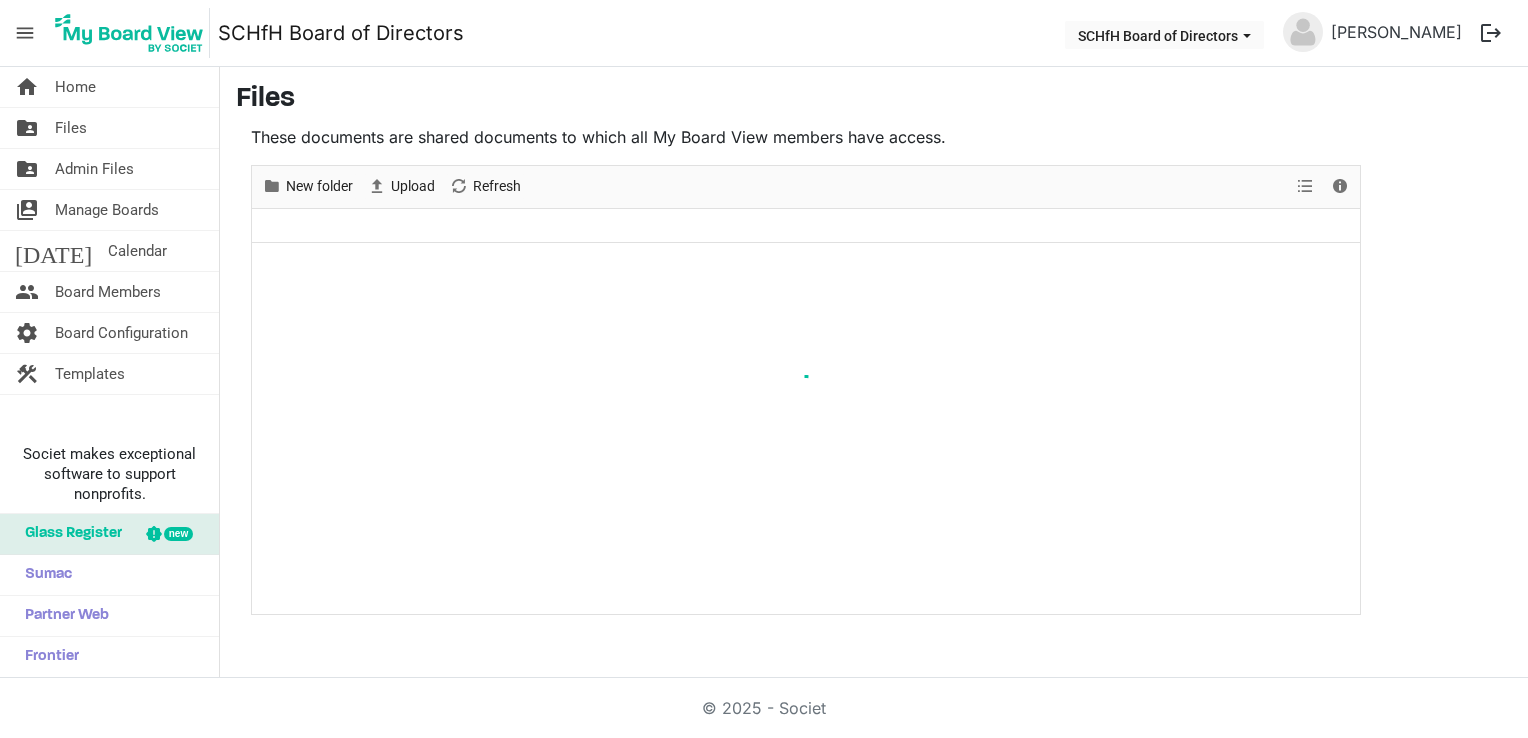 scroll, scrollTop: 0, scrollLeft: 0, axis: both 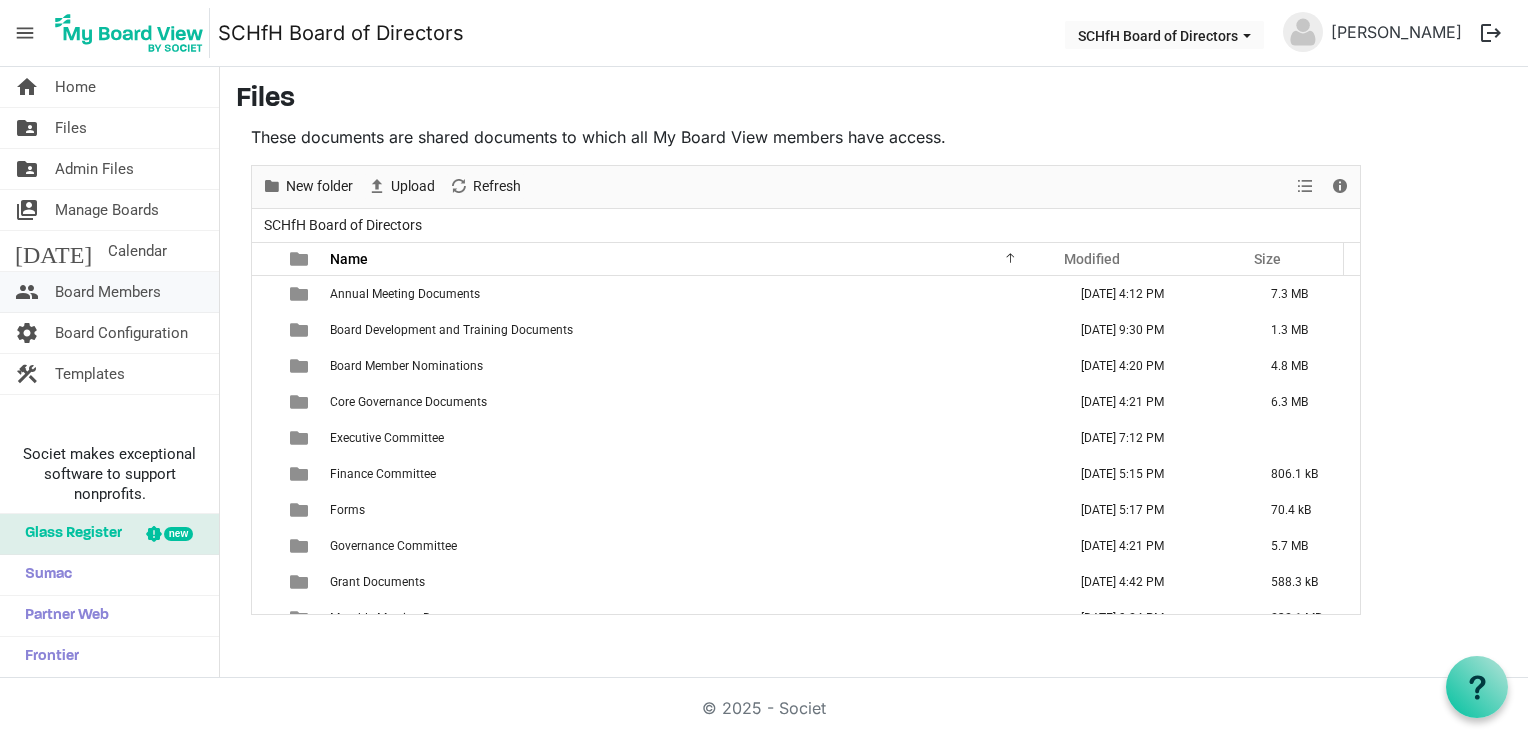 click on "Board Members" at bounding box center (108, 292) 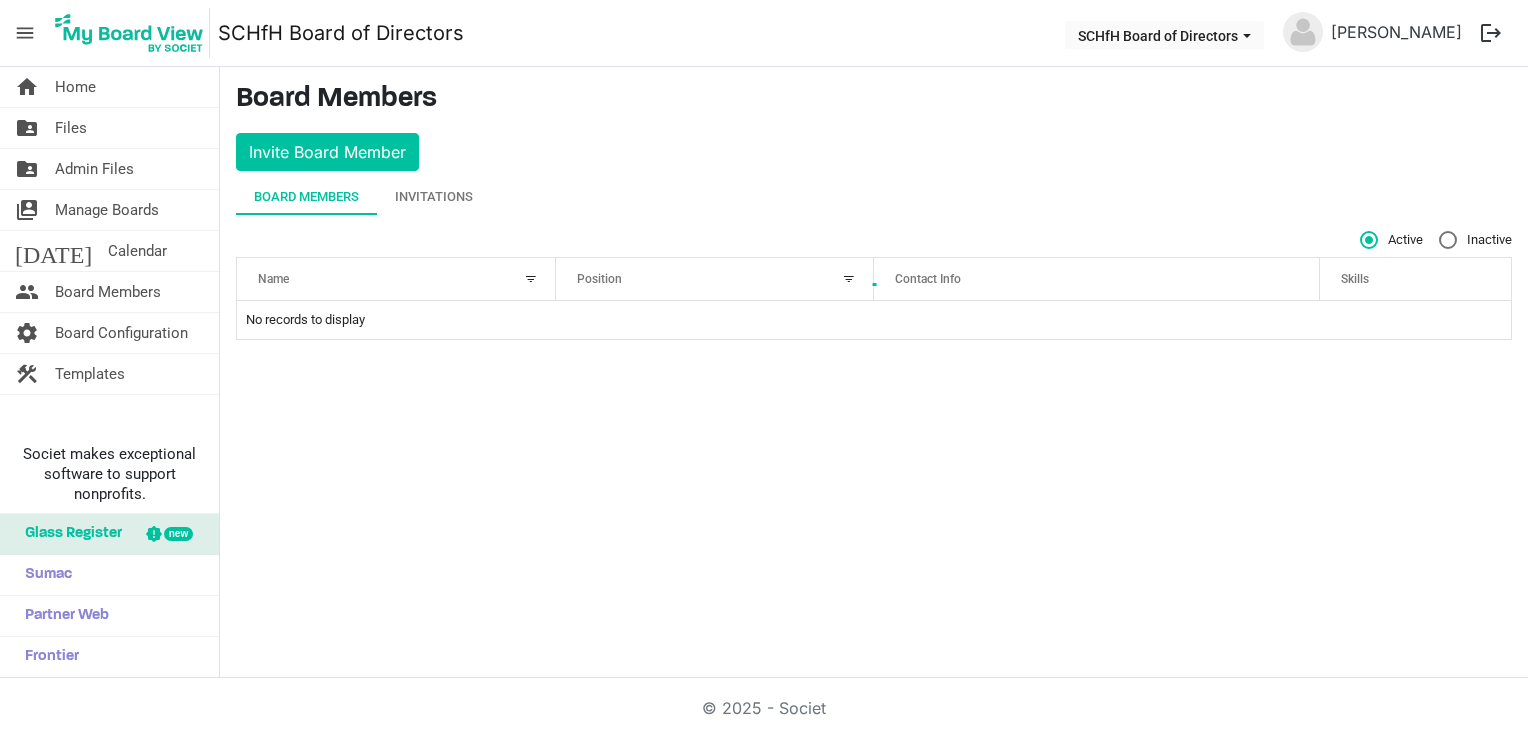 scroll, scrollTop: 0, scrollLeft: 0, axis: both 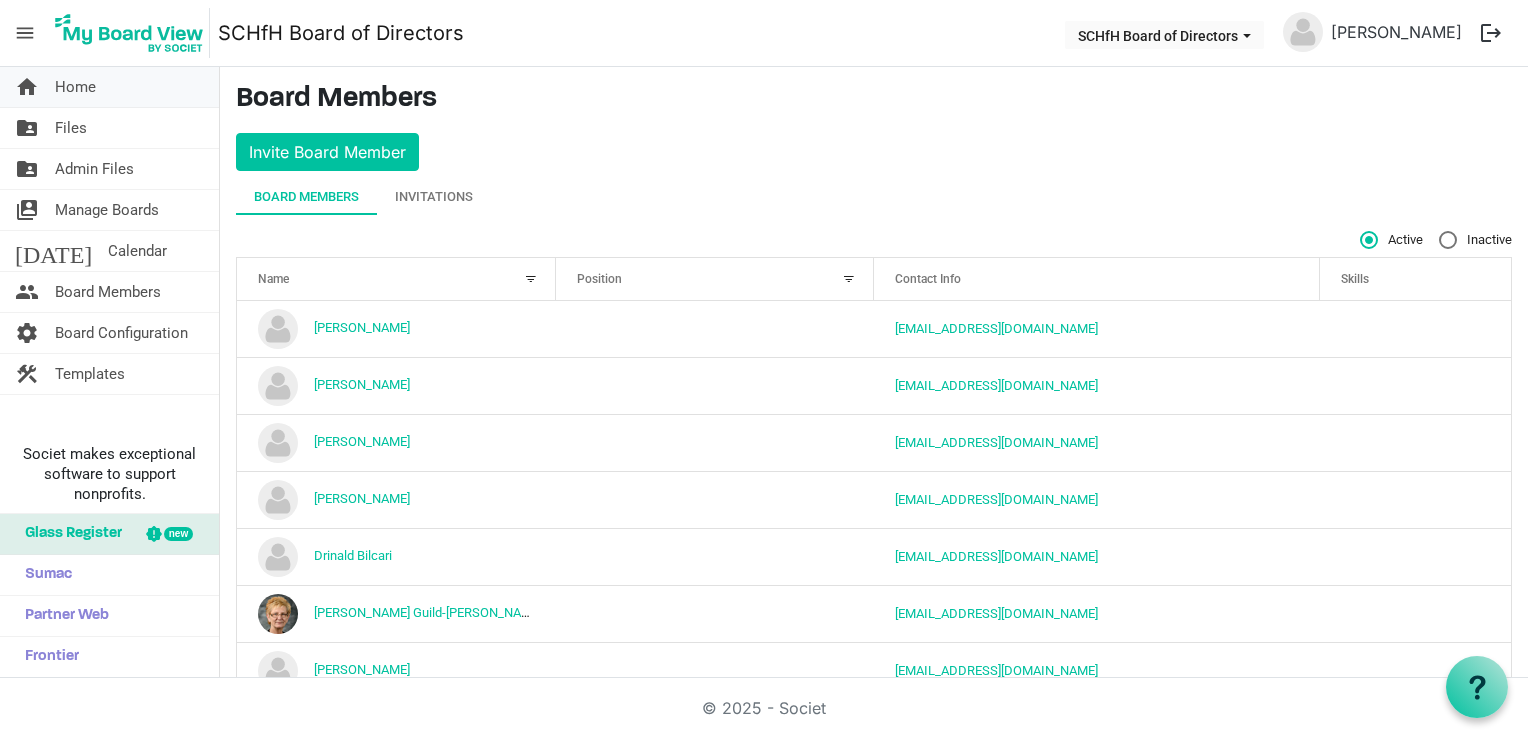 click on "Home" at bounding box center [75, 87] 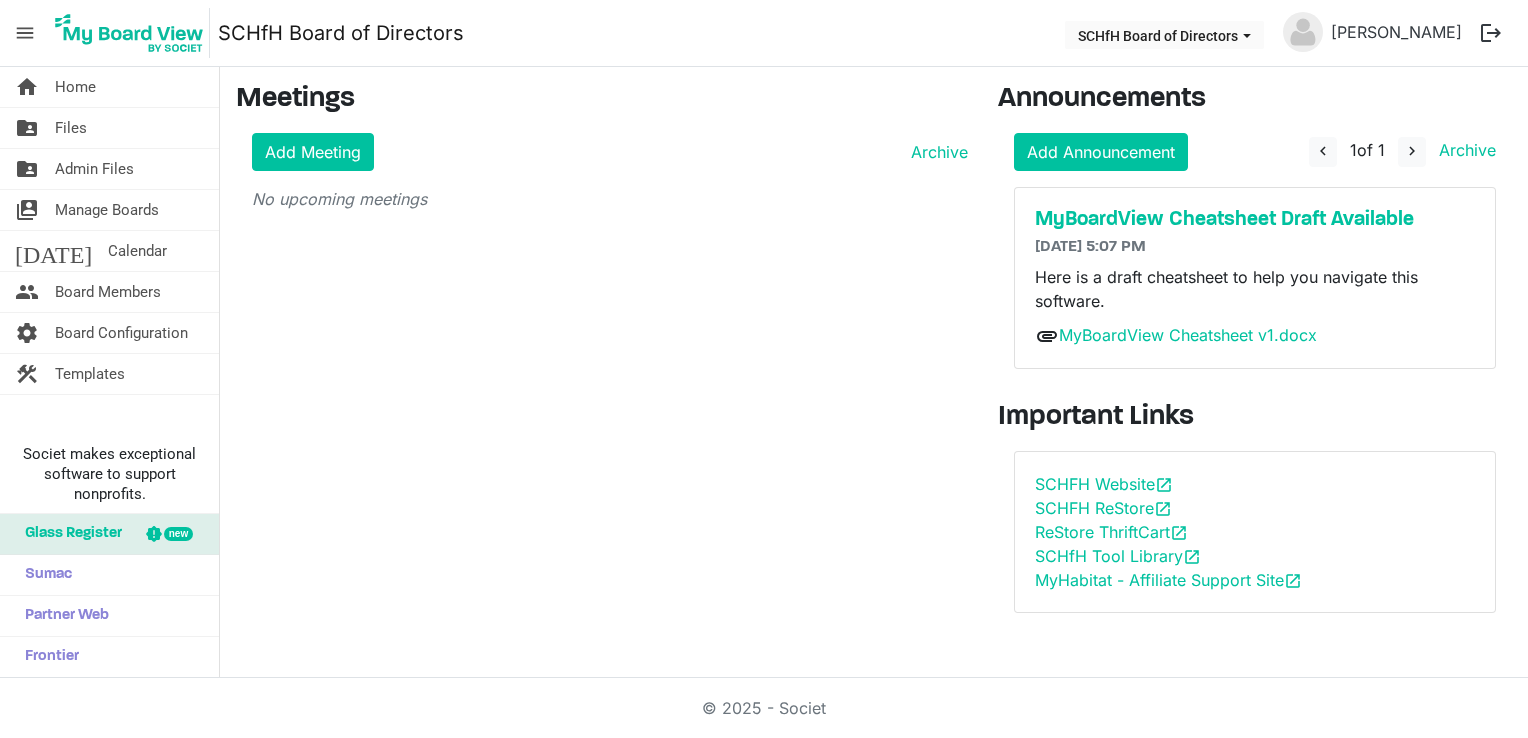 scroll, scrollTop: 0, scrollLeft: 0, axis: both 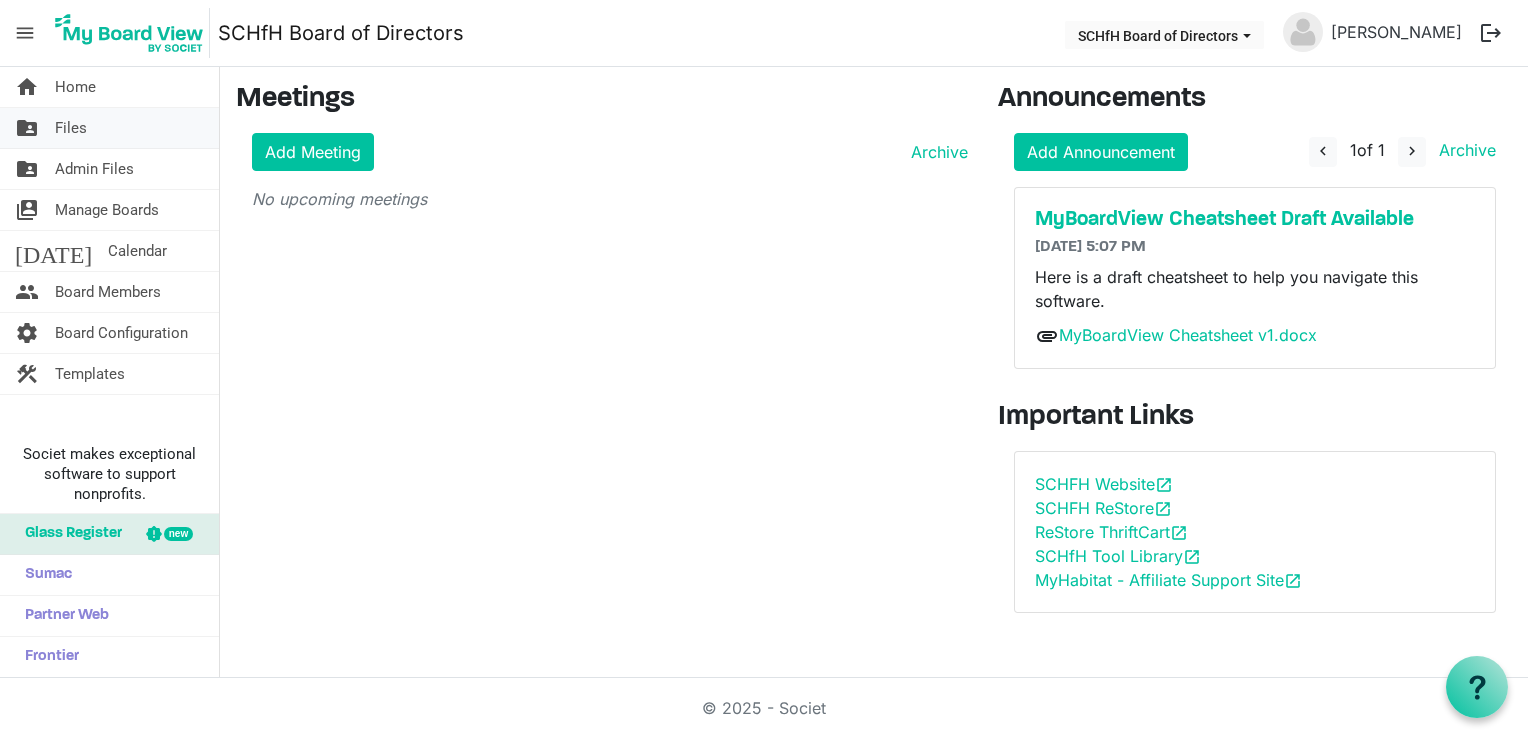 click on "Files" at bounding box center (71, 128) 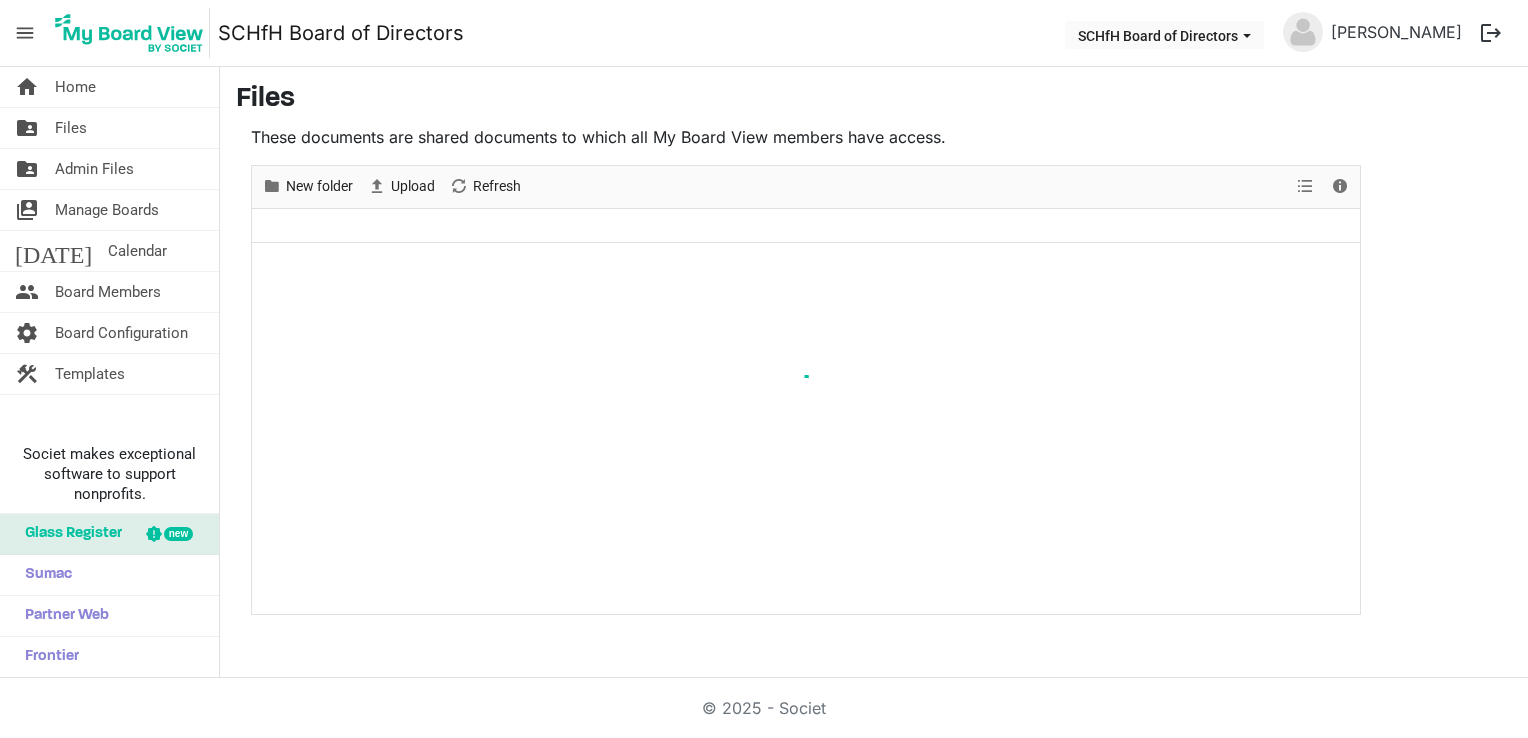 scroll, scrollTop: 0, scrollLeft: 0, axis: both 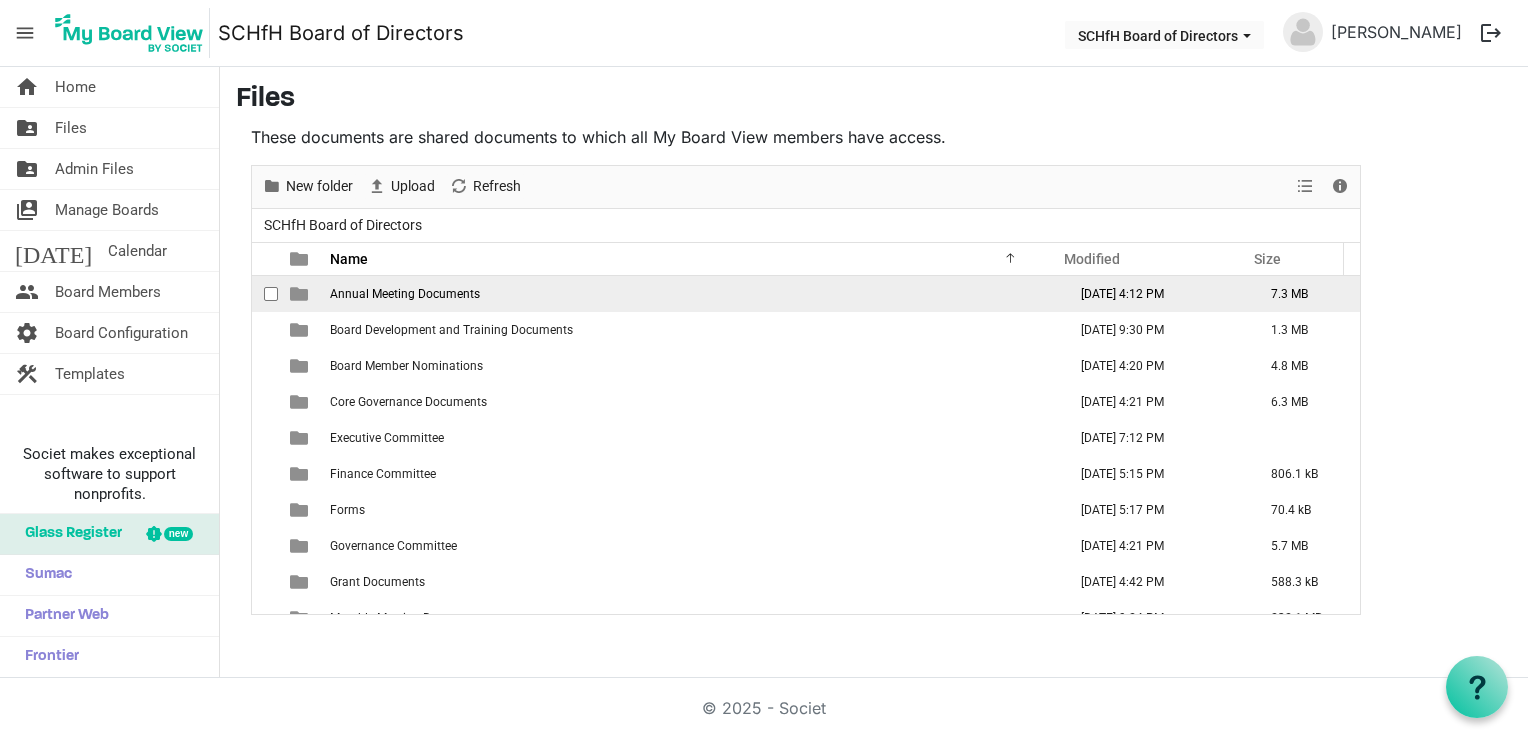 click on "Annual Meeting Documents" at bounding box center (692, 294) 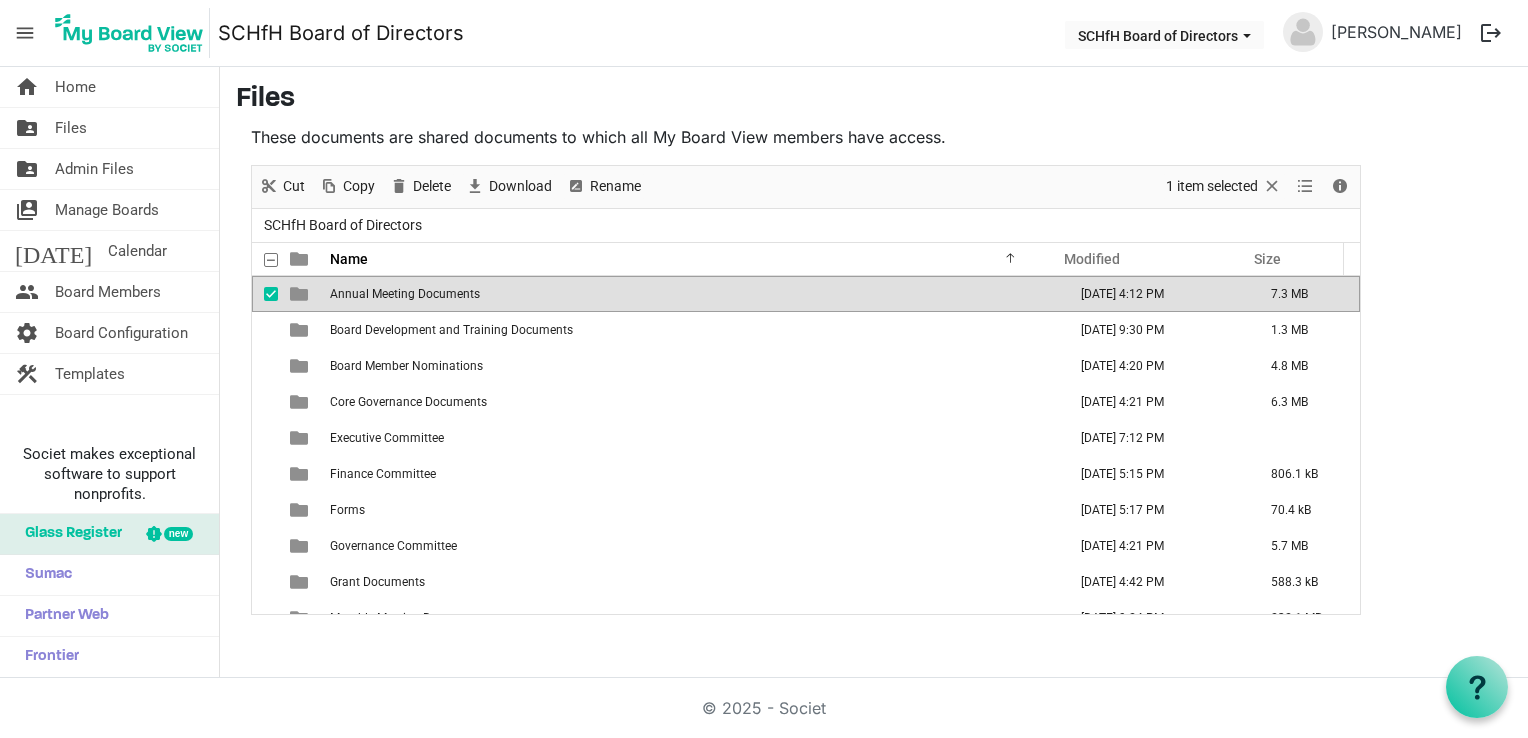click on "Annual Meeting Documents" at bounding box center [692, 294] 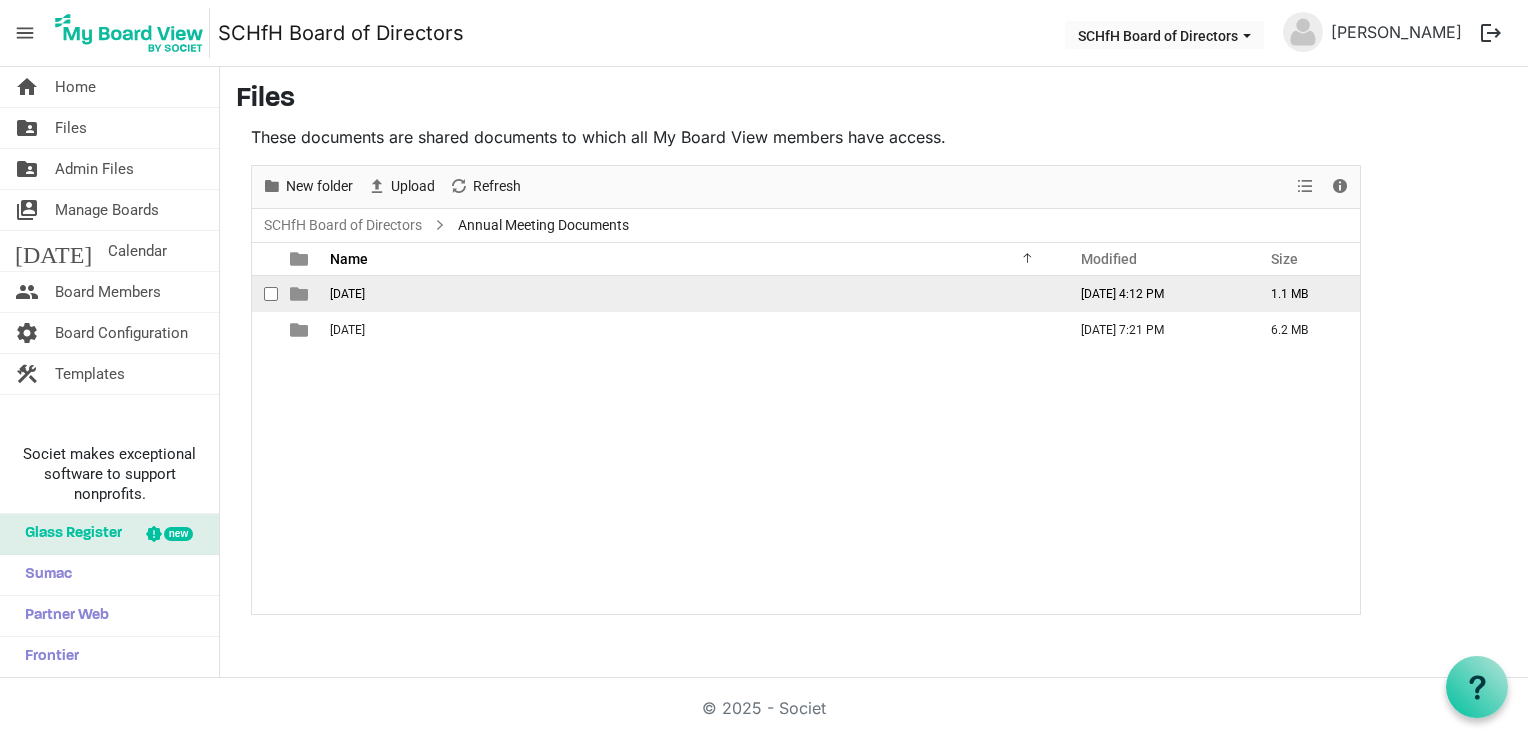 click on "05-05-2025" at bounding box center (692, 294) 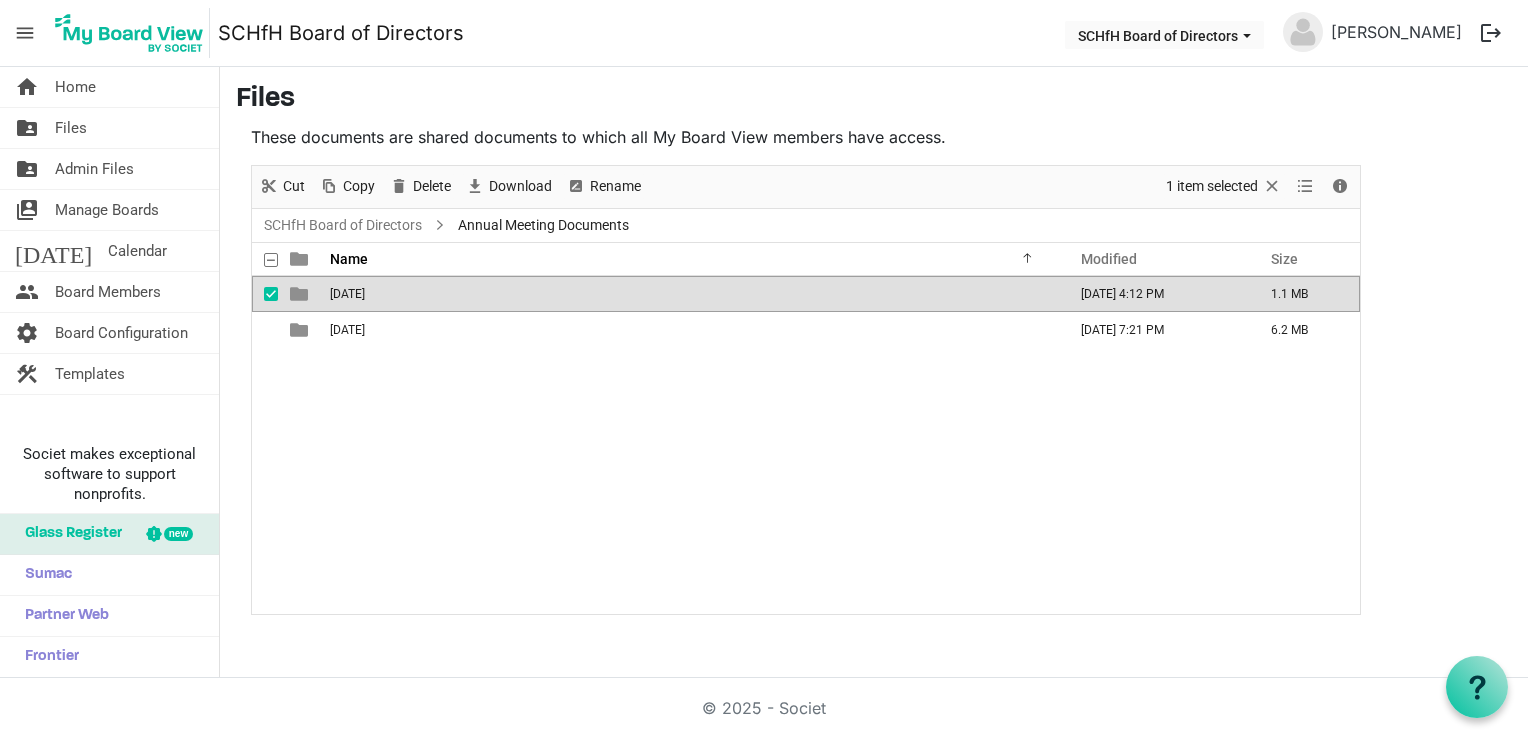 click on "05-05-2025" at bounding box center [692, 294] 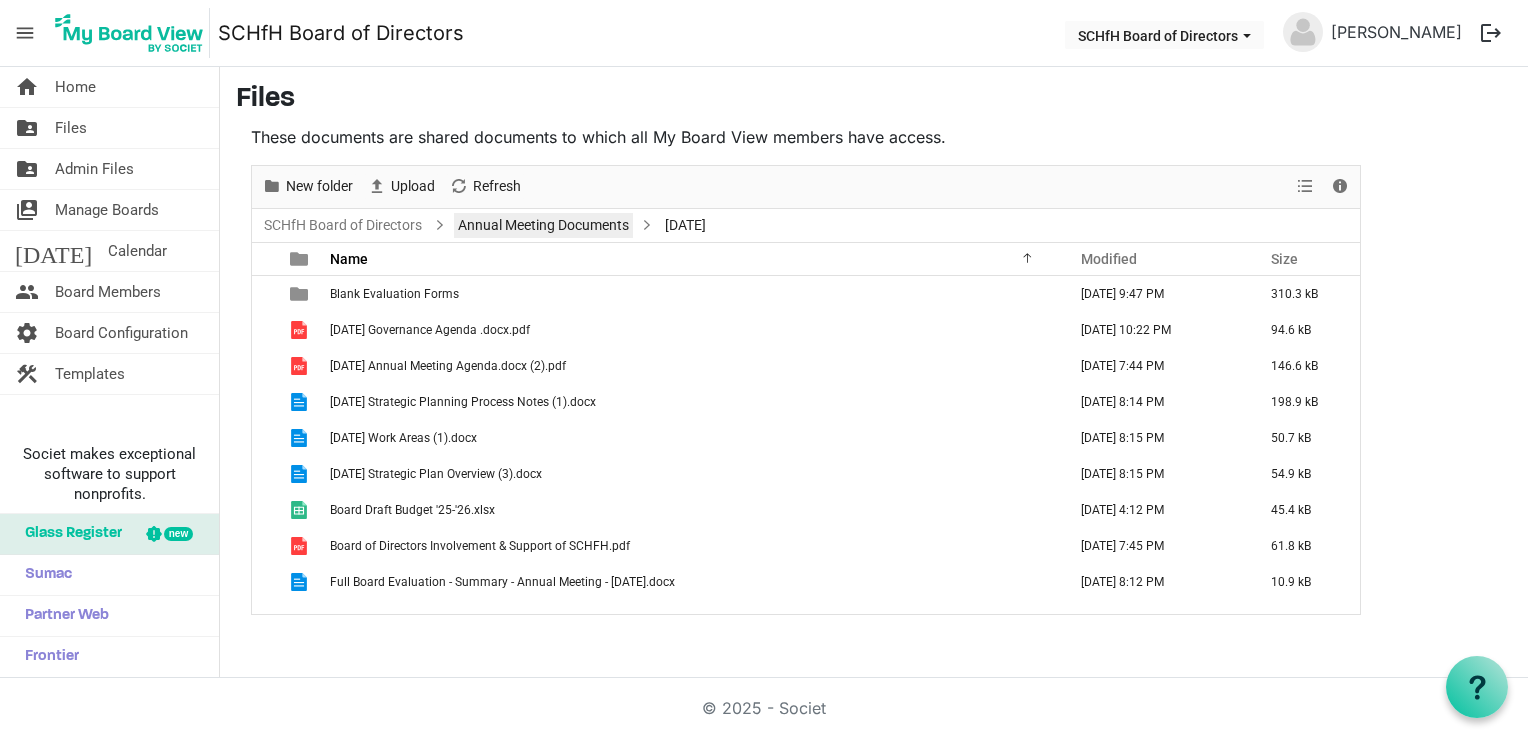 click on "Annual Meeting Documents" at bounding box center [543, 225] 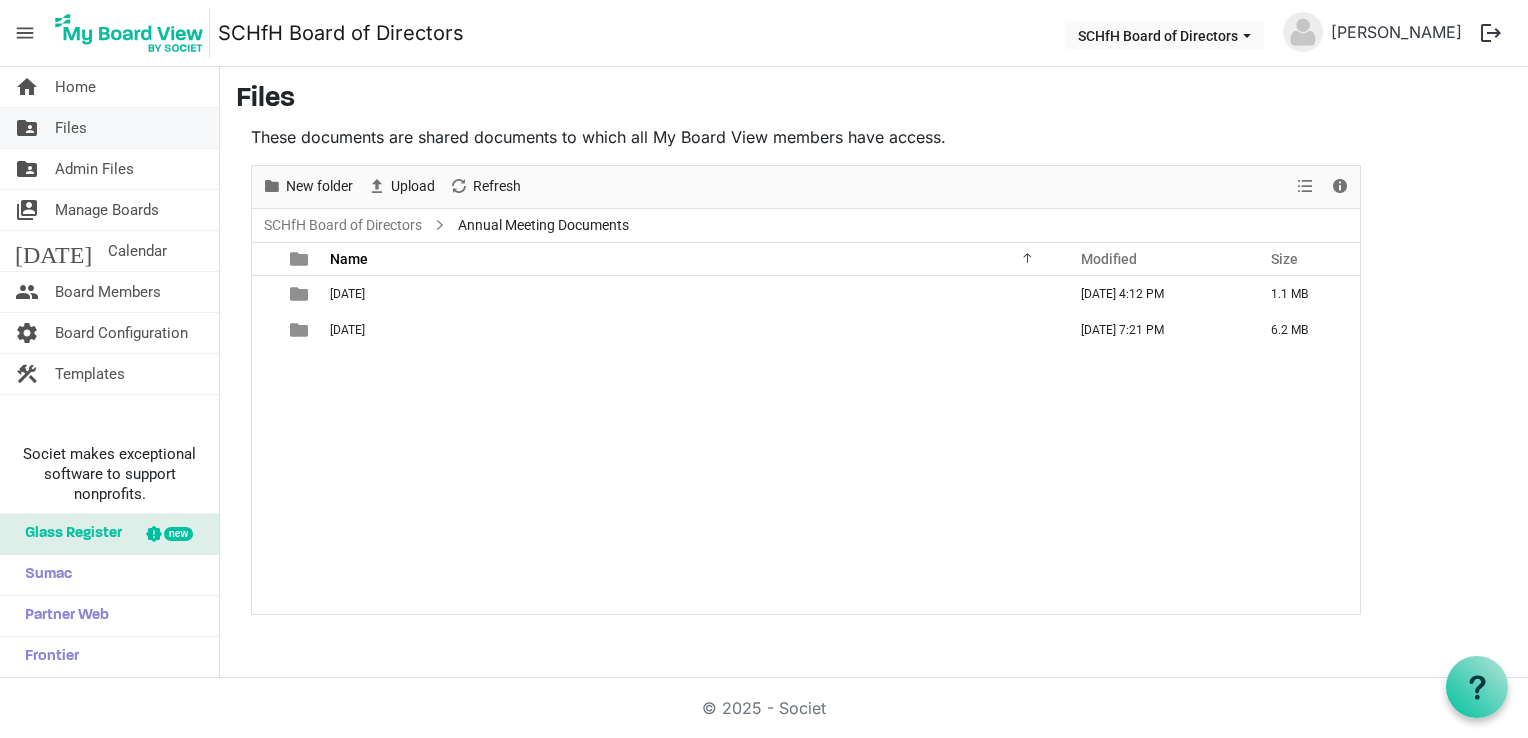 click on "folder_shared
Files" at bounding box center (109, 128) 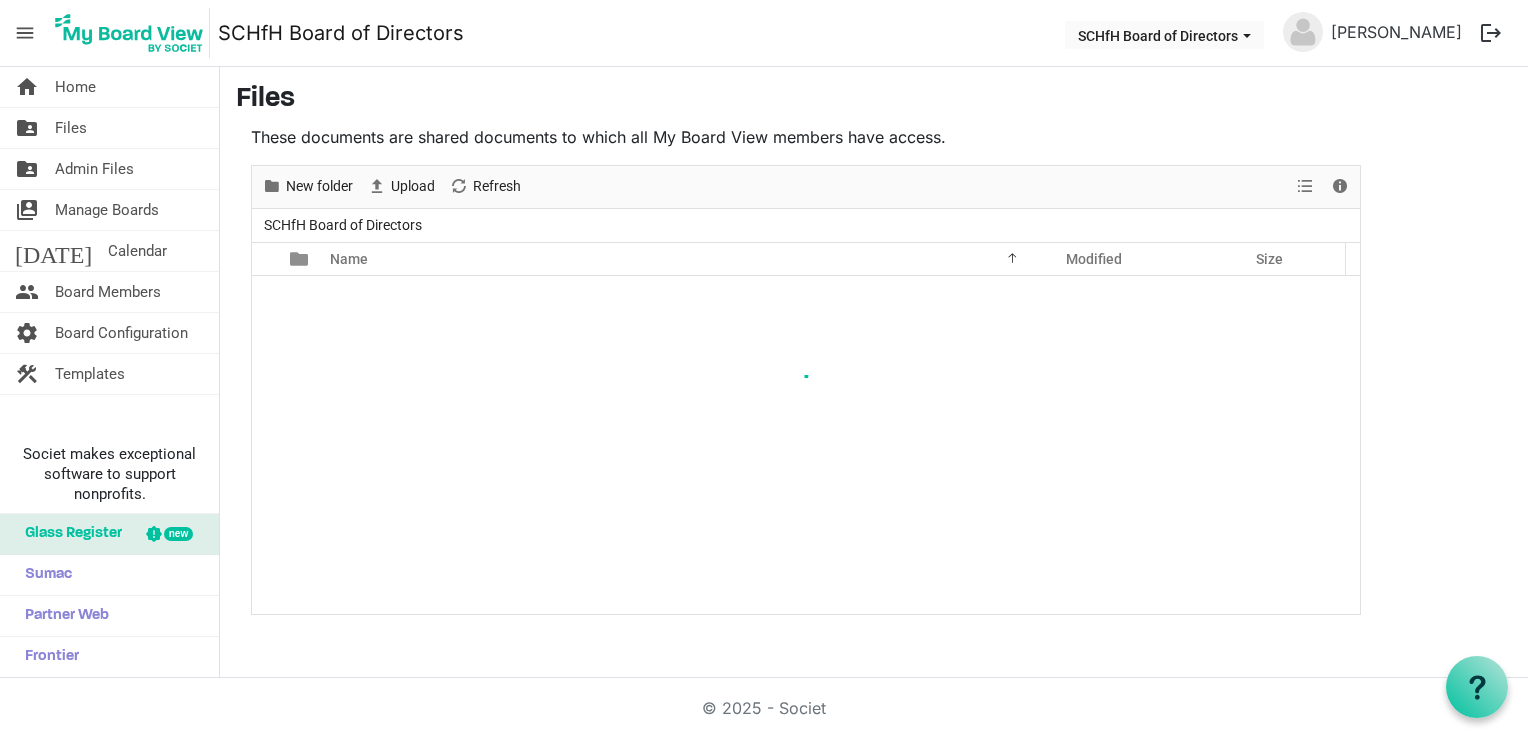 scroll, scrollTop: 0, scrollLeft: 0, axis: both 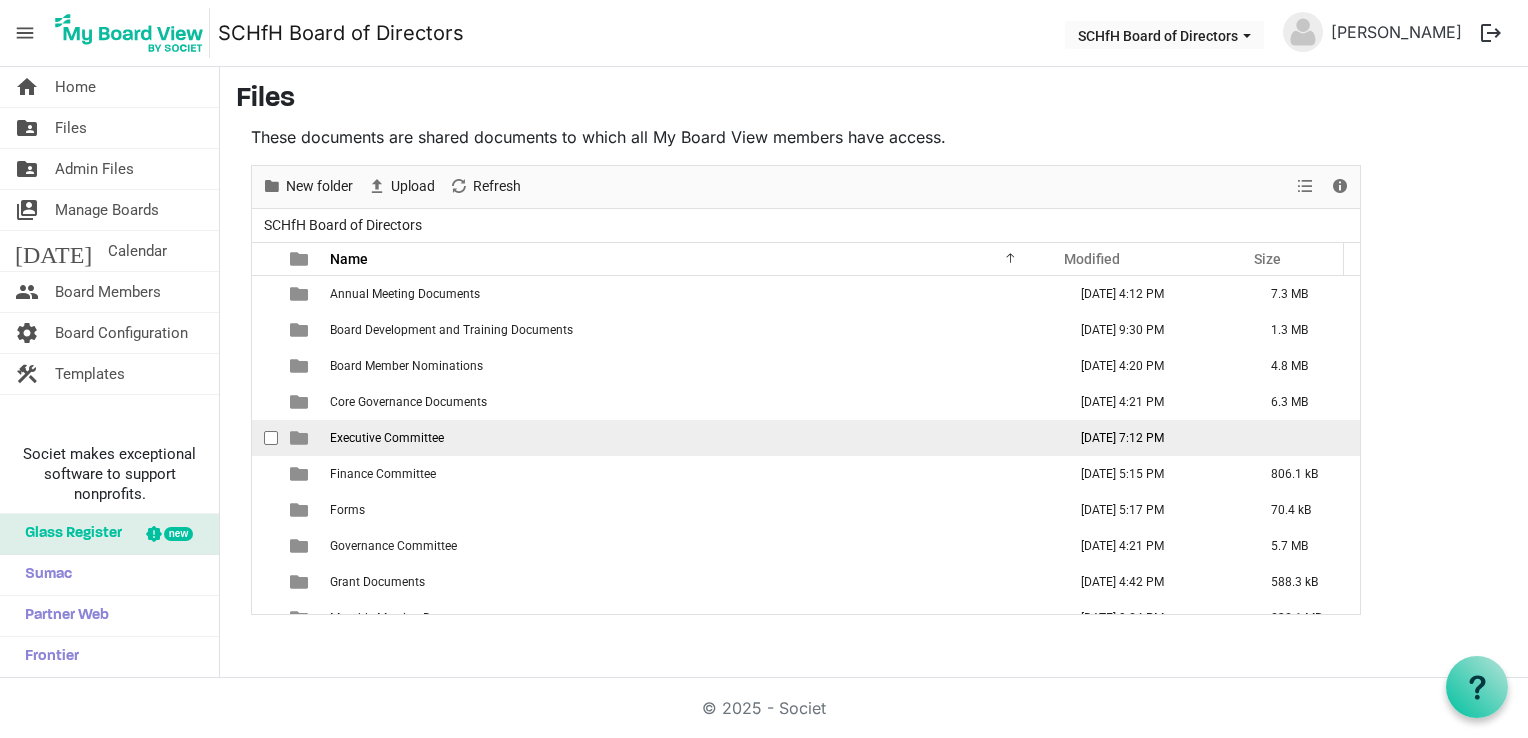 click on "Executive Committee" at bounding box center (387, 438) 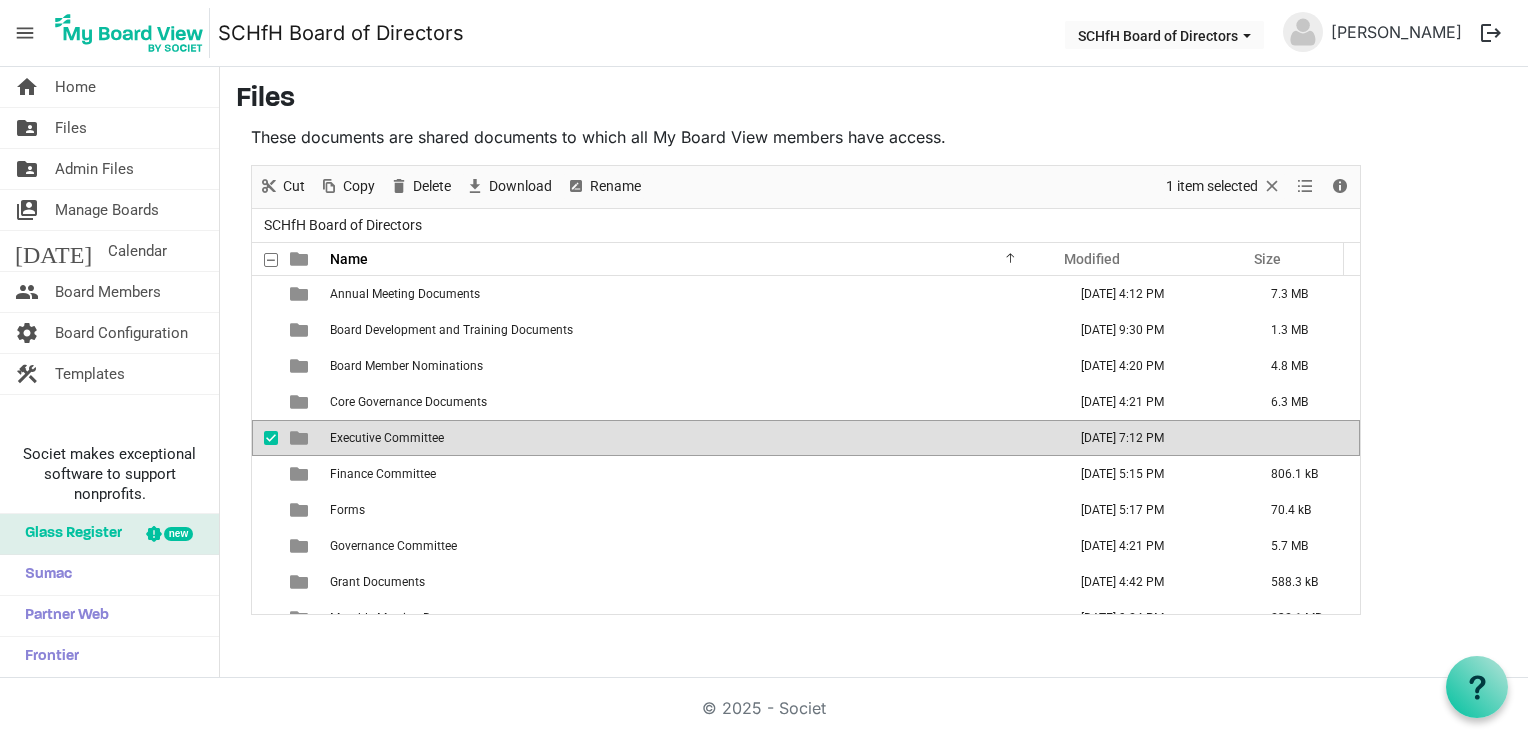 click on "Executive Committee" at bounding box center [387, 438] 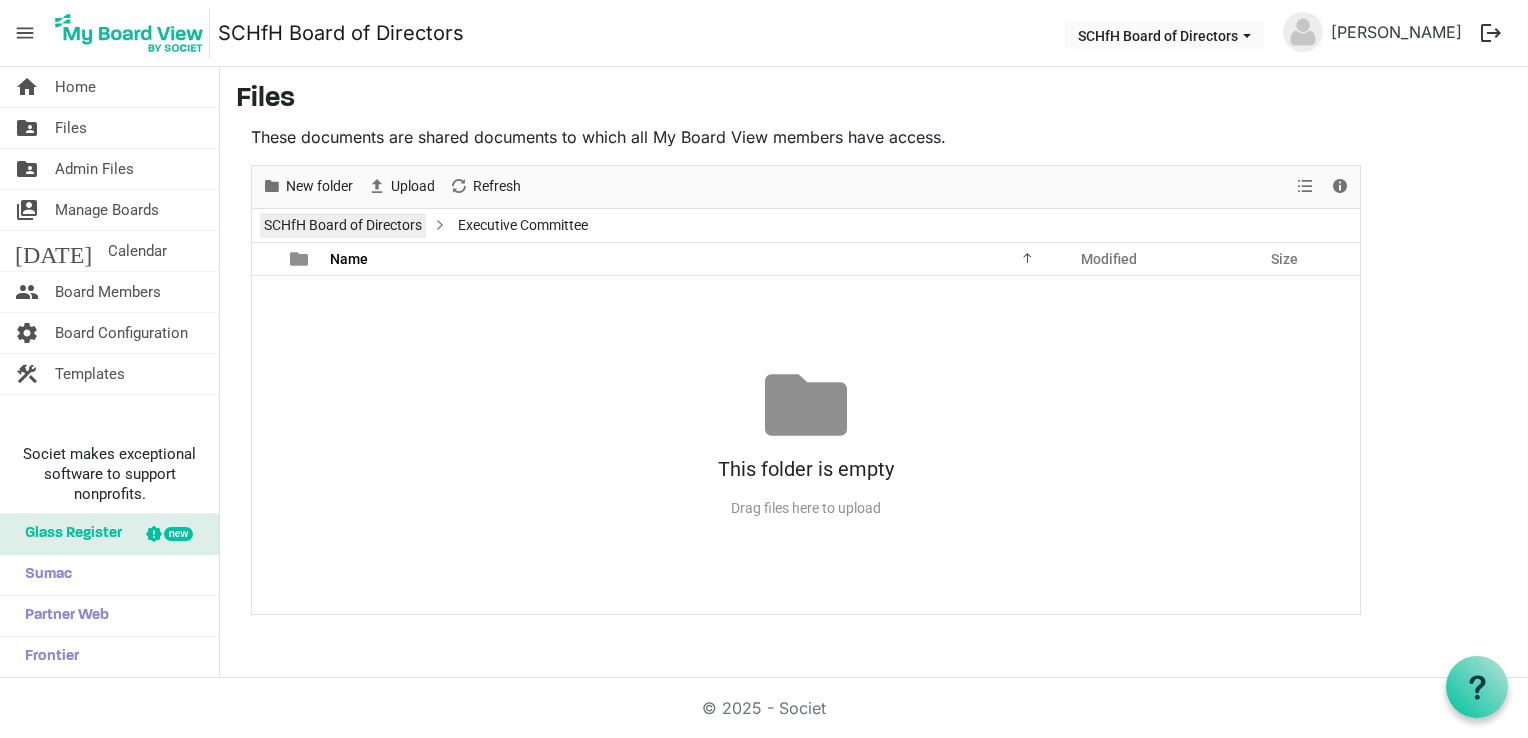 click on "SCHfH Board of Directors" at bounding box center [343, 225] 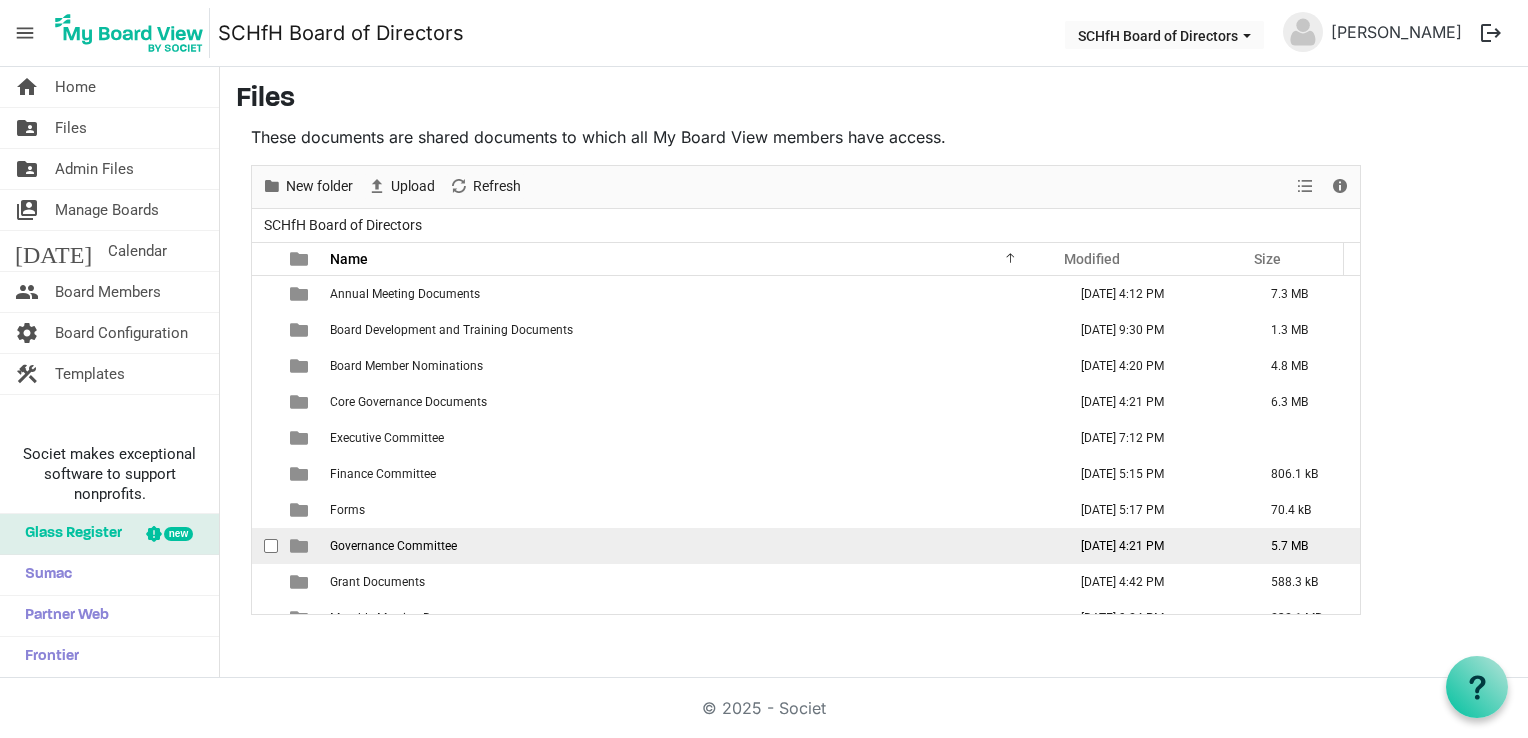 click on "Governance Committee" at bounding box center [393, 546] 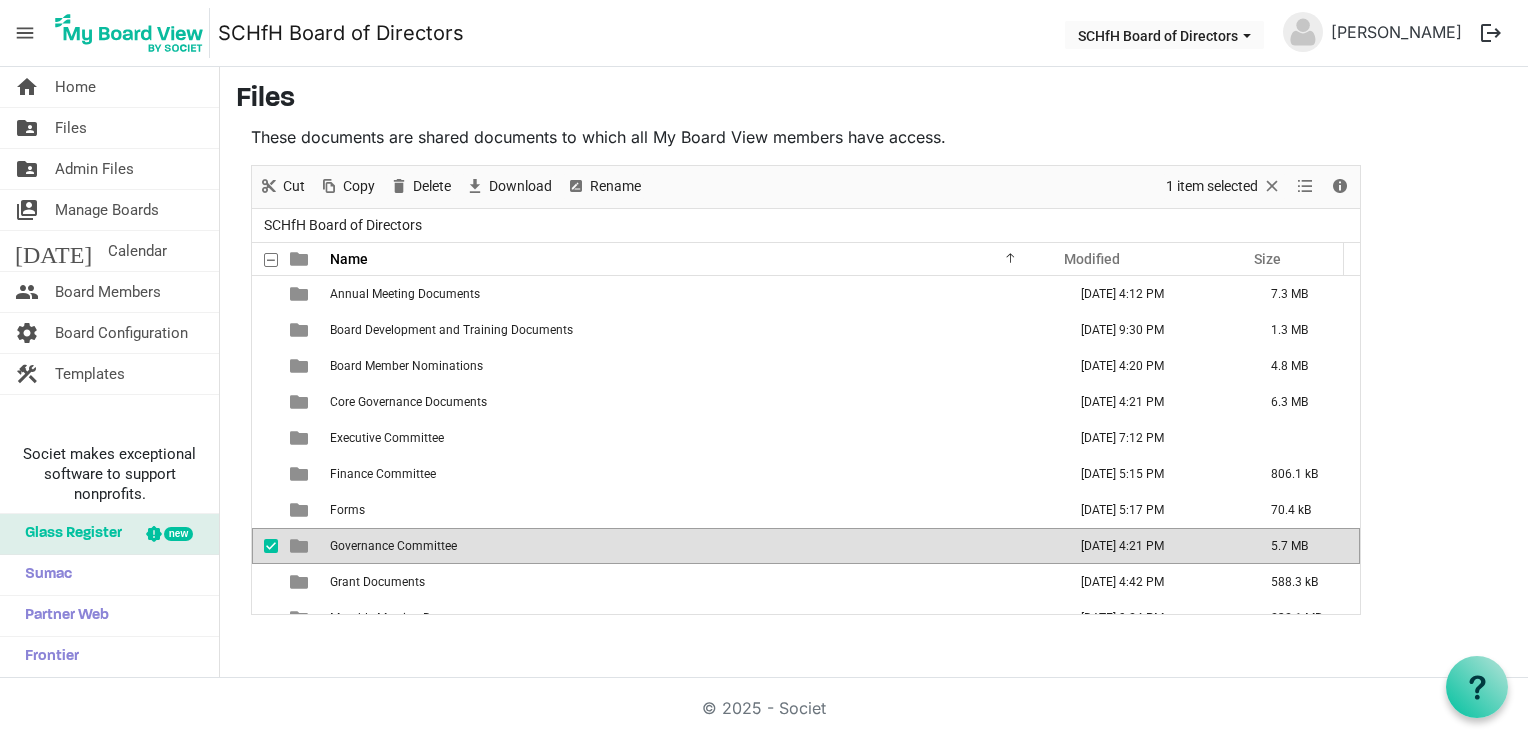 click on "Governance Committee" at bounding box center [393, 546] 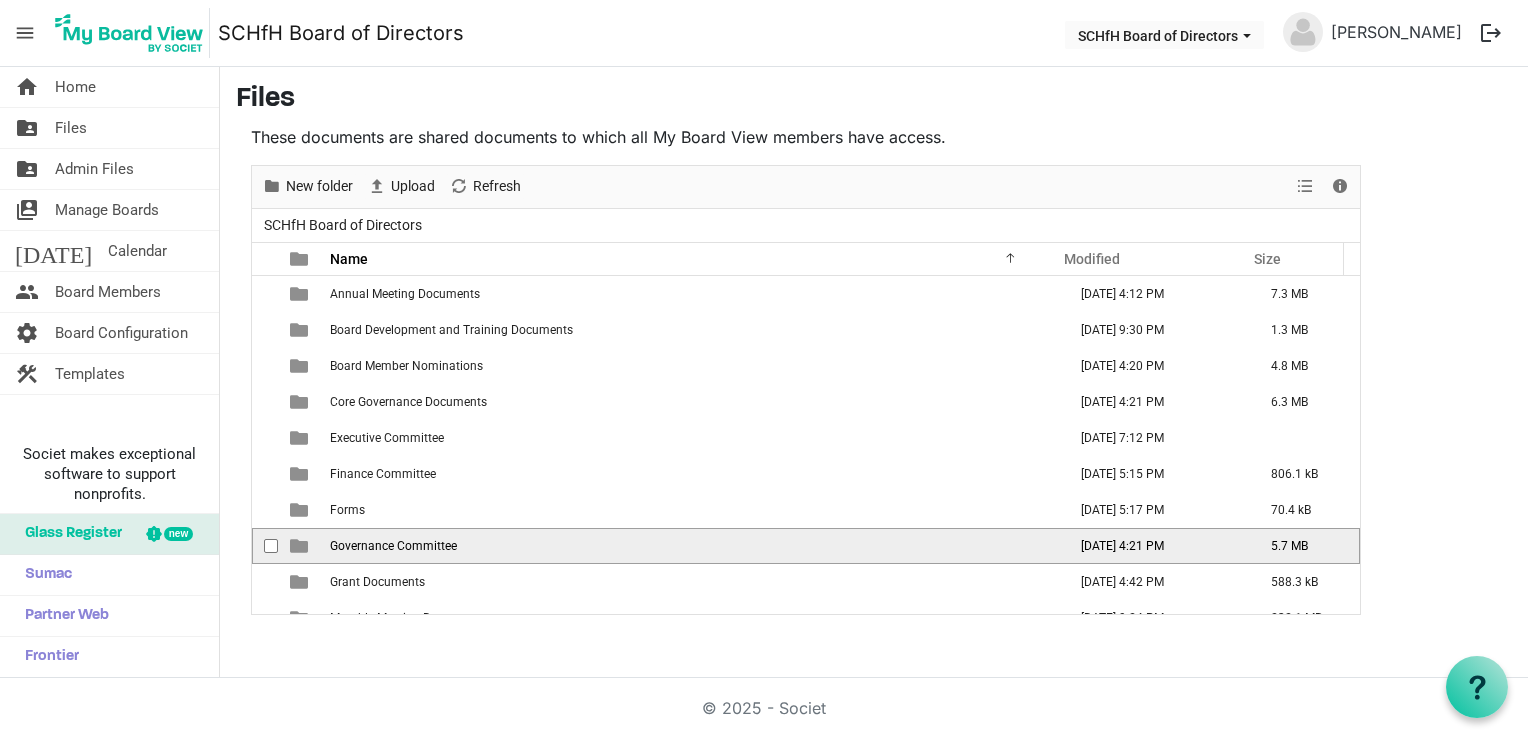 click on "Governance Committee" at bounding box center [393, 546] 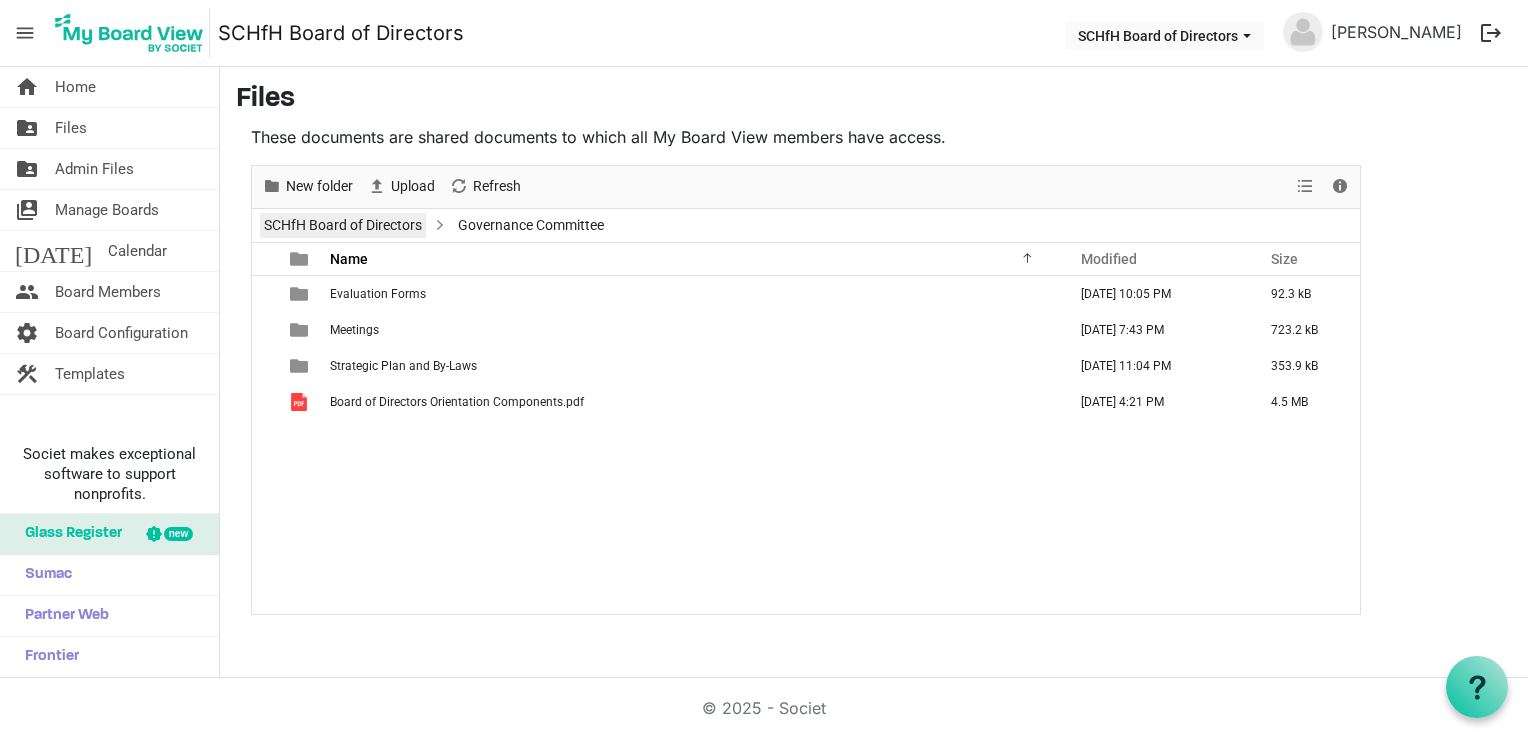click on "SCHfH Board of Directors" at bounding box center (343, 225) 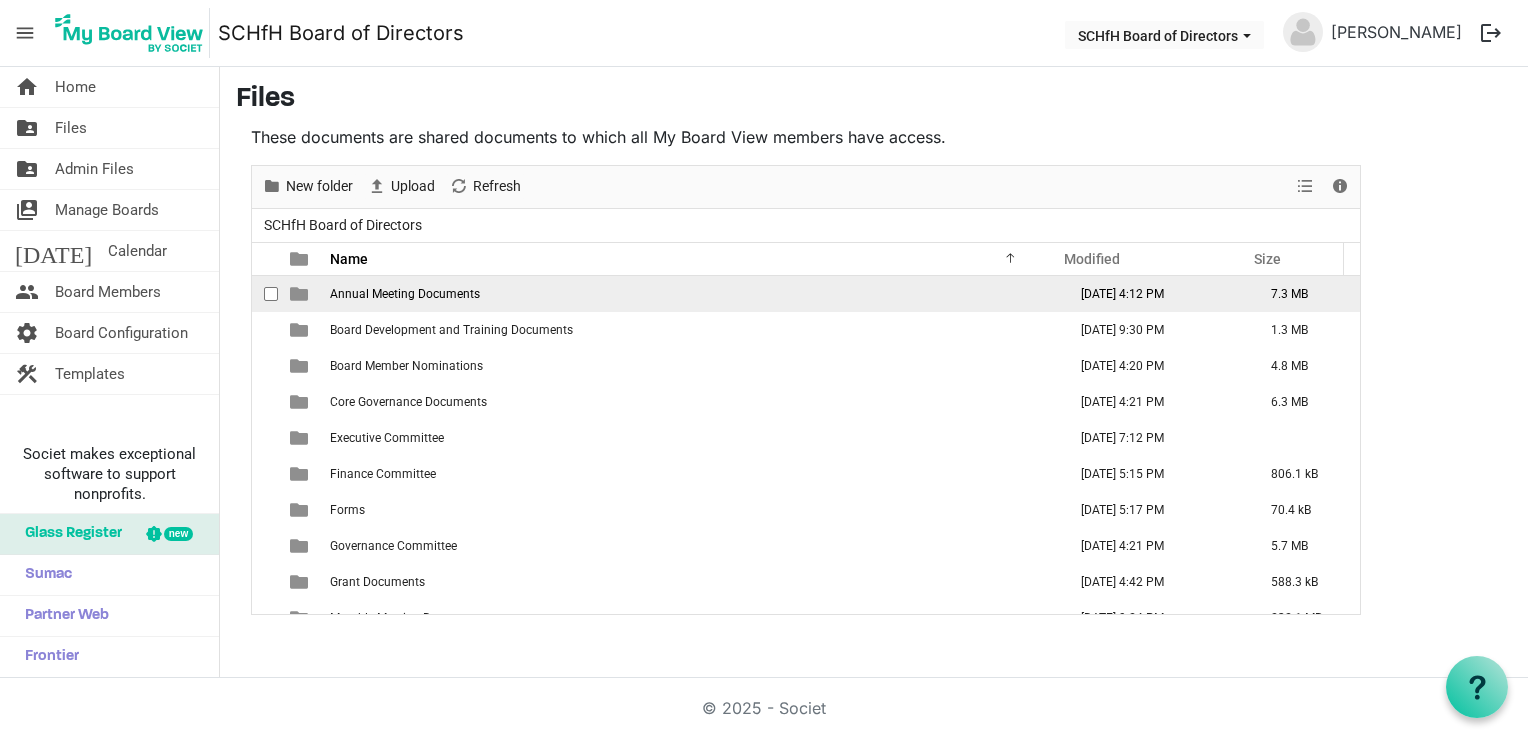 click on "Annual Meeting Documents" at bounding box center [692, 294] 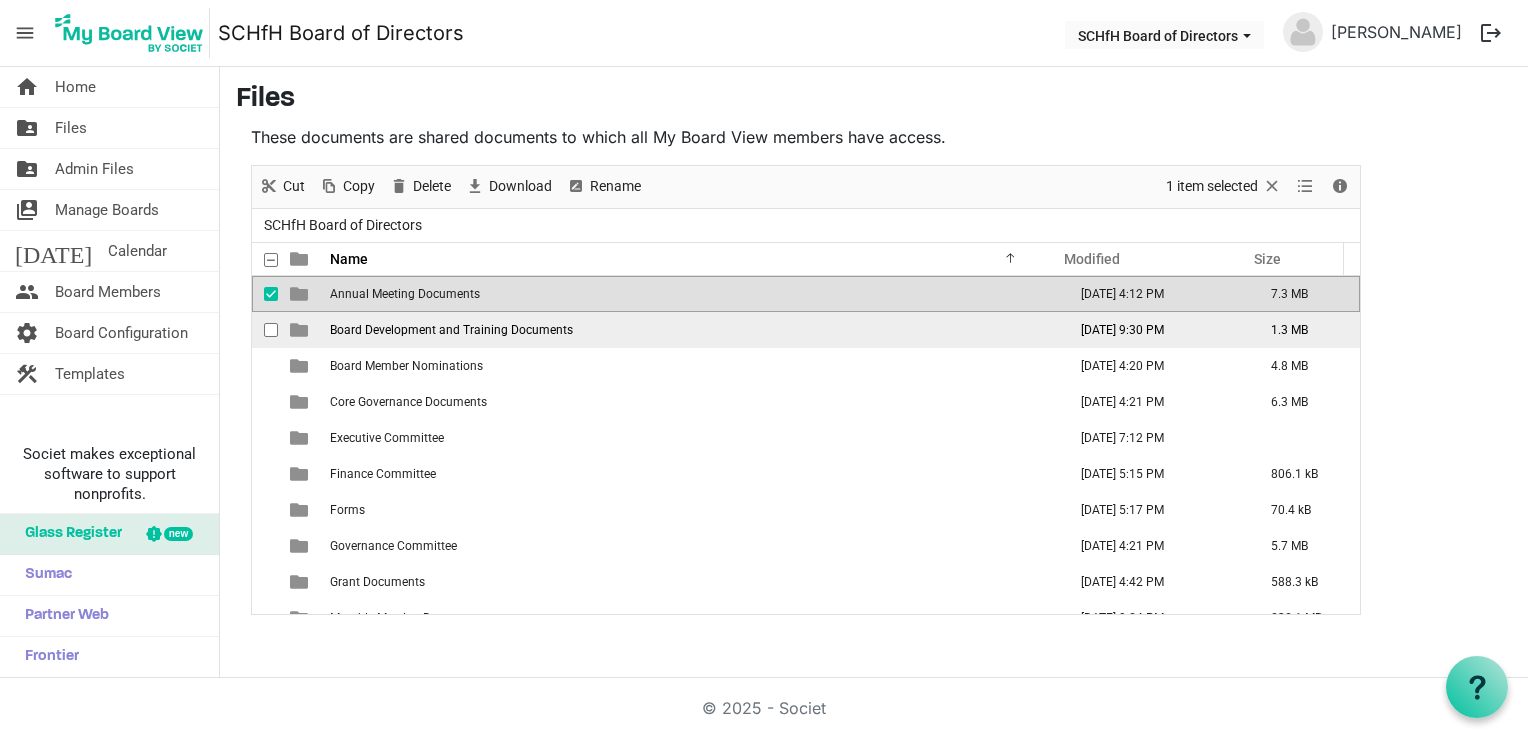 click on "Board Development and Training Documents" at bounding box center [451, 330] 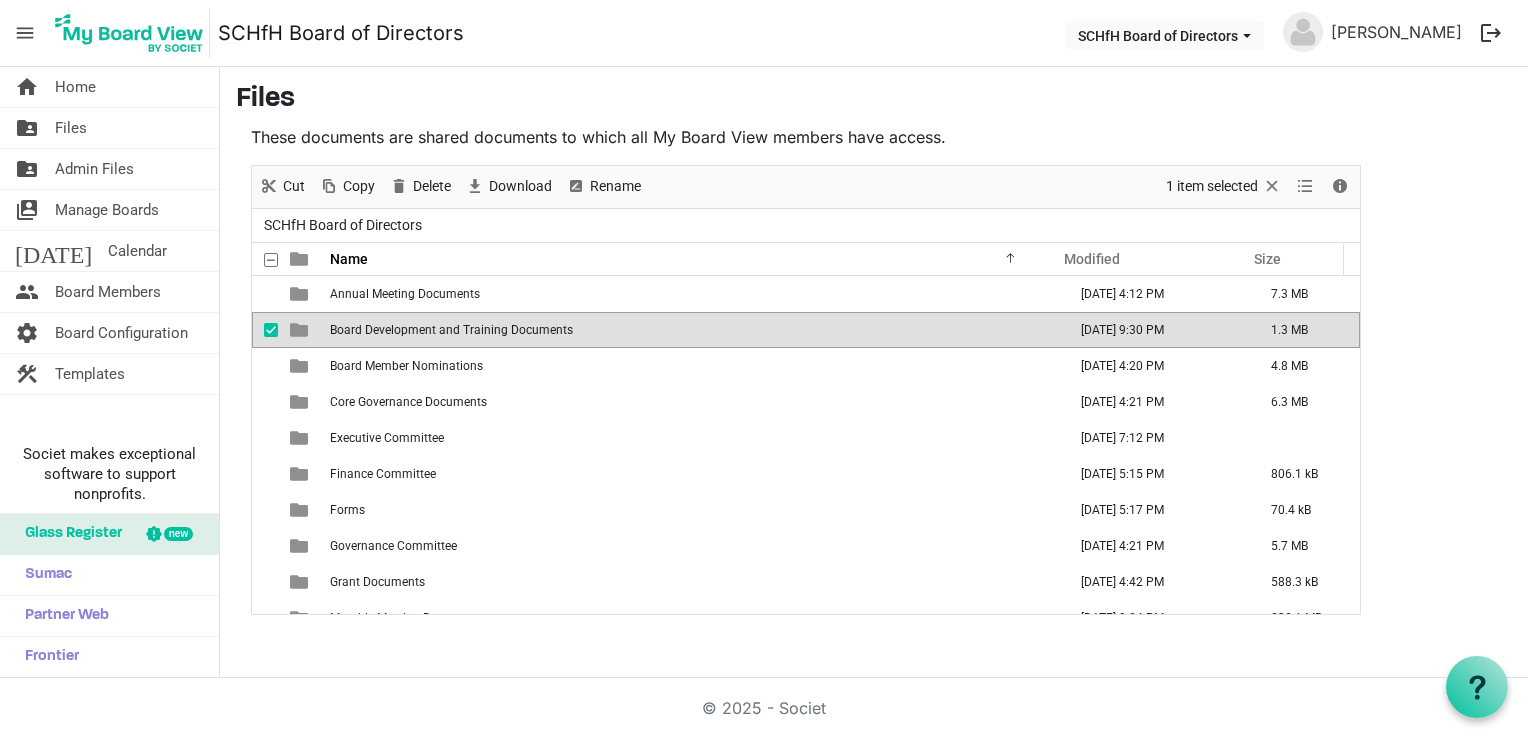 click on "Board Development and Training Documents" at bounding box center [451, 330] 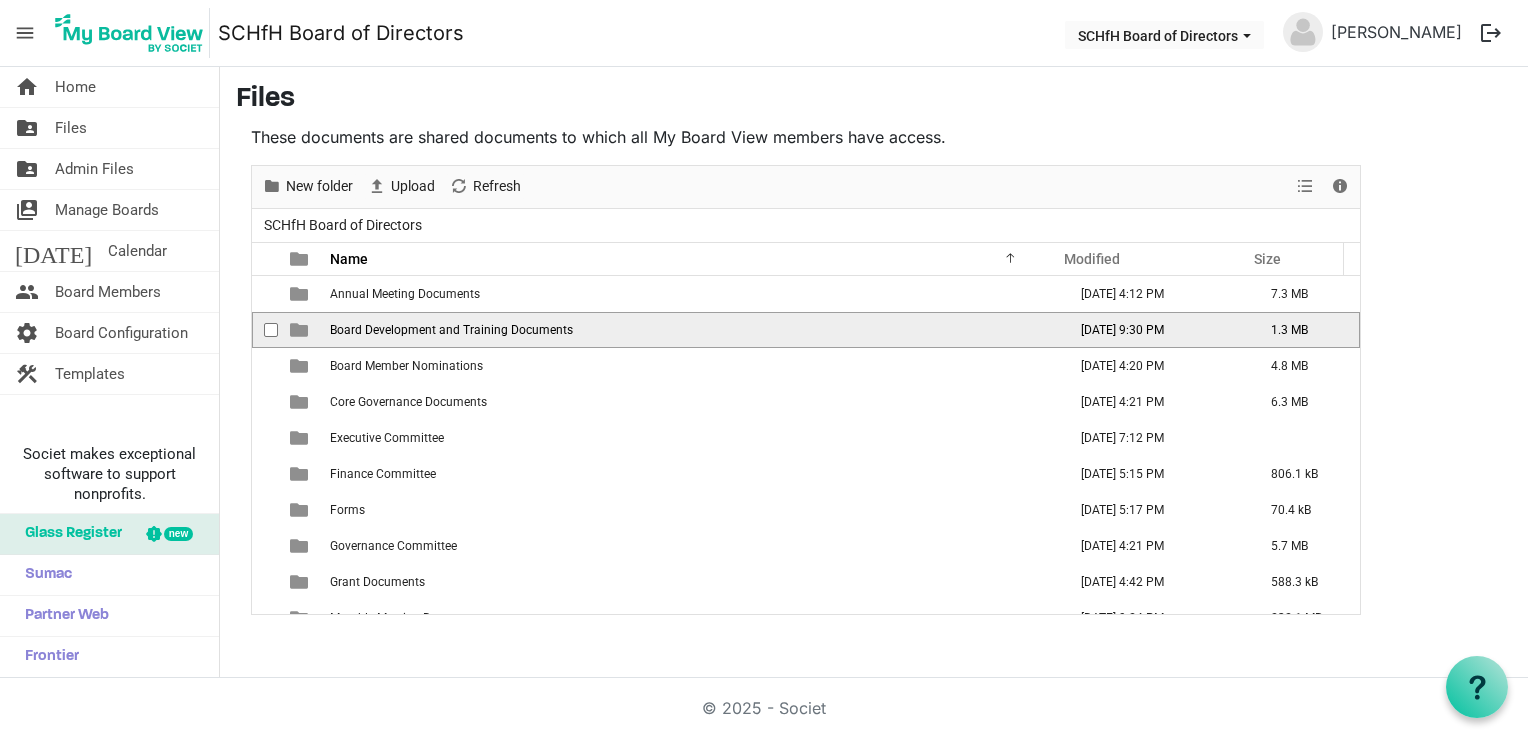 click on "Board Development and Training Documents" at bounding box center [451, 330] 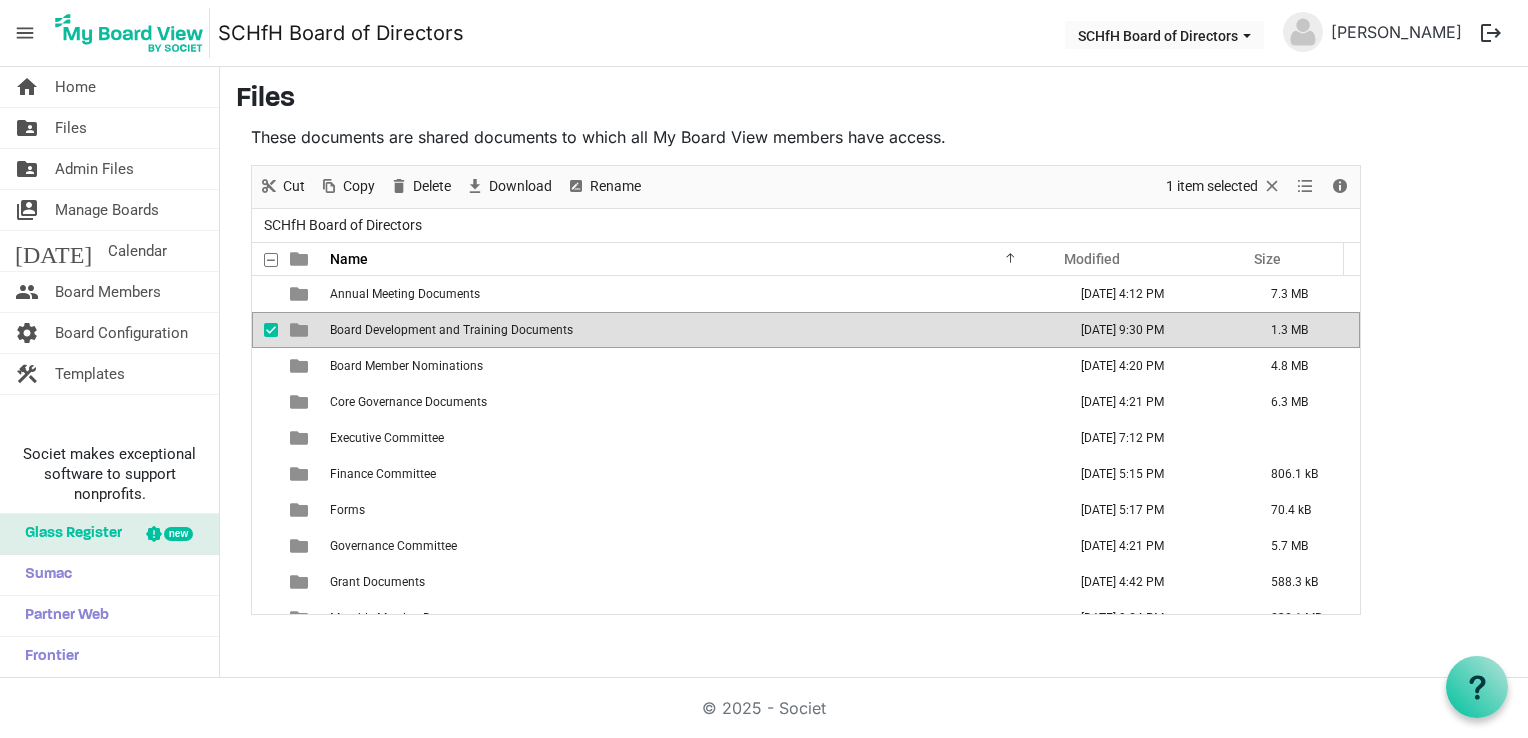 click on "Board Development and Training Documents" at bounding box center (451, 330) 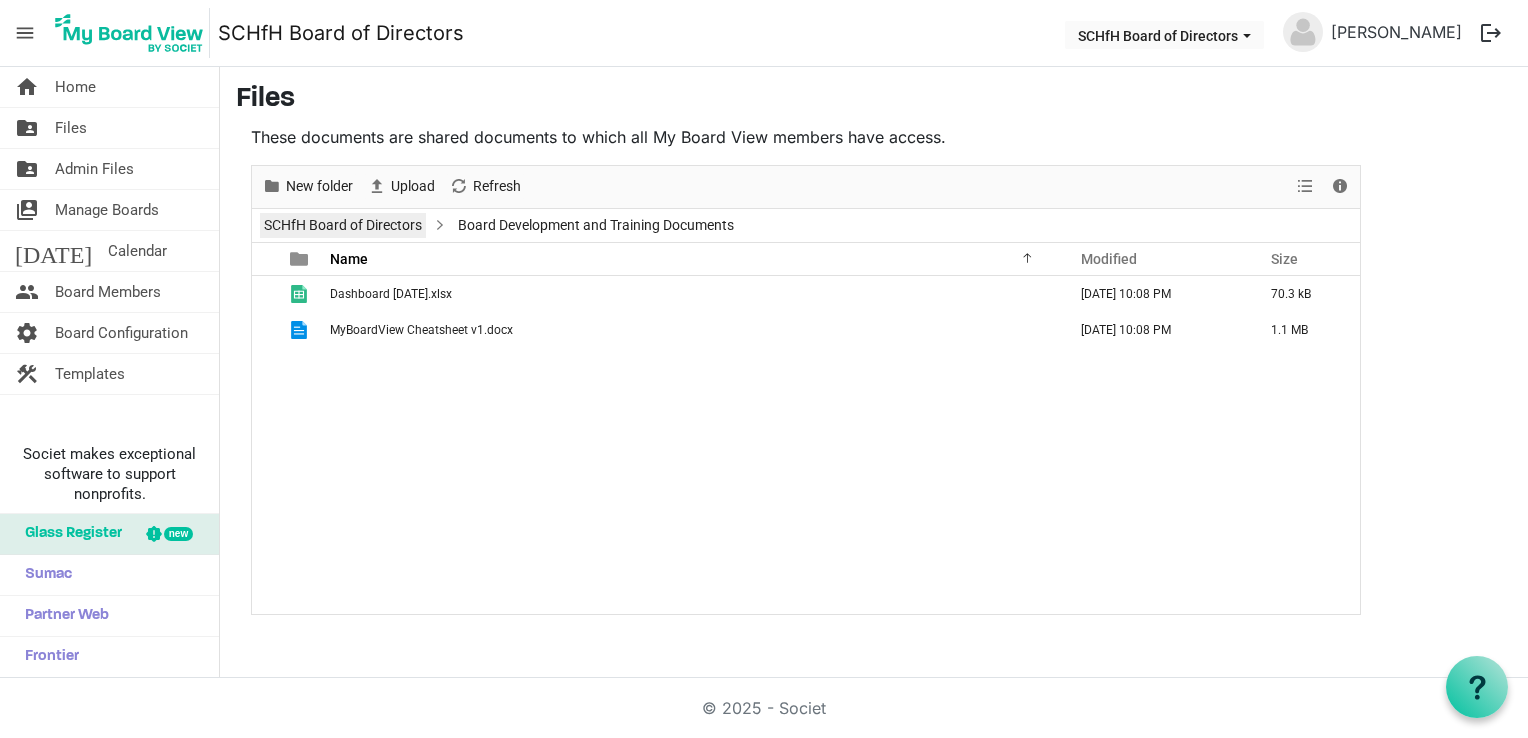 click on "SCHfH Board of Directors" at bounding box center (343, 225) 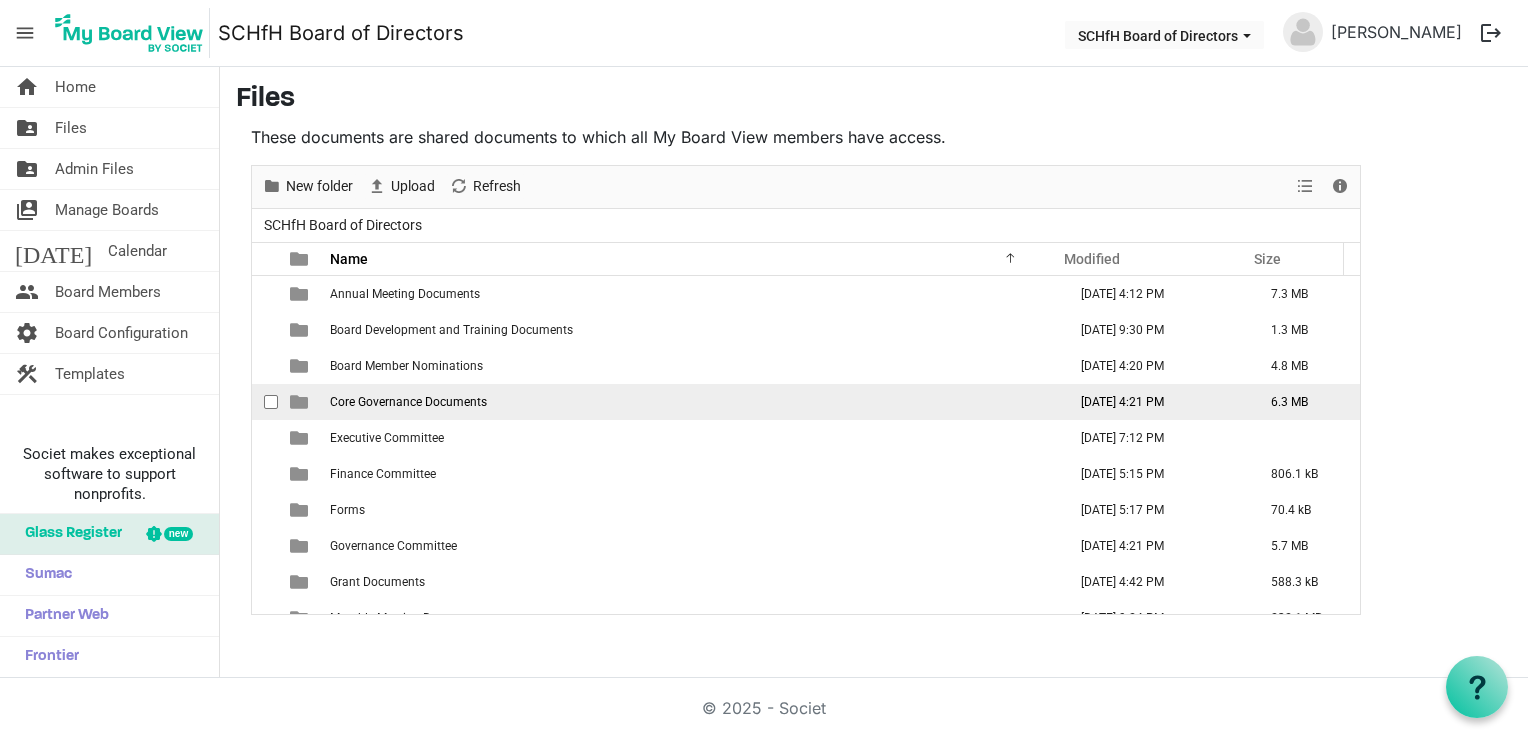 click on "Core Governance Documents" at bounding box center [408, 402] 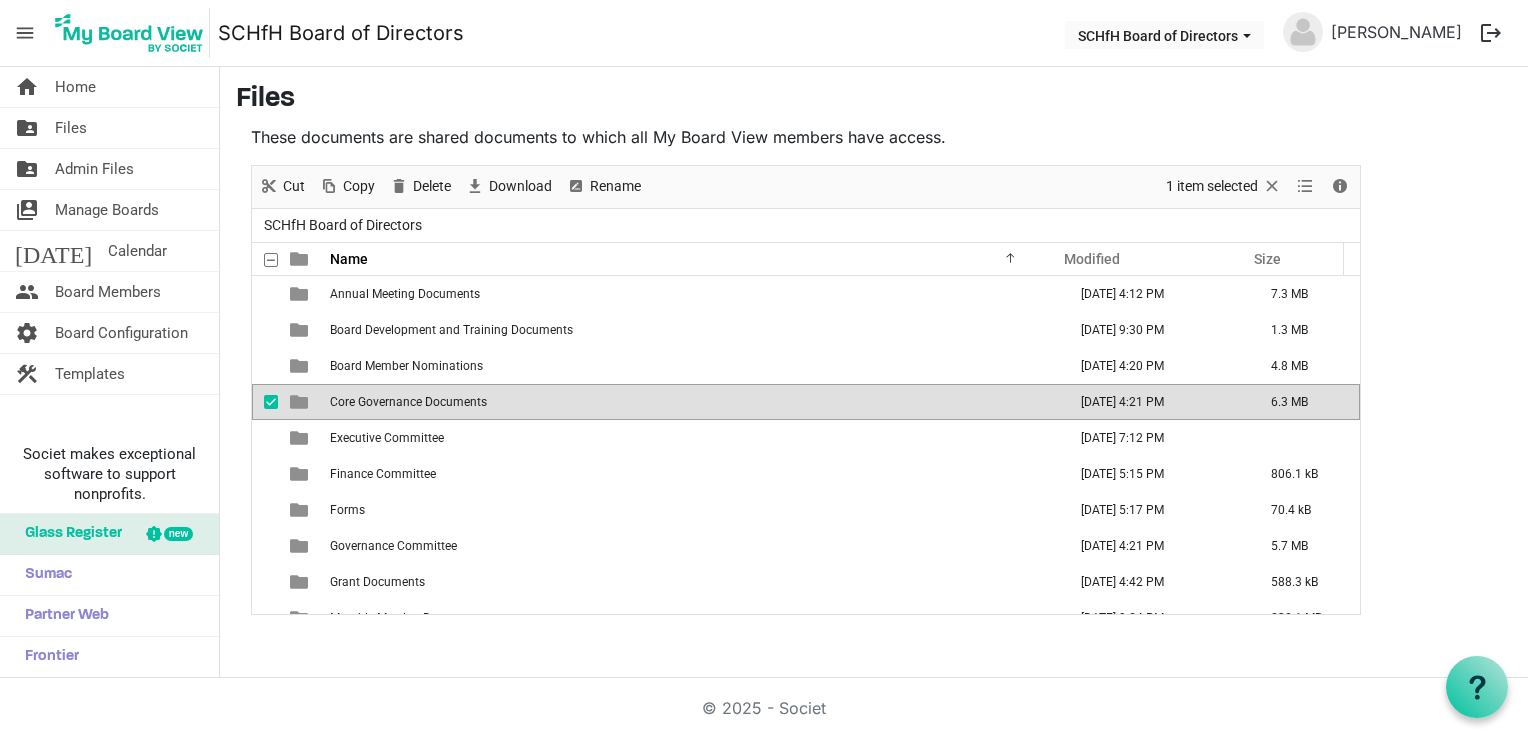 click on "Core Governance Documents" at bounding box center (408, 402) 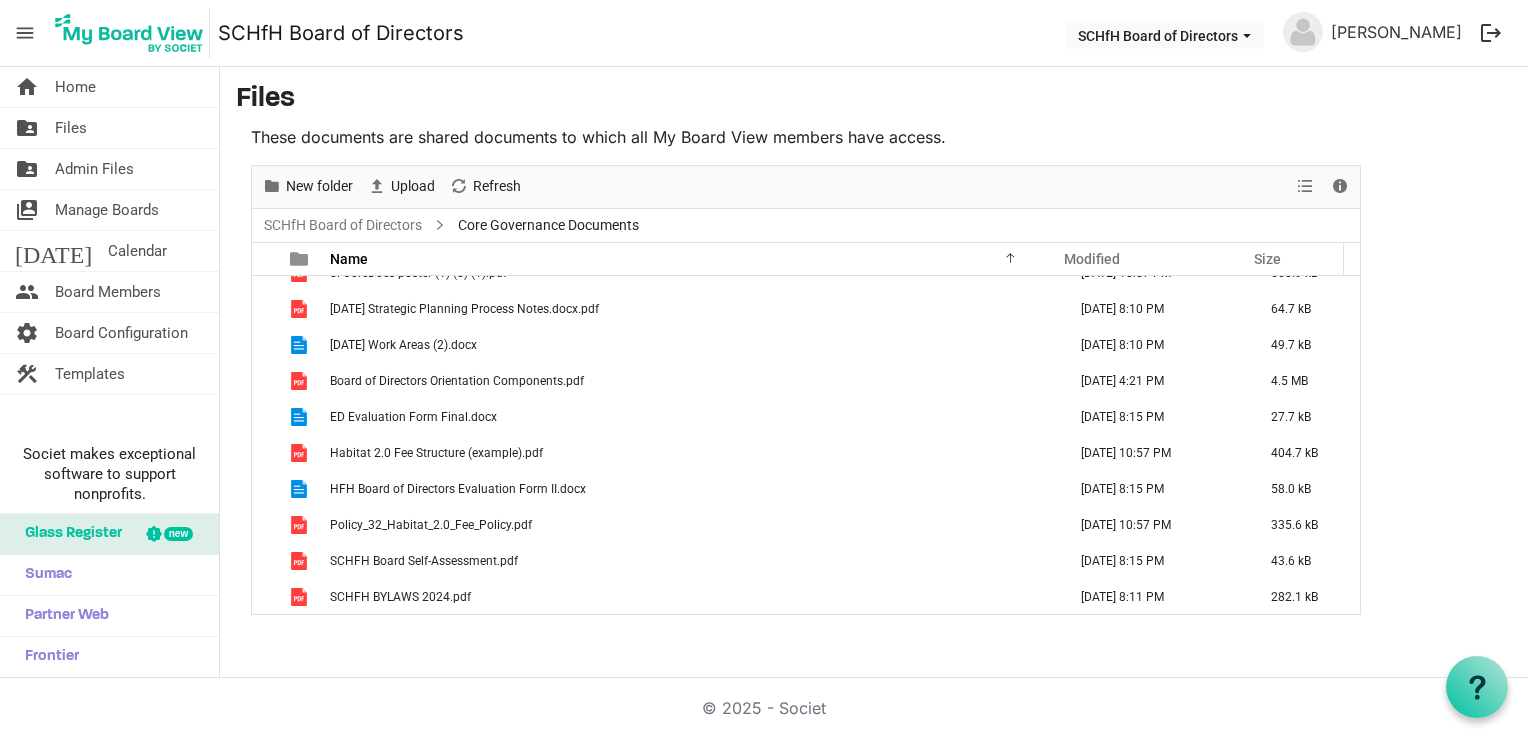 scroll, scrollTop: 0, scrollLeft: 0, axis: both 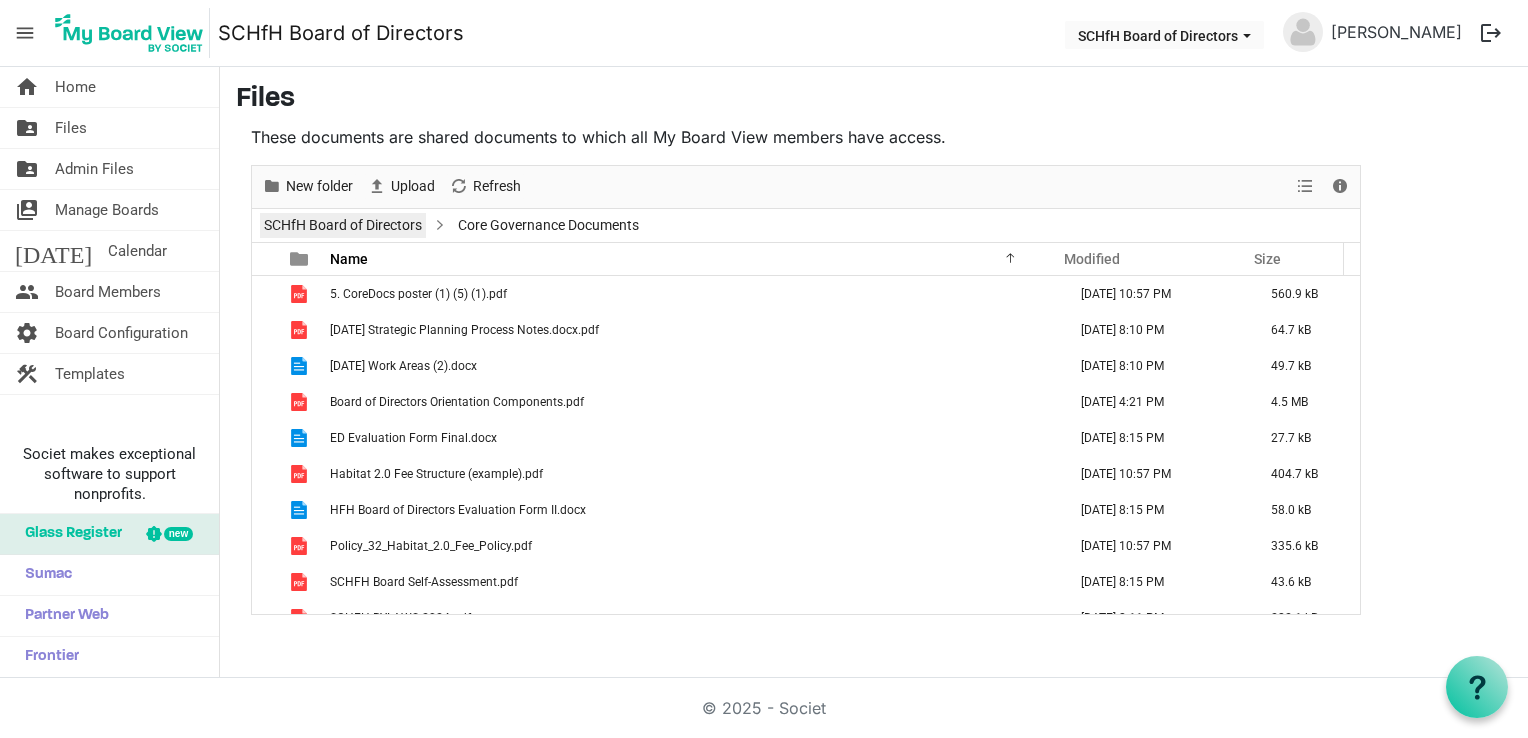 click on "SCHfH Board of Directors" at bounding box center [343, 225] 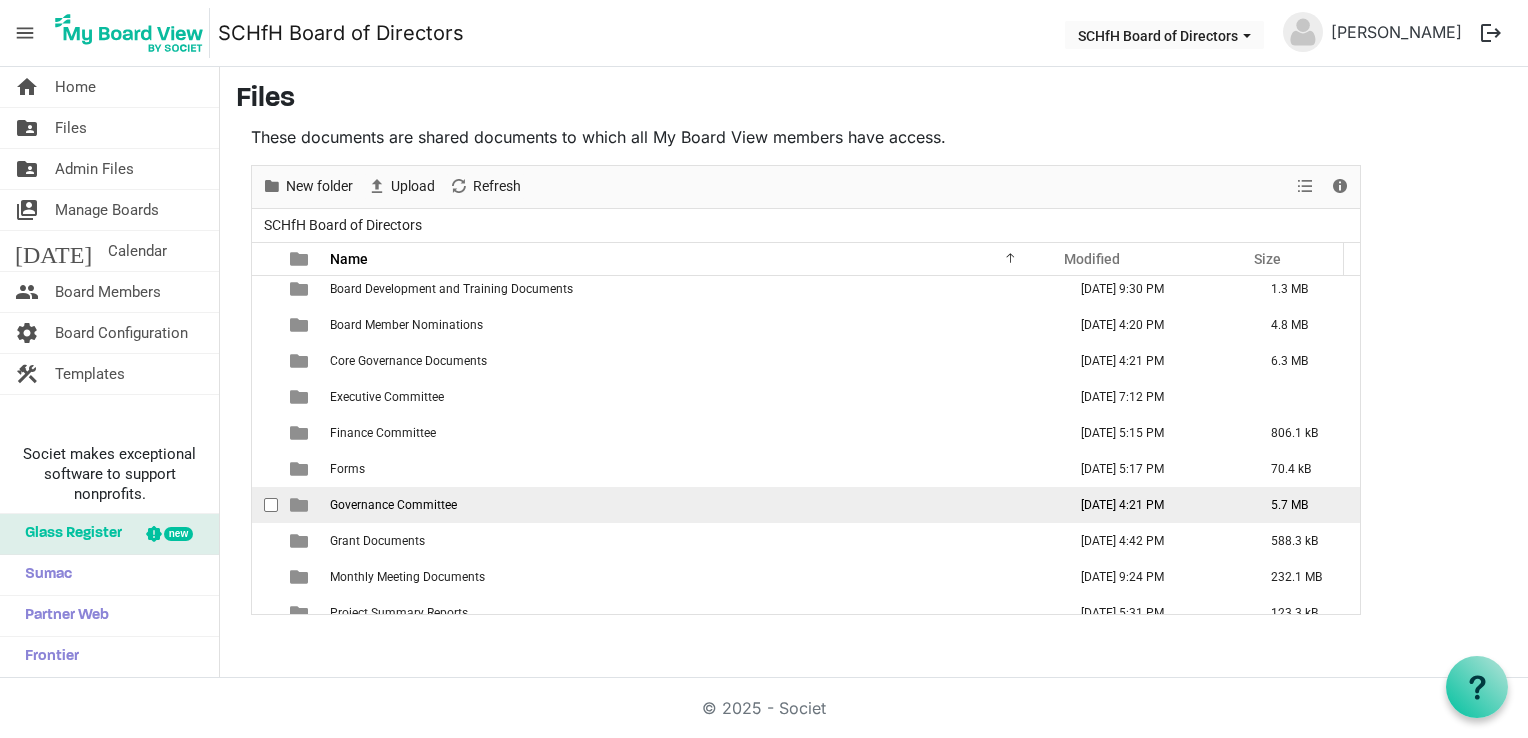 scroll, scrollTop: 57, scrollLeft: 0, axis: vertical 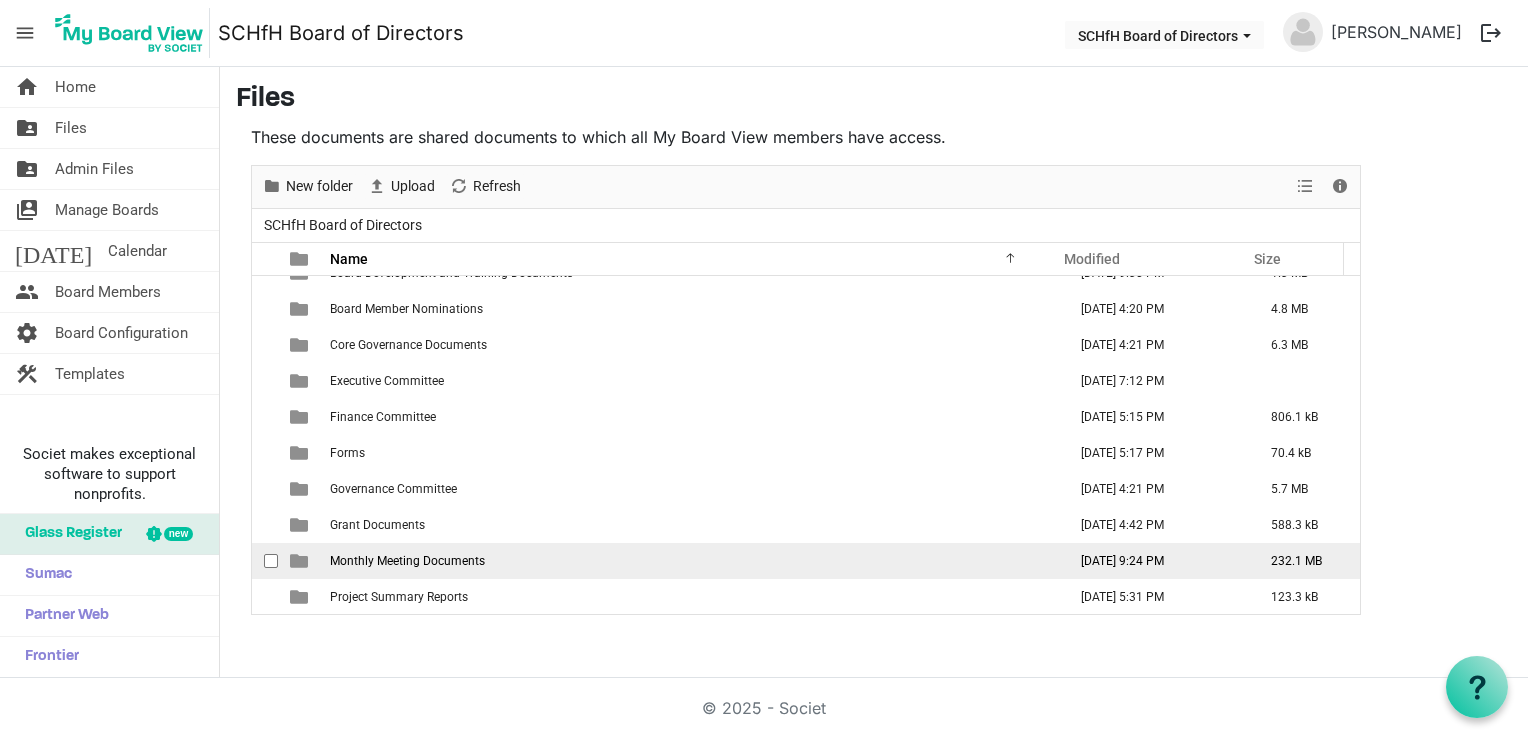 click on "Monthly Meeting Documents" at bounding box center [407, 561] 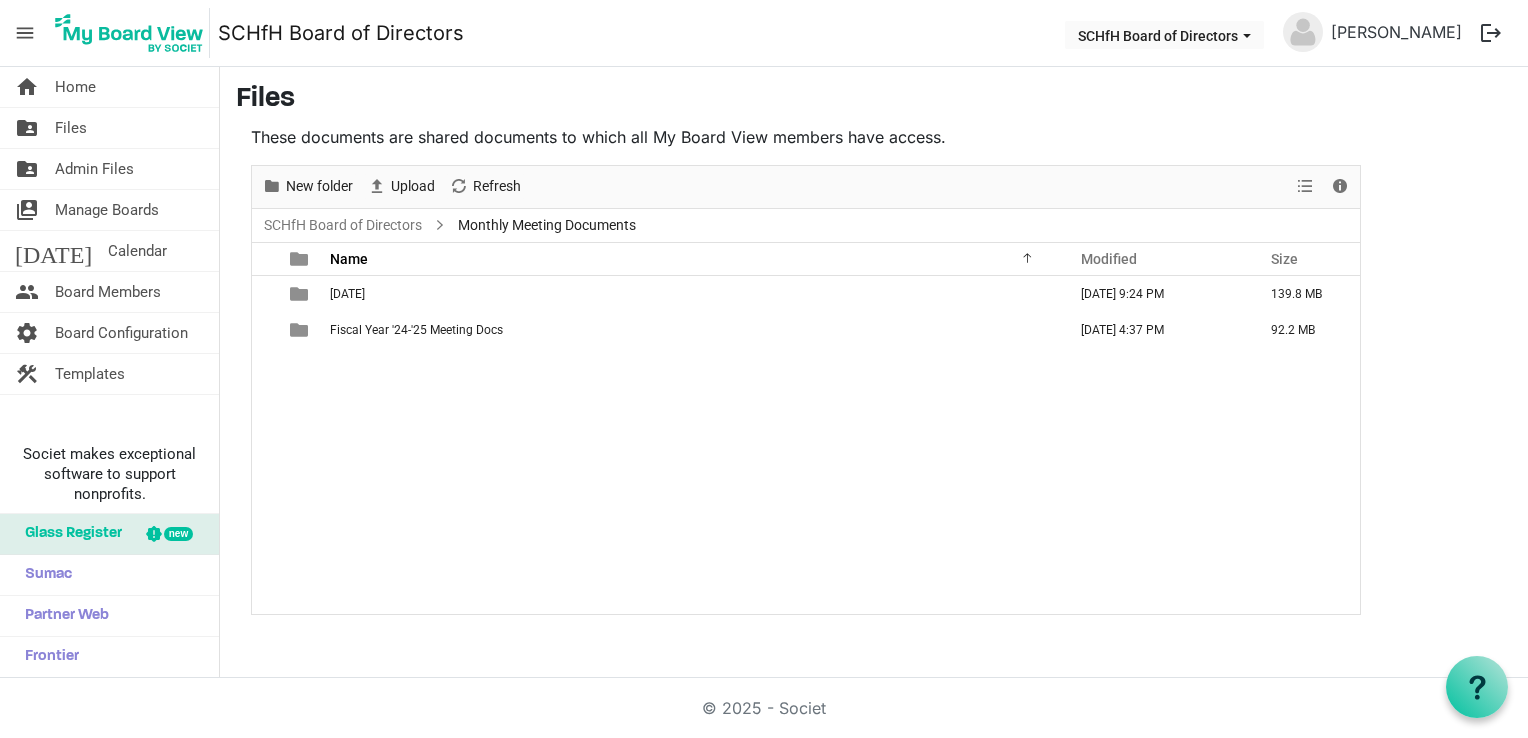 scroll, scrollTop: 0, scrollLeft: 0, axis: both 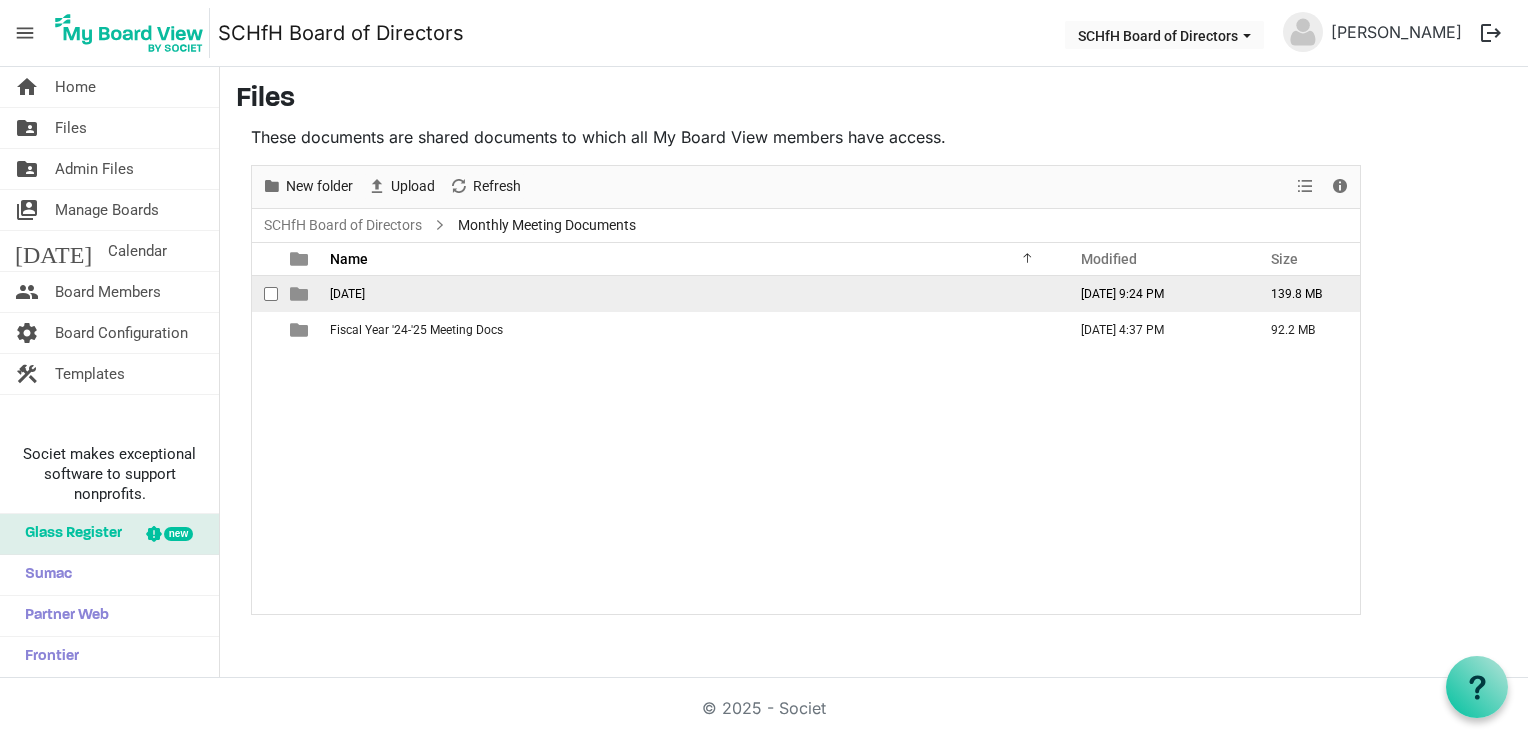 click on "[DATE]" at bounding box center [692, 294] 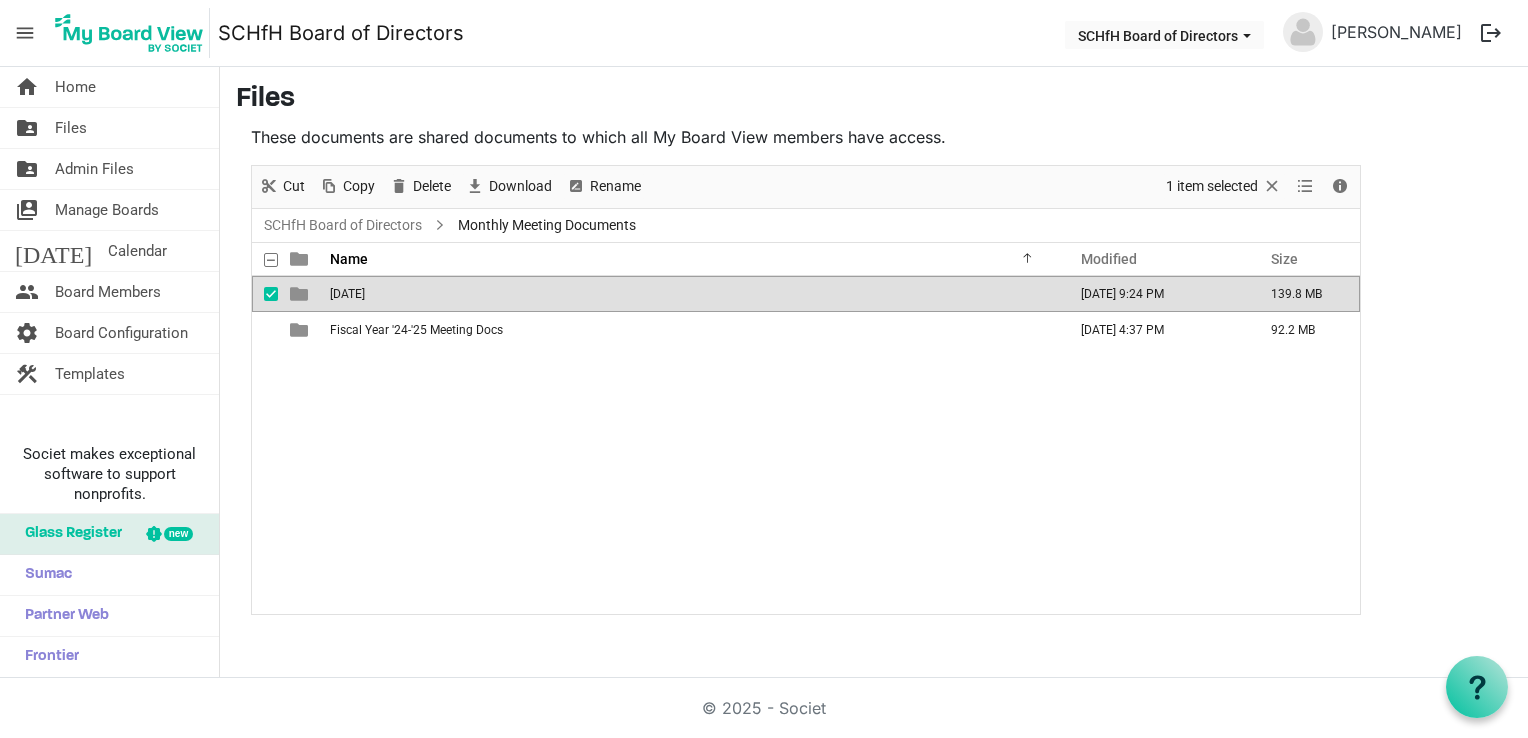 click on "[DATE]" at bounding box center [692, 294] 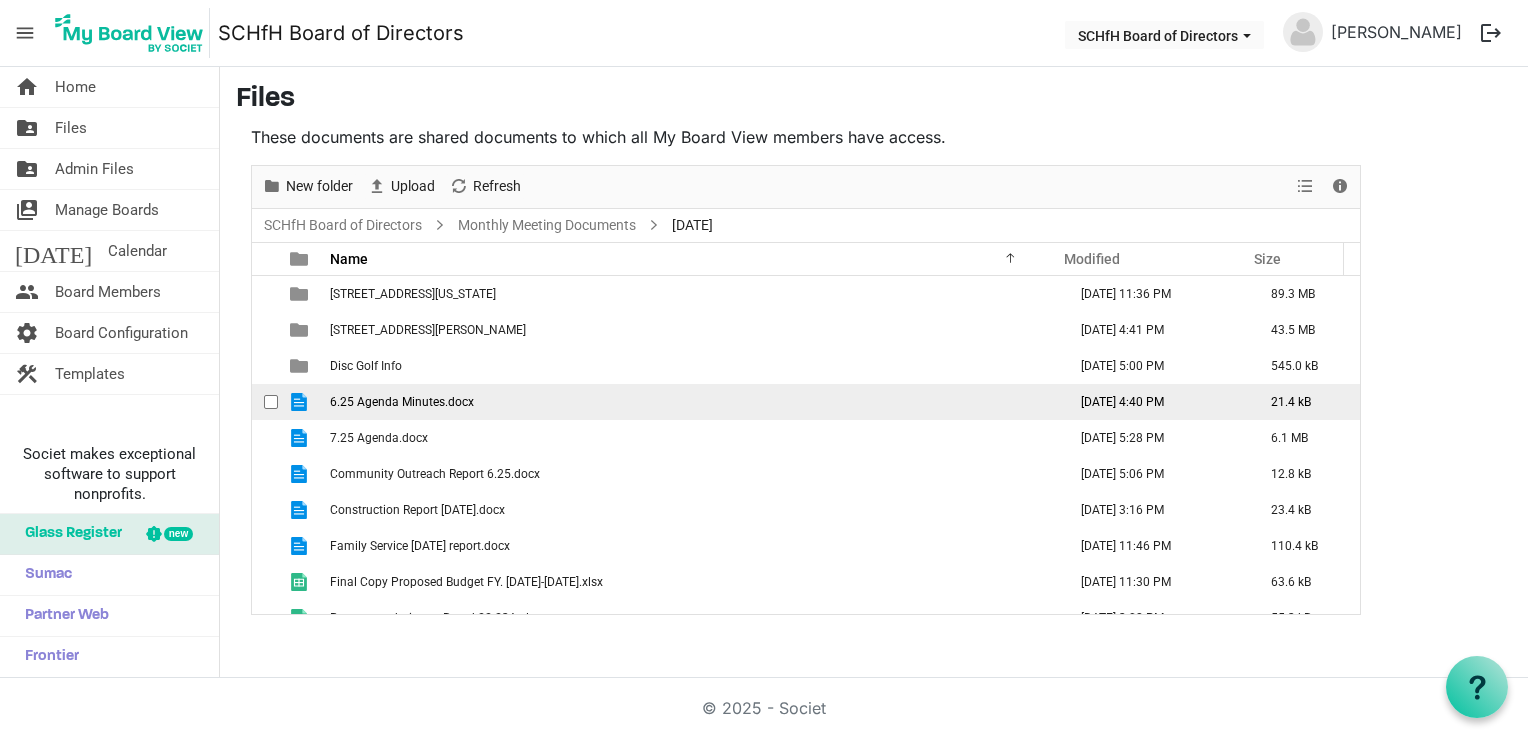 scroll, scrollTop: 93, scrollLeft: 0, axis: vertical 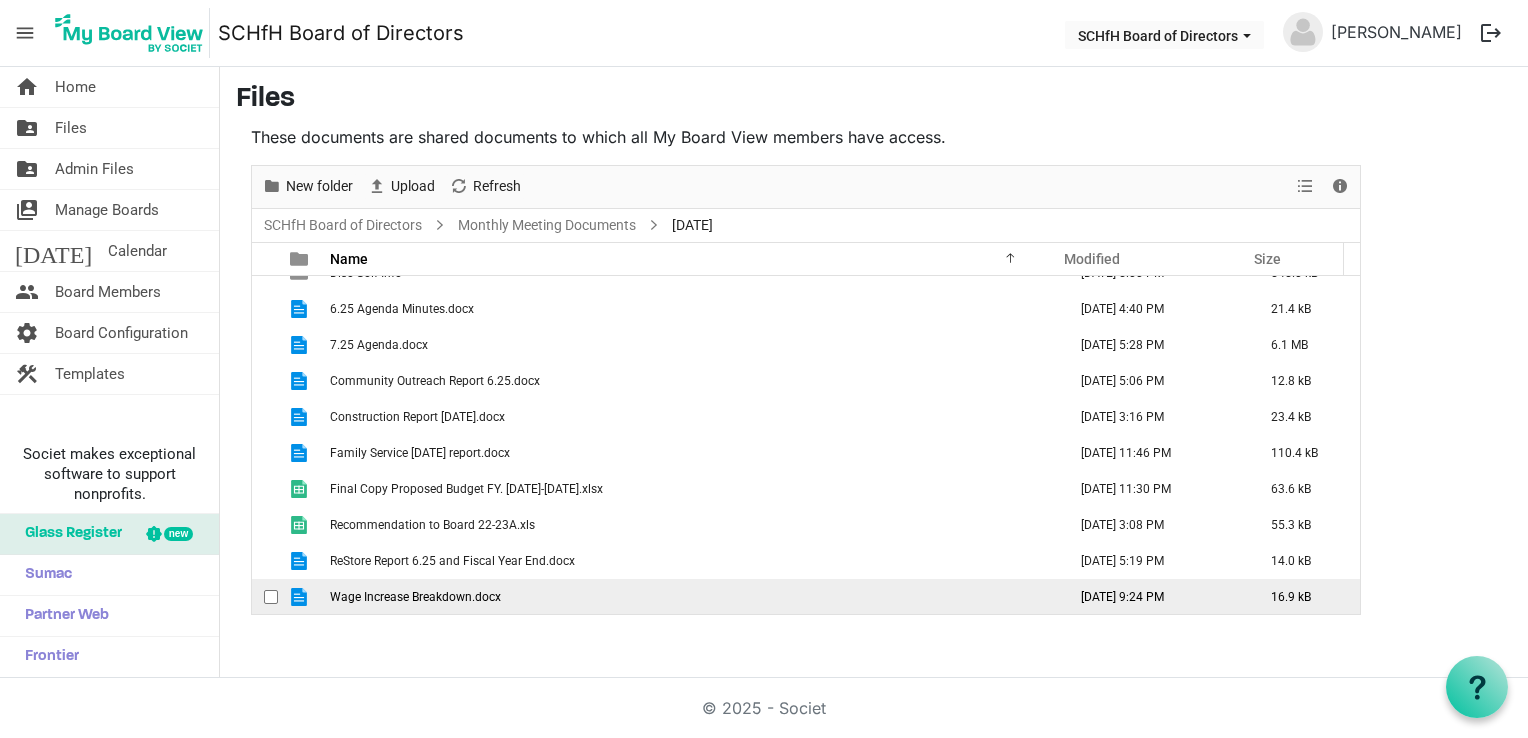 click on "Wage Increase Breakdown.docx" at bounding box center [415, 597] 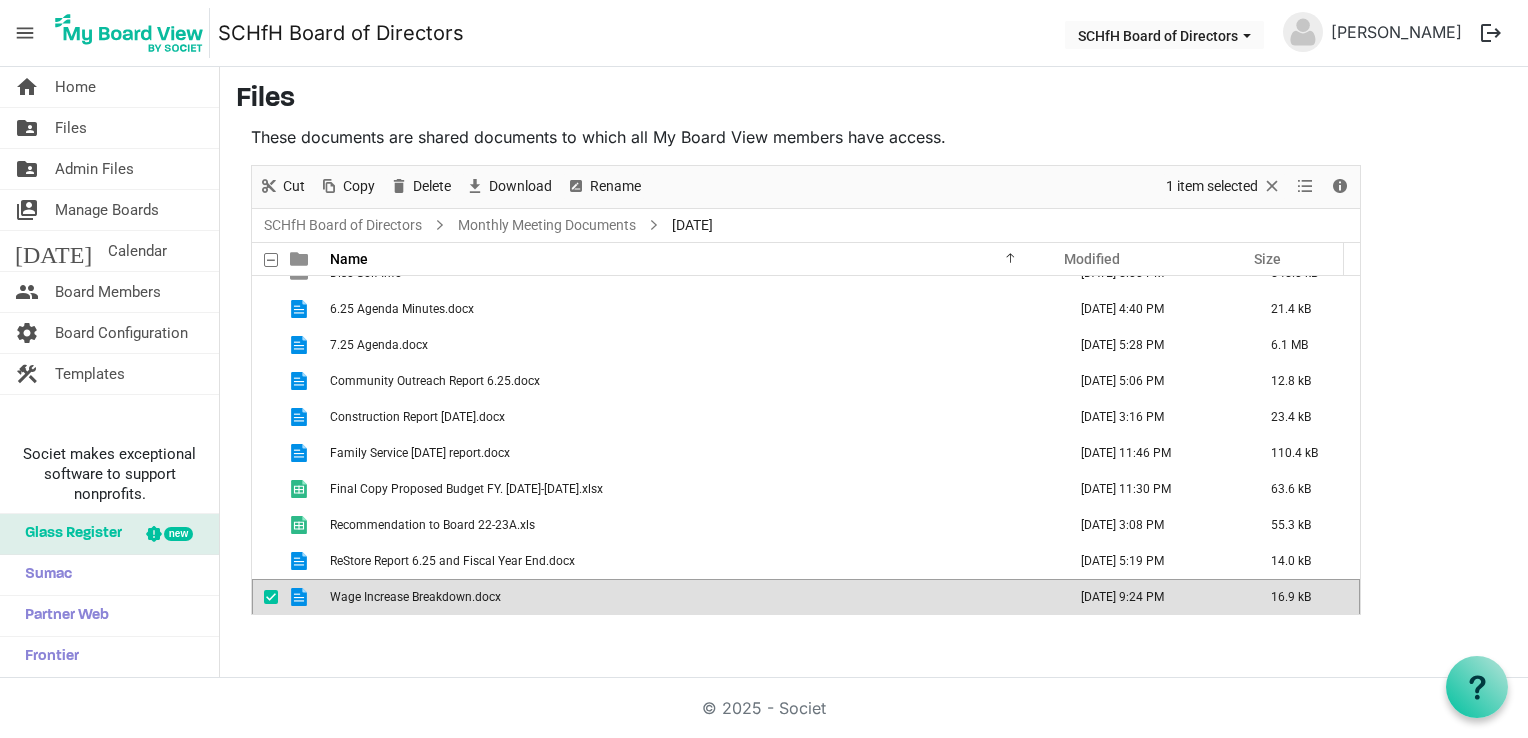 click on "Wage Increase Breakdown.docx" at bounding box center (415, 597) 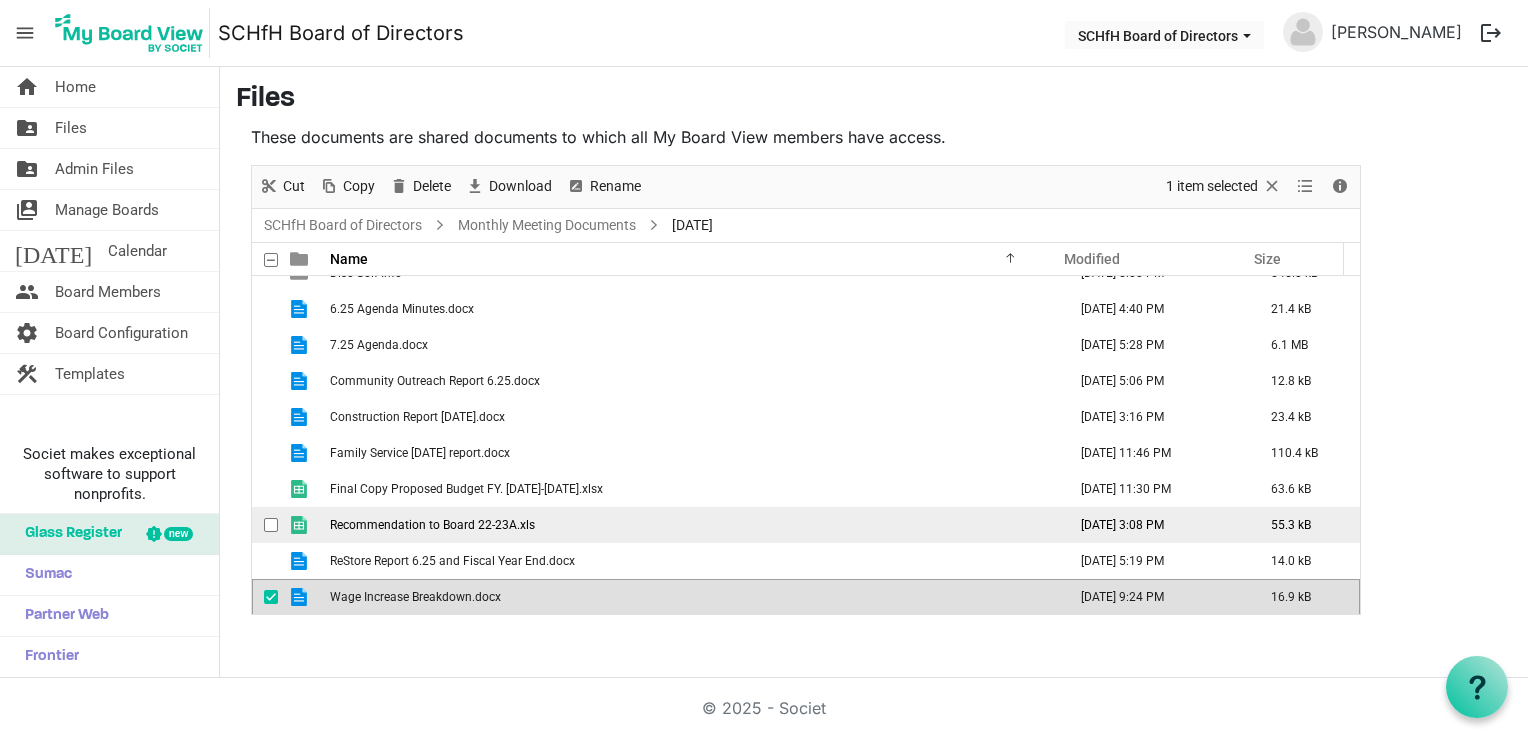 click on "Recommendation to Board 22-23A.xls" at bounding box center [432, 525] 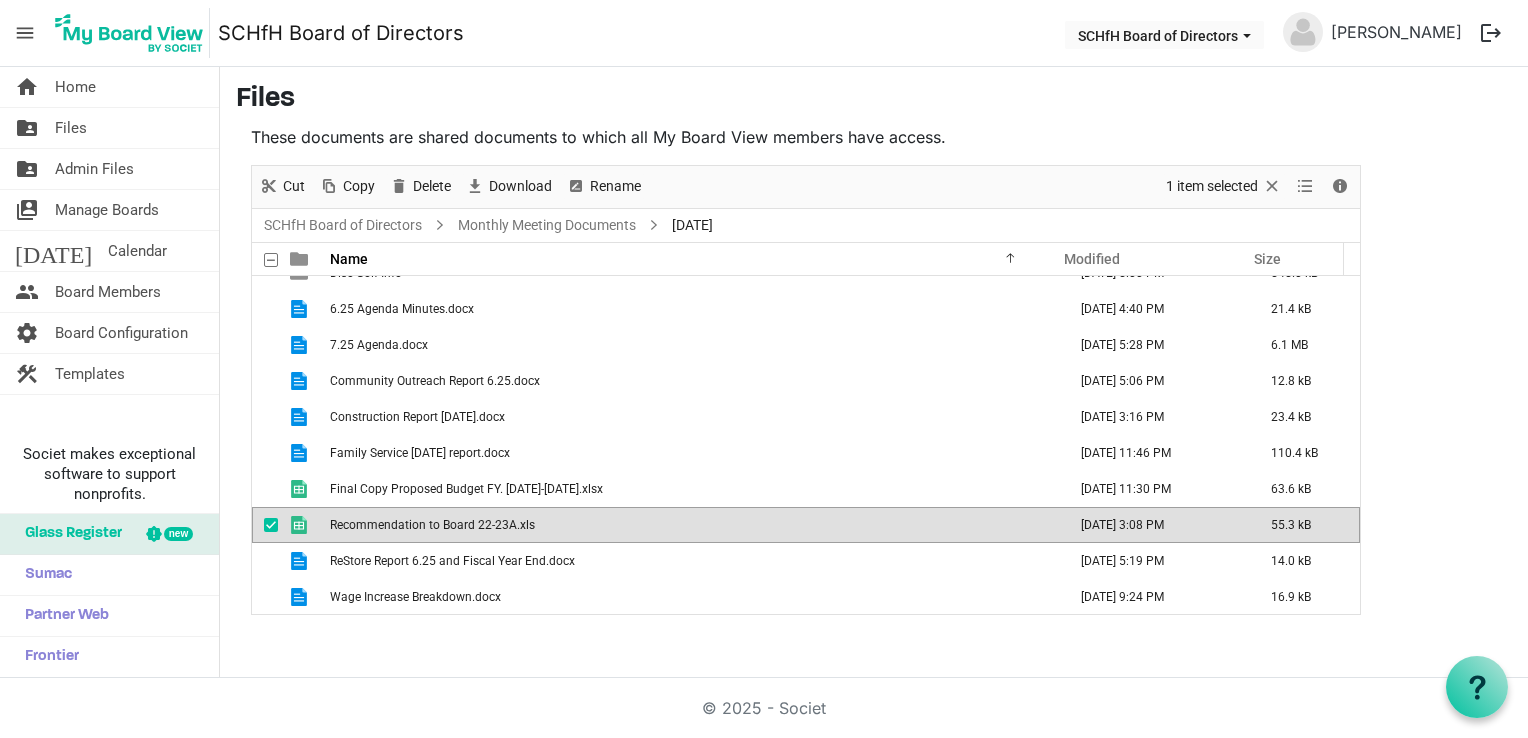 click on "Recommendation to Board 22-23A.xls" at bounding box center [432, 525] 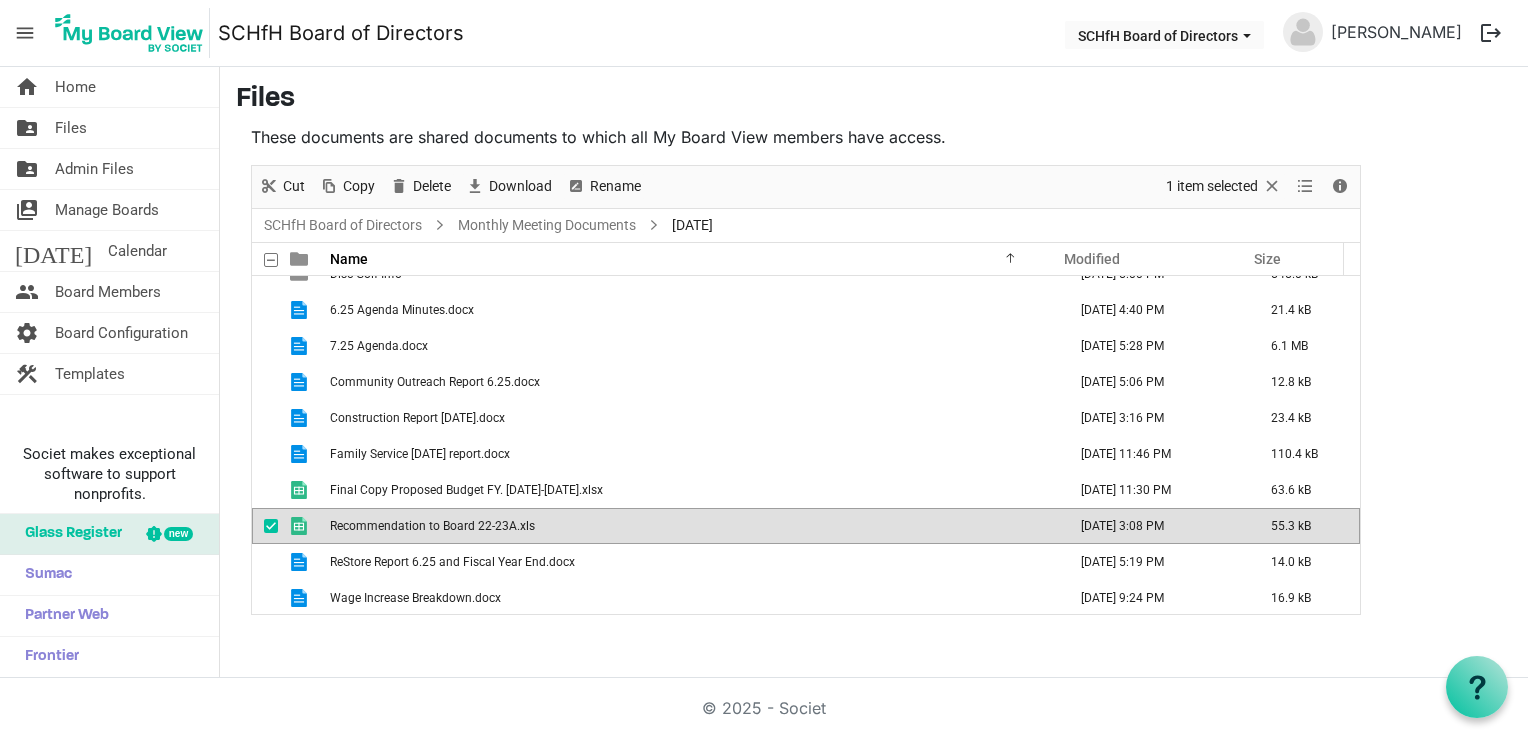 scroll, scrollTop: 0, scrollLeft: 0, axis: both 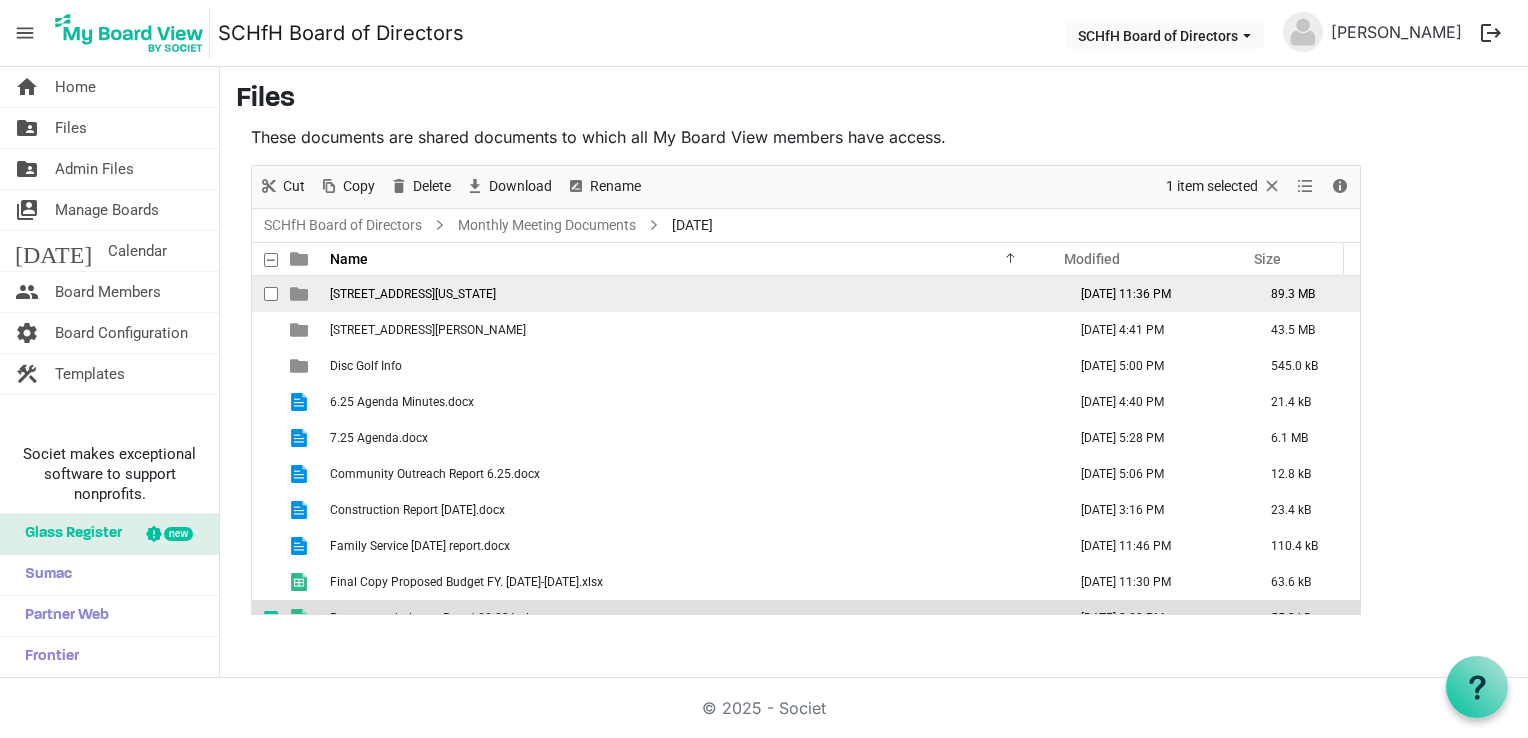 click on "[STREET_ADDRESS][US_STATE]" at bounding box center [413, 294] 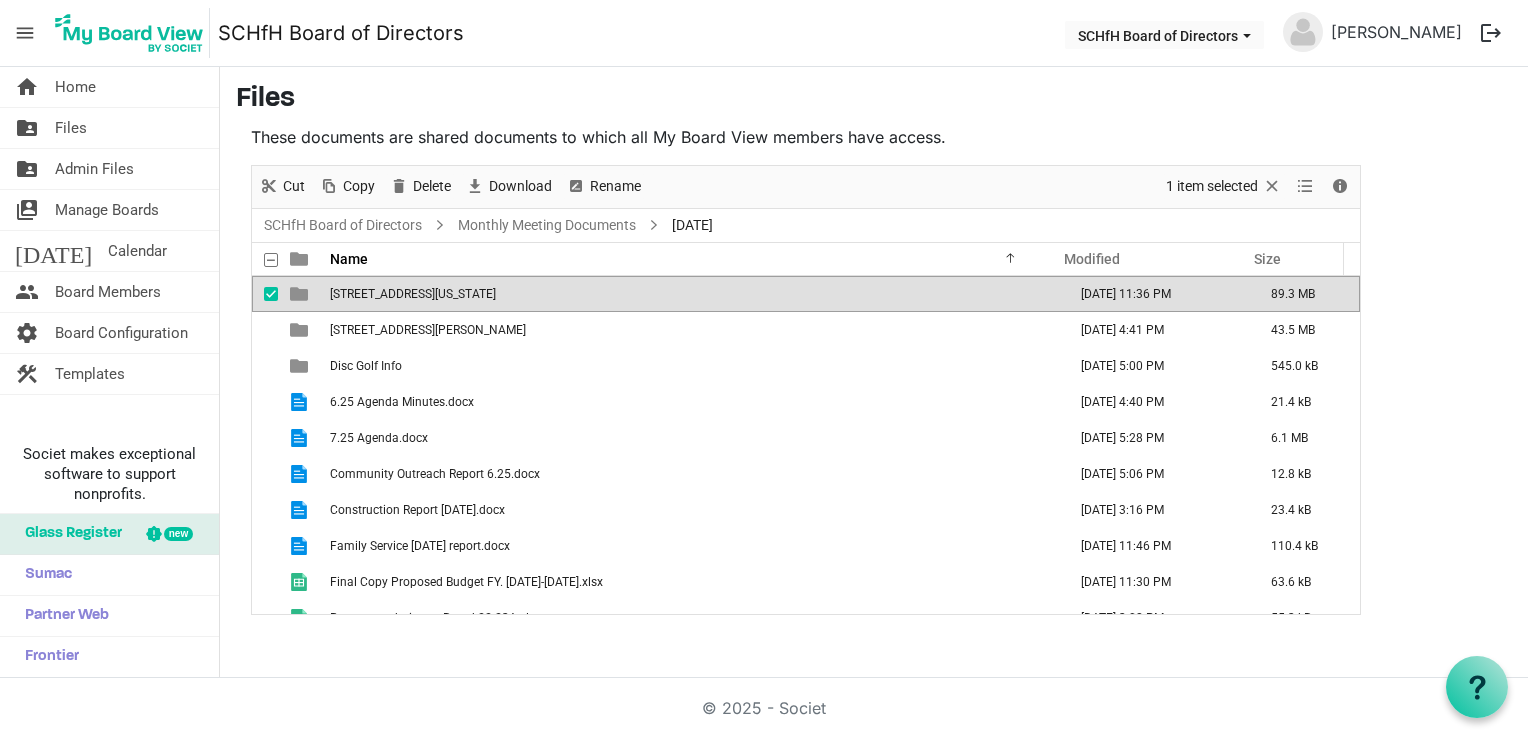 click on "[STREET_ADDRESS][US_STATE]" at bounding box center (413, 294) 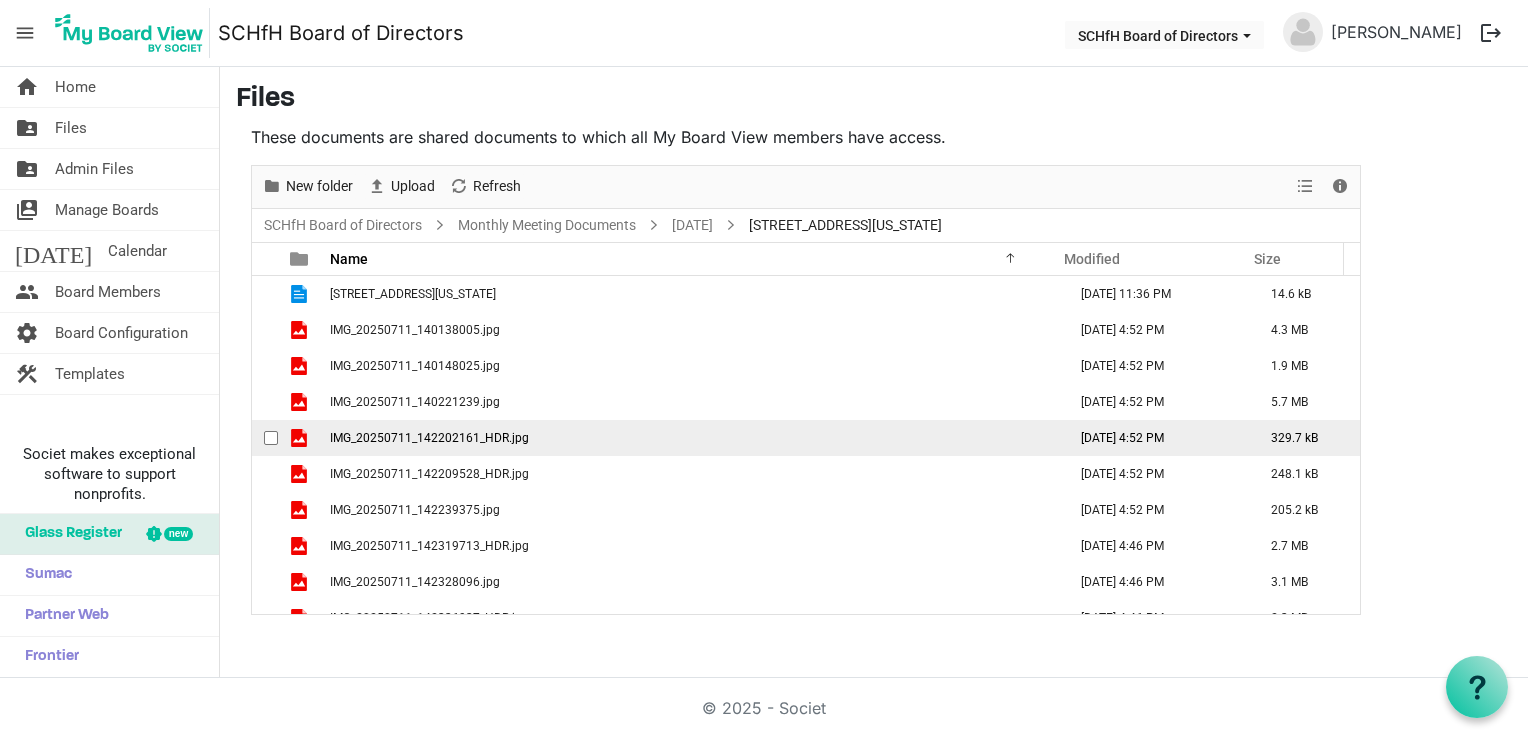 click on "IMG_20250711_142202161_HDR.jpg" at bounding box center [429, 438] 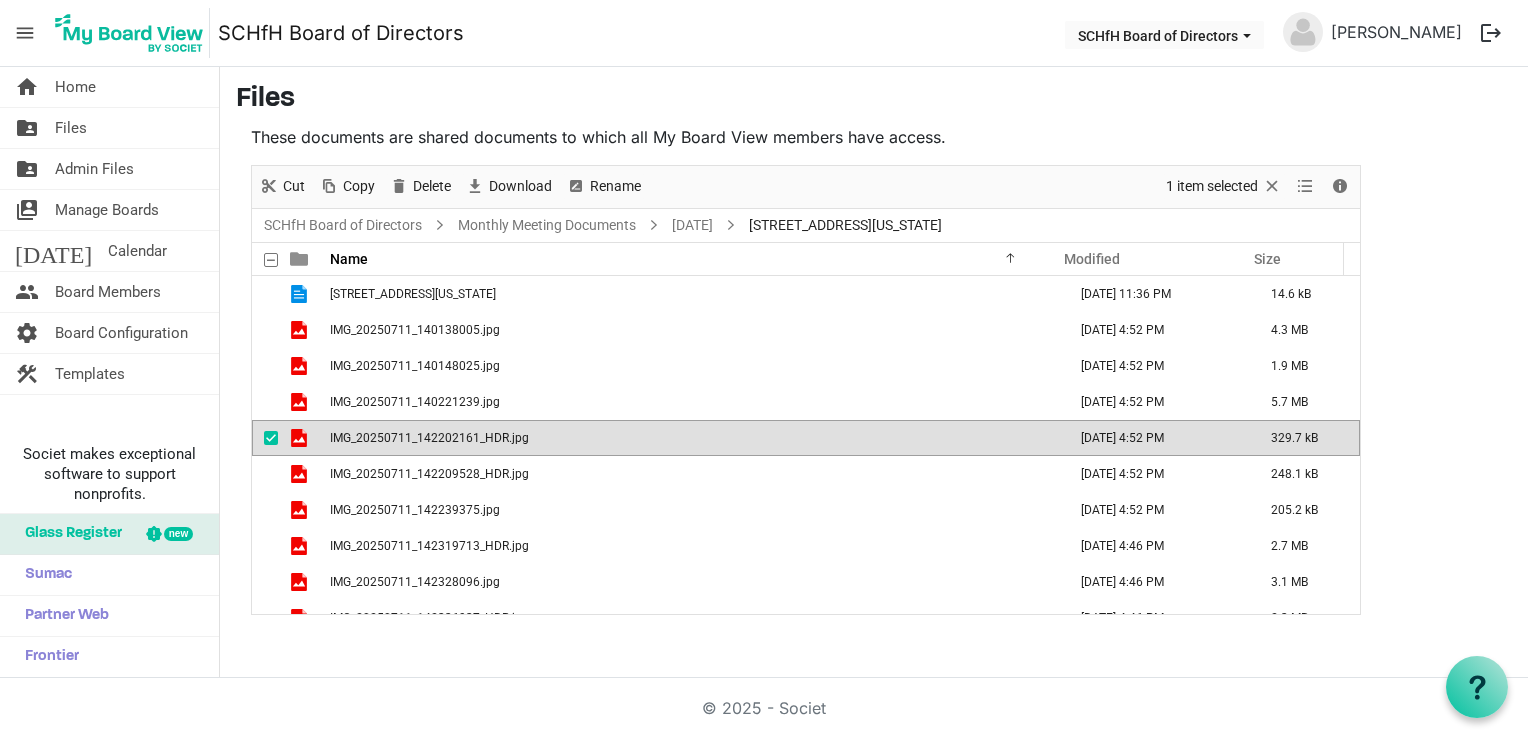 click on "IMG_20250711_142202161_HDR.jpg" at bounding box center (429, 438) 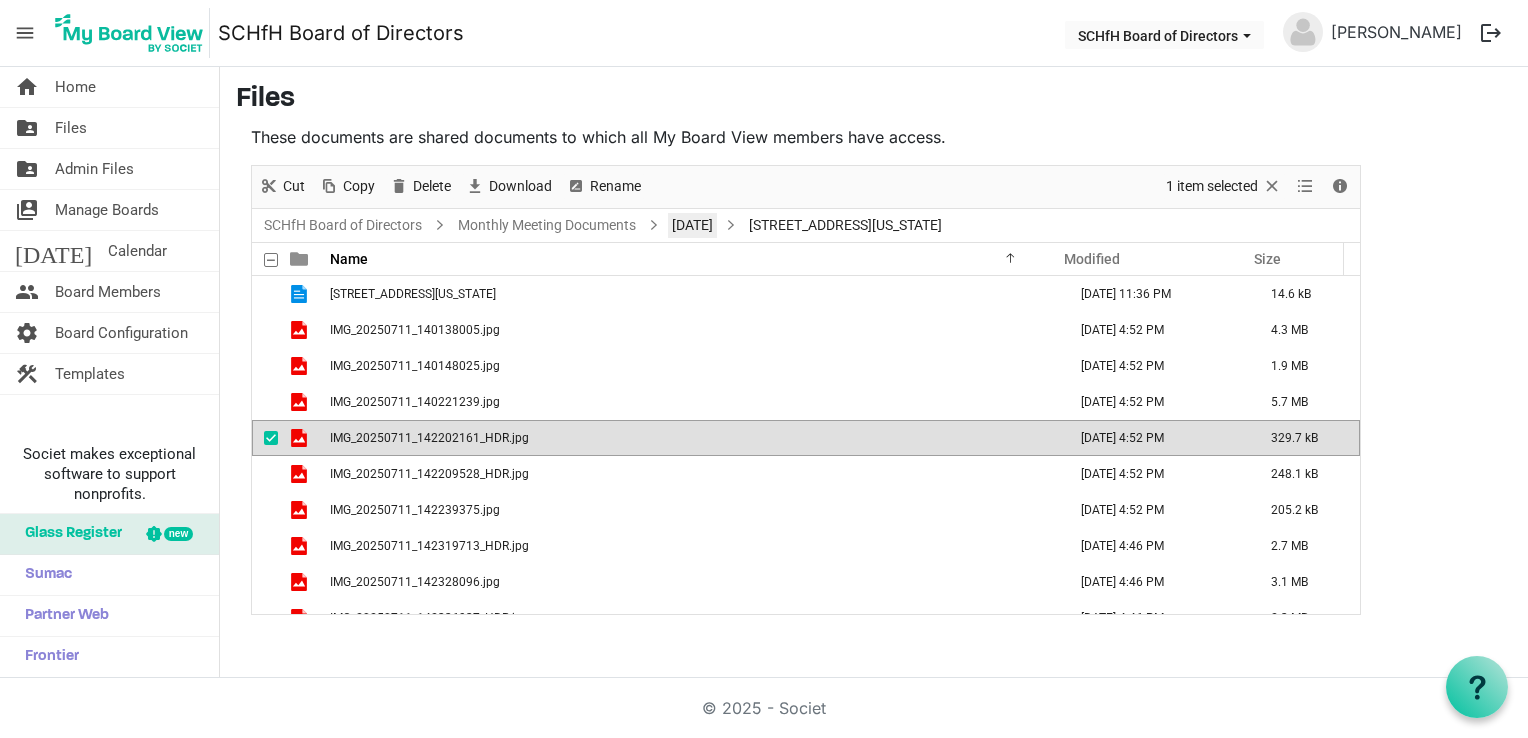 click on "[DATE]" at bounding box center (692, 225) 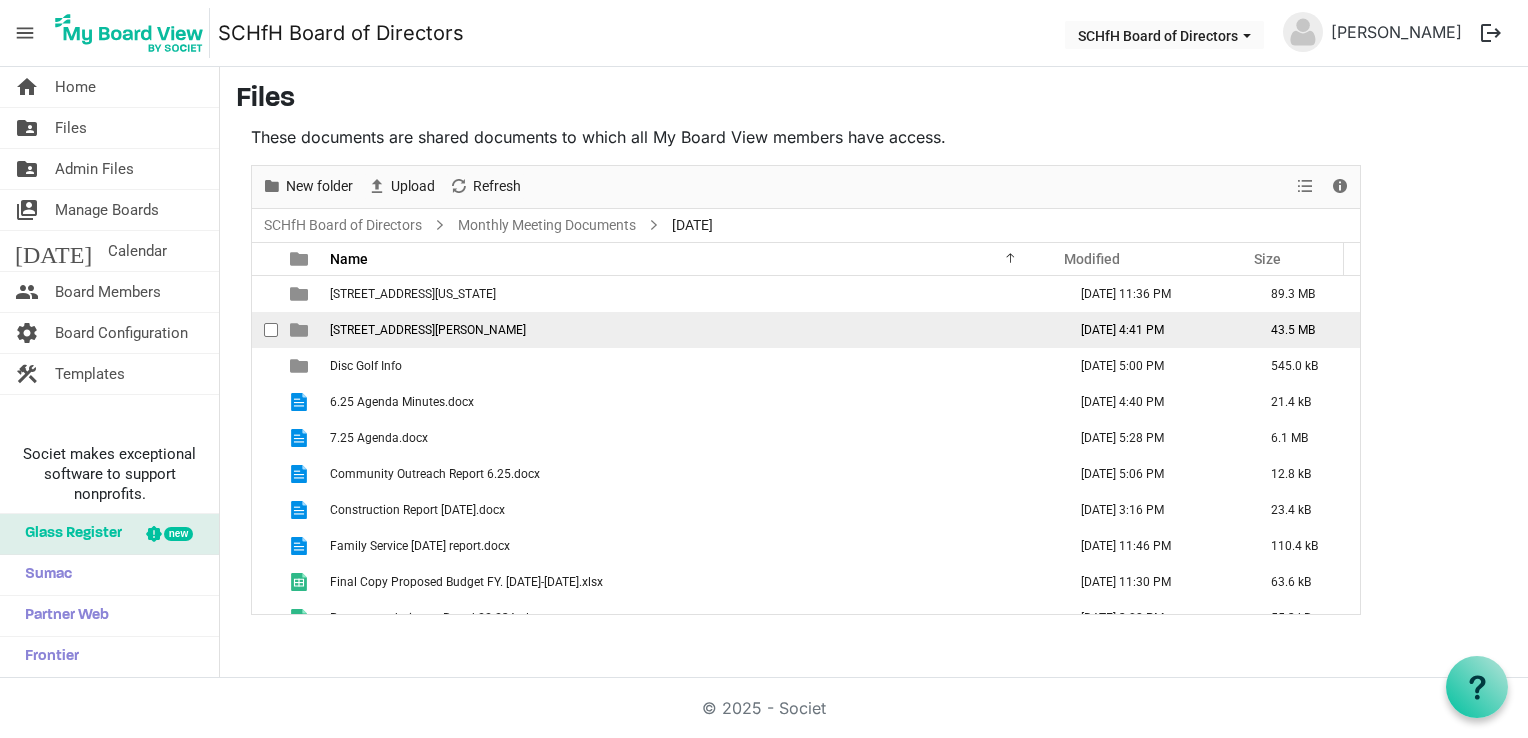 click on "[STREET_ADDRESS][PERSON_NAME]" at bounding box center [428, 330] 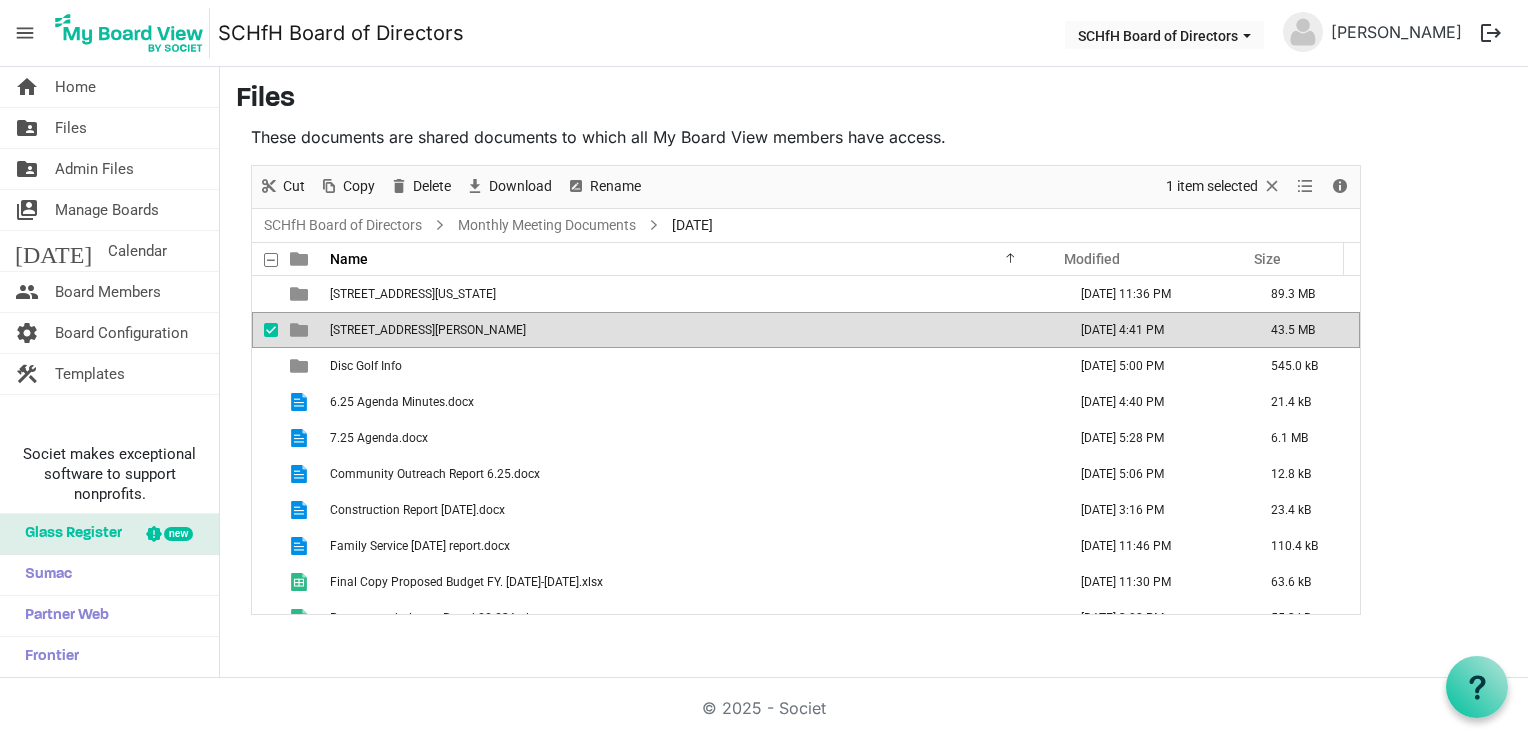 click on "[STREET_ADDRESS][PERSON_NAME]" at bounding box center (428, 330) 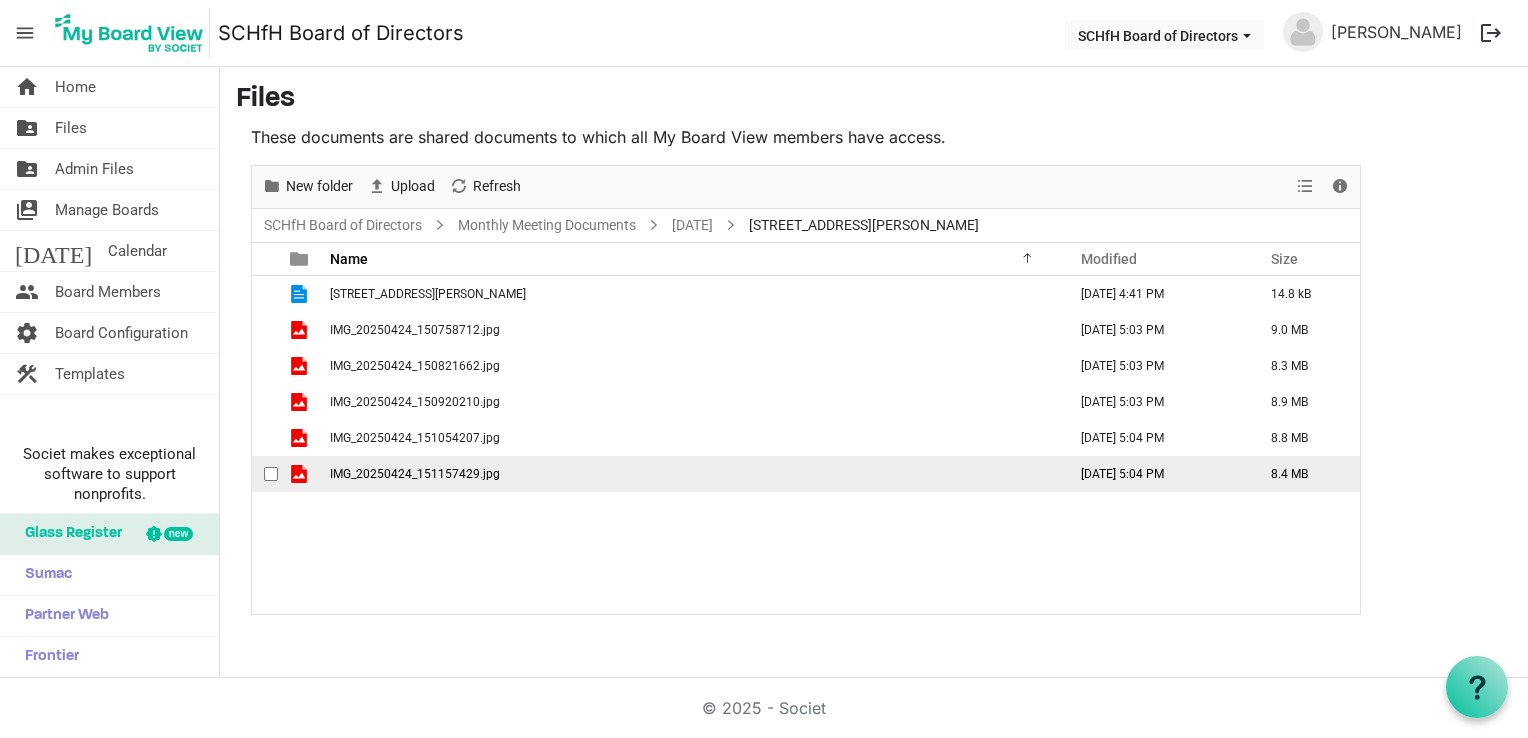 click on "IMG_20250424_151157429.jpg" at bounding box center (415, 474) 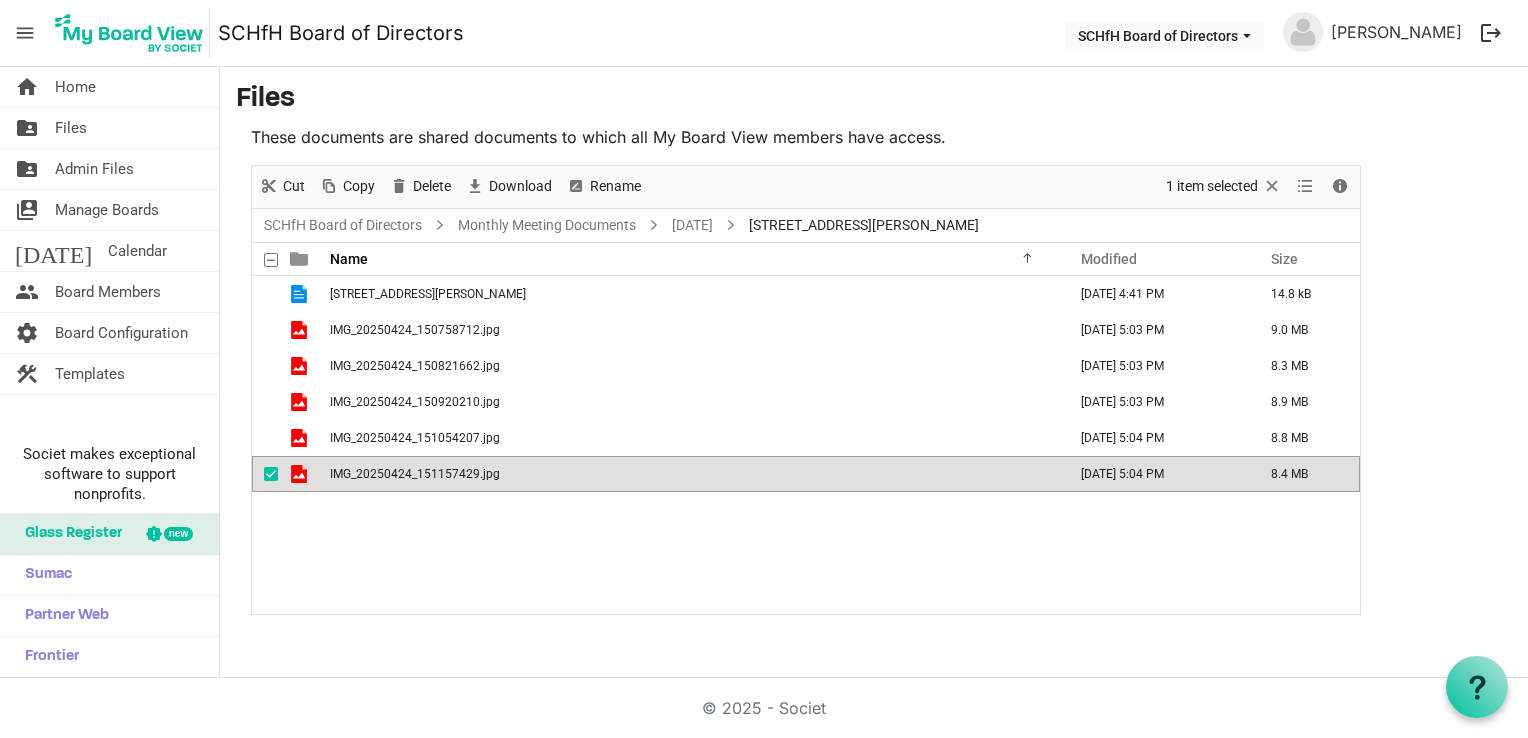click on "IMG_20250424_151157429.jpg" at bounding box center [415, 474] 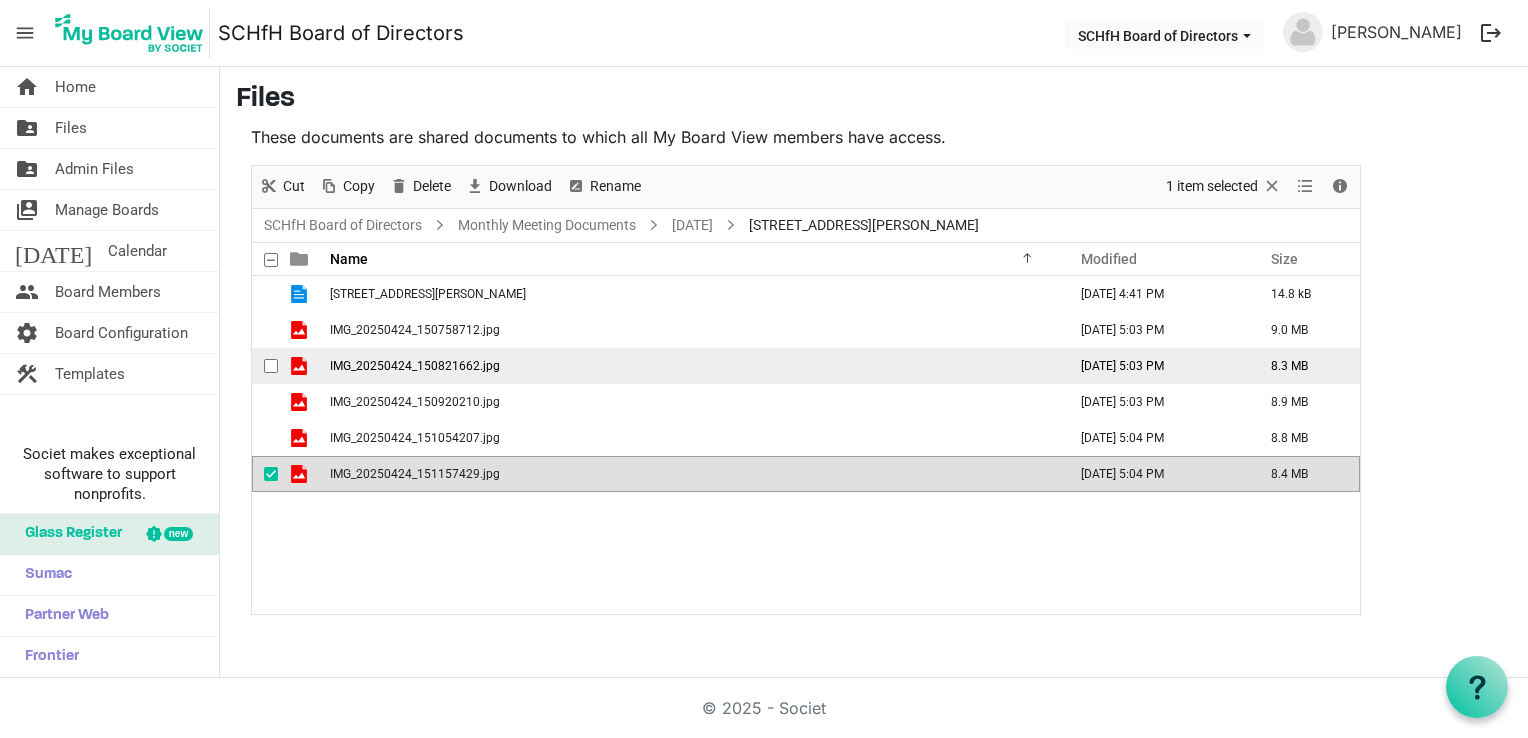 click on "IMG_20250424_150821662.jpg" at bounding box center [692, 366] 